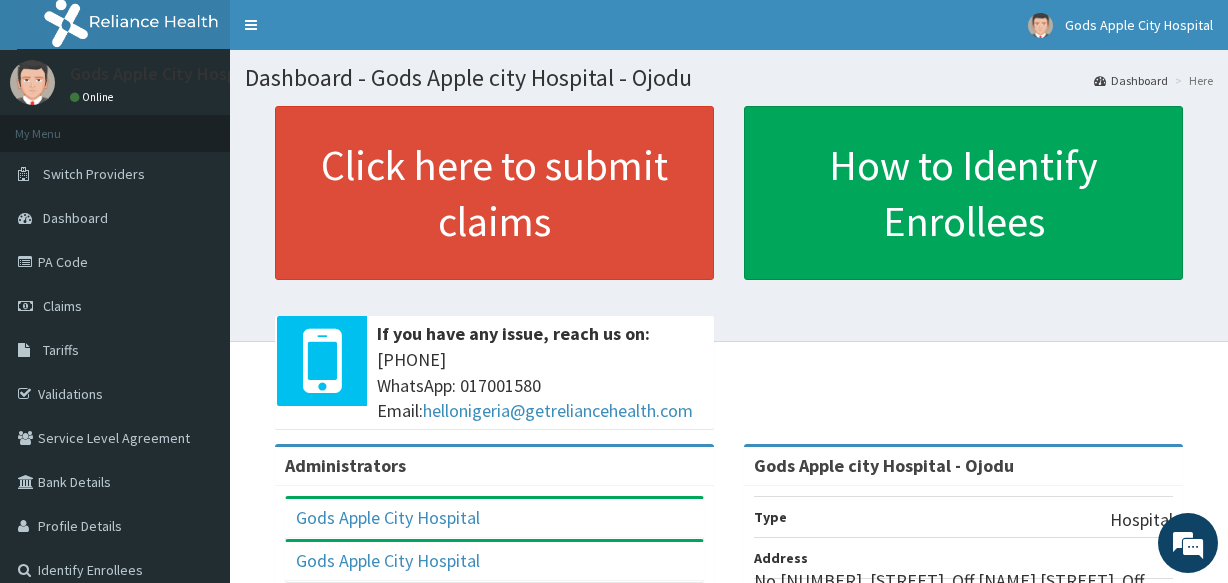 scroll, scrollTop: 0, scrollLeft: 0, axis: both 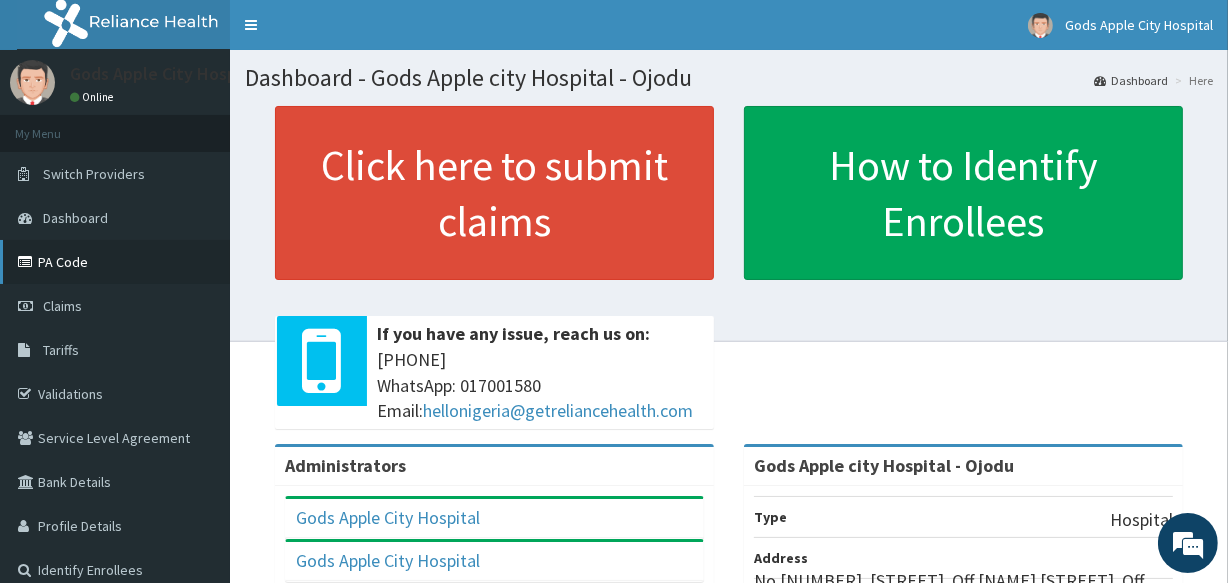 click on "PA Code" at bounding box center (115, 262) 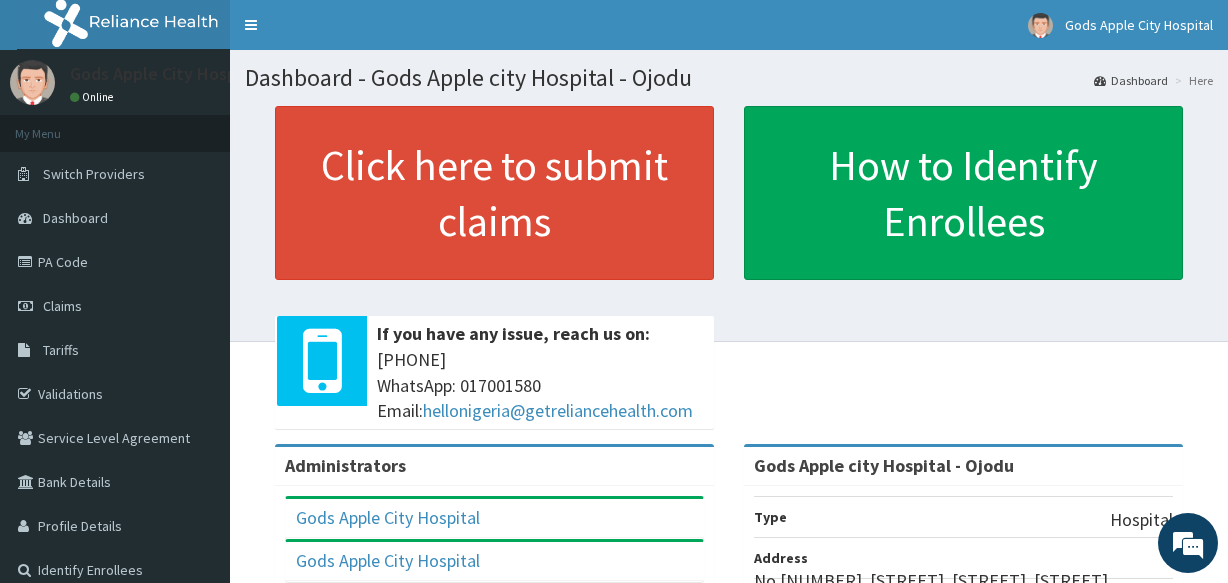 scroll, scrollTop: 0, scrollLeft: 0, axis: both 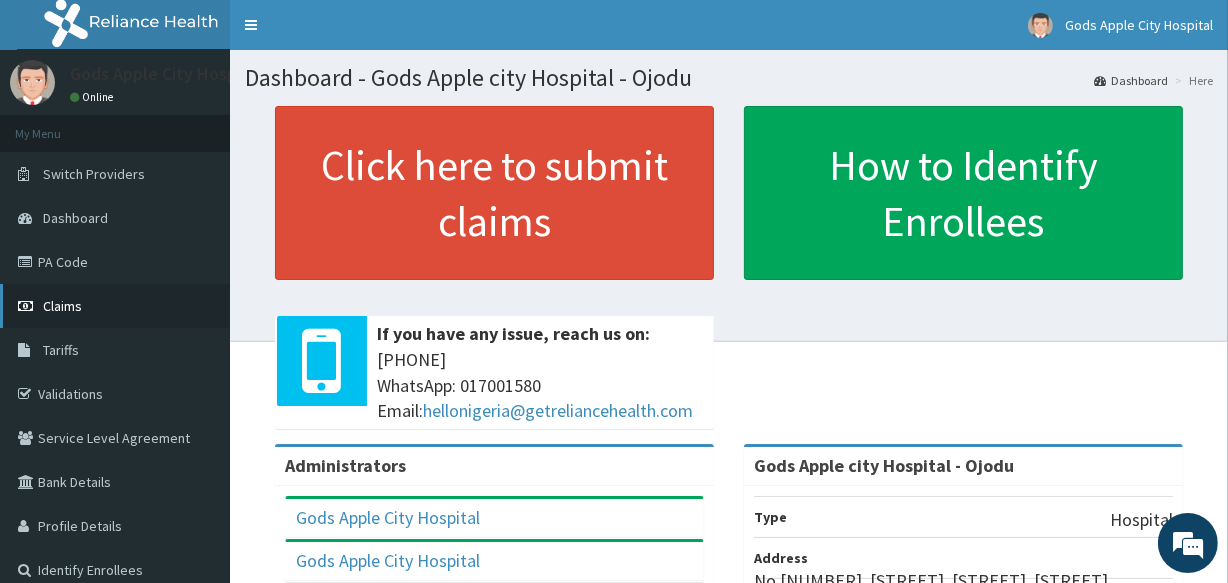 click on "Claims" at bounding box center (115, 306) 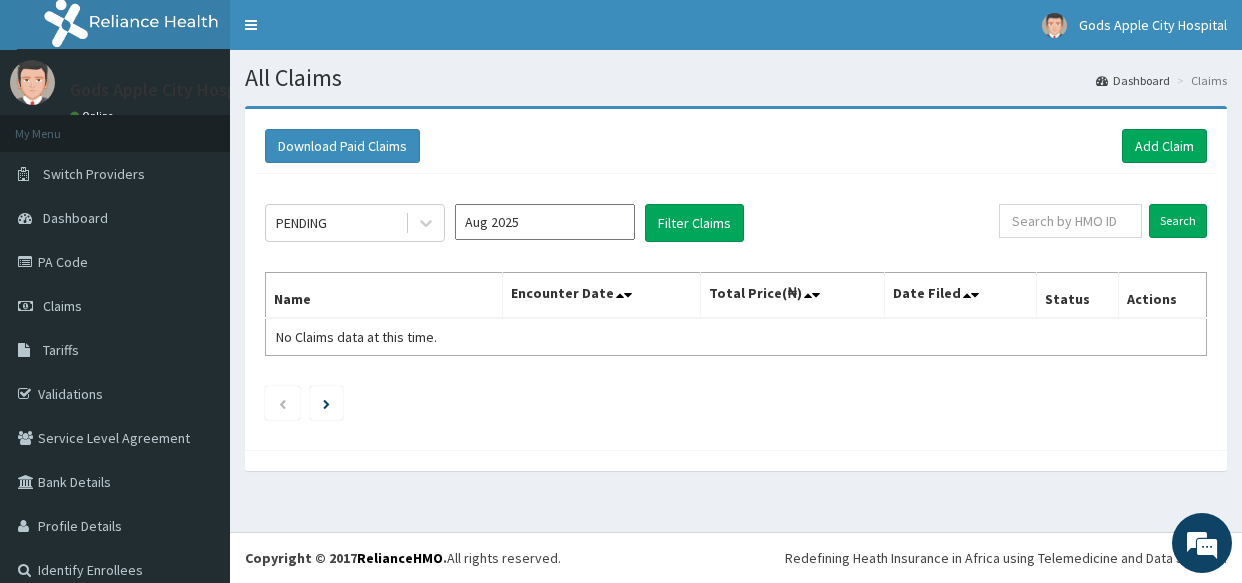 scroll, scrollTop: 0, scrollLeft: 0, axis: both 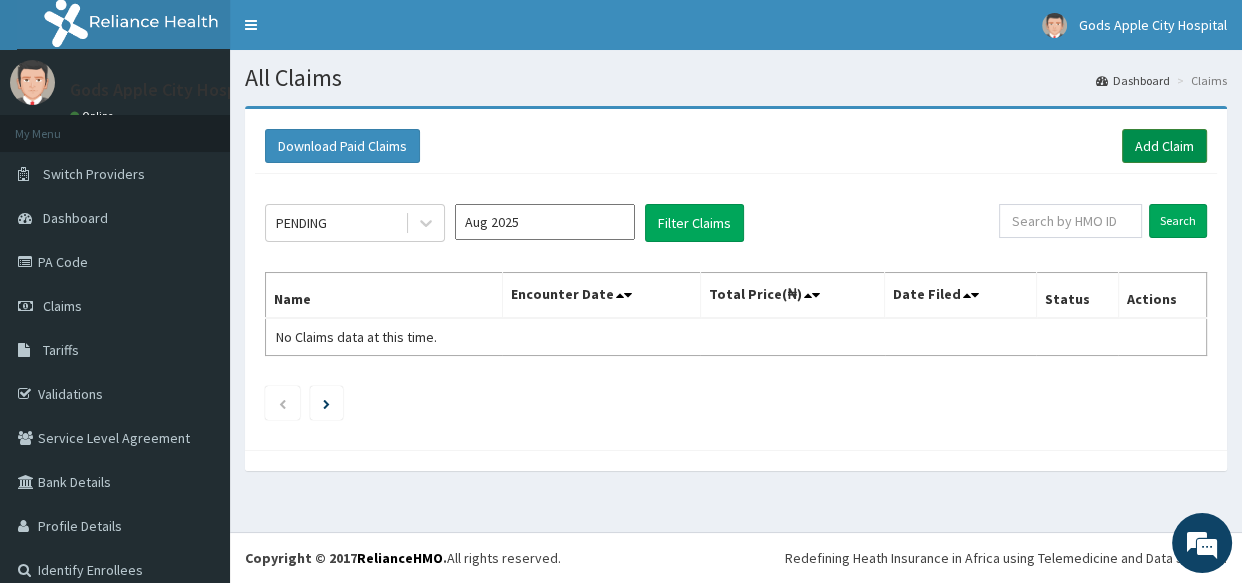click on "Add Claim" at bounding box center (1164, 146) 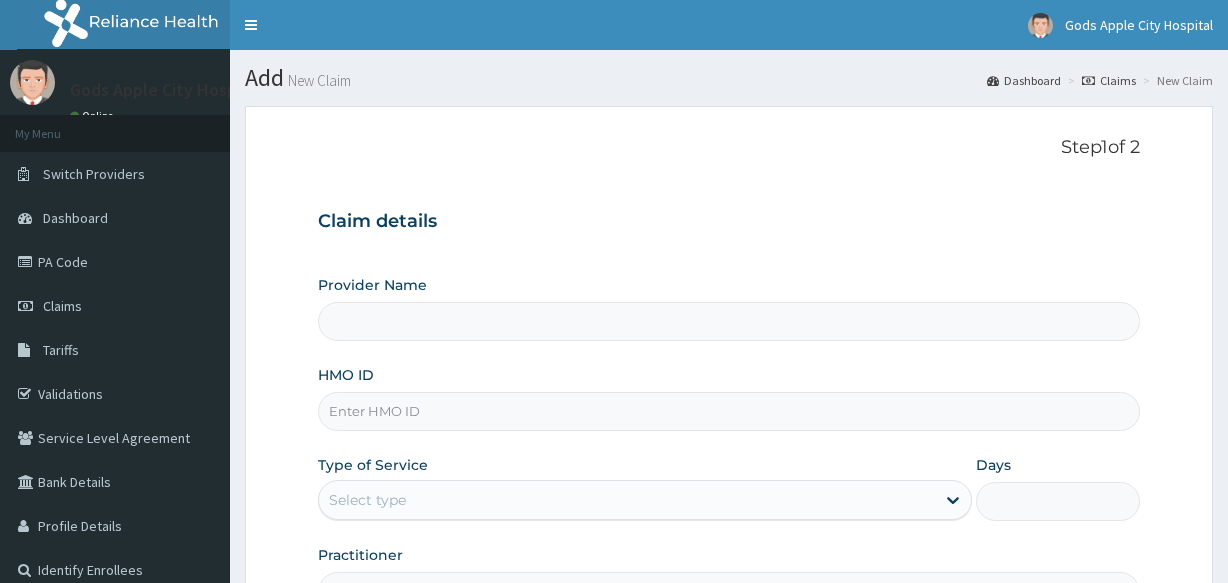 scroll, scrollTop: 0, scrollLeft: 0, axis: both 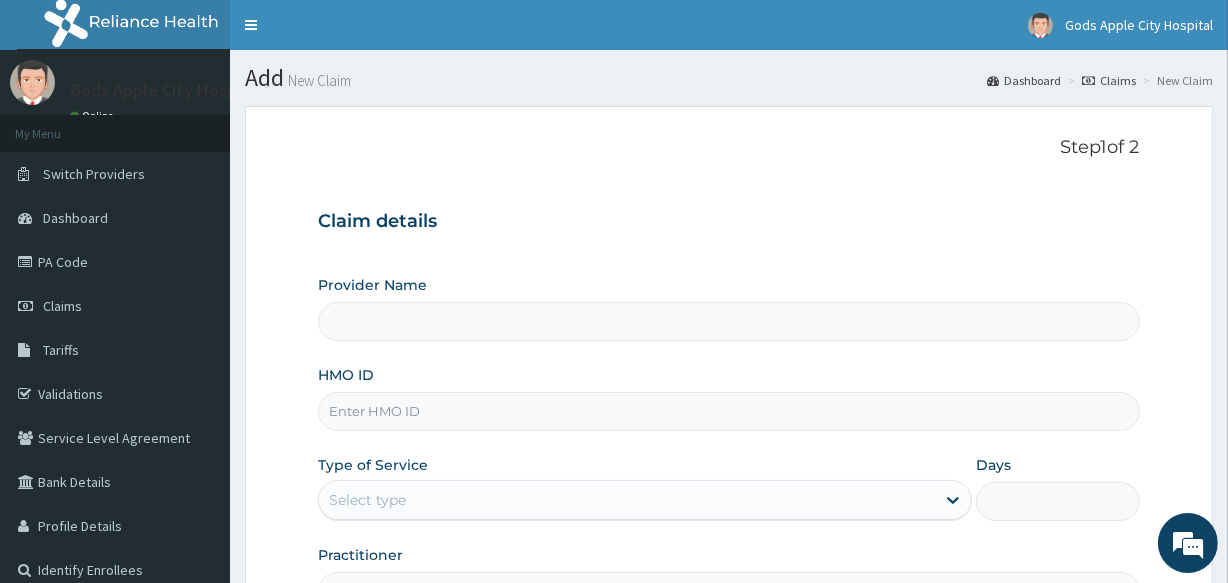 type on "Gods Apple city Hospital - Ojodu" 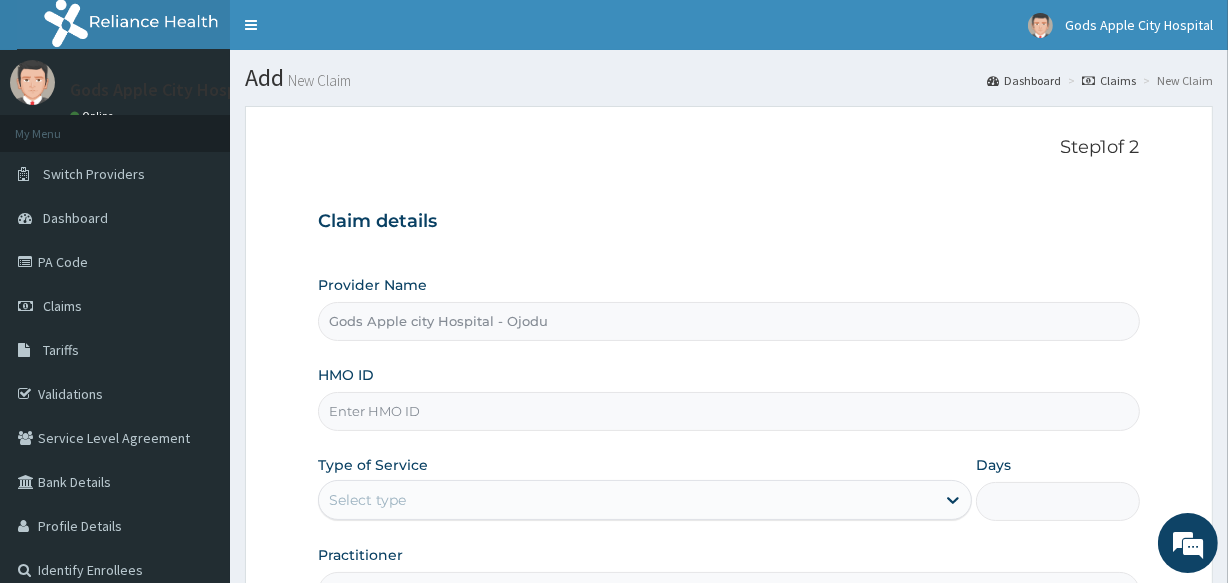 paste on "WFL/10007/A" 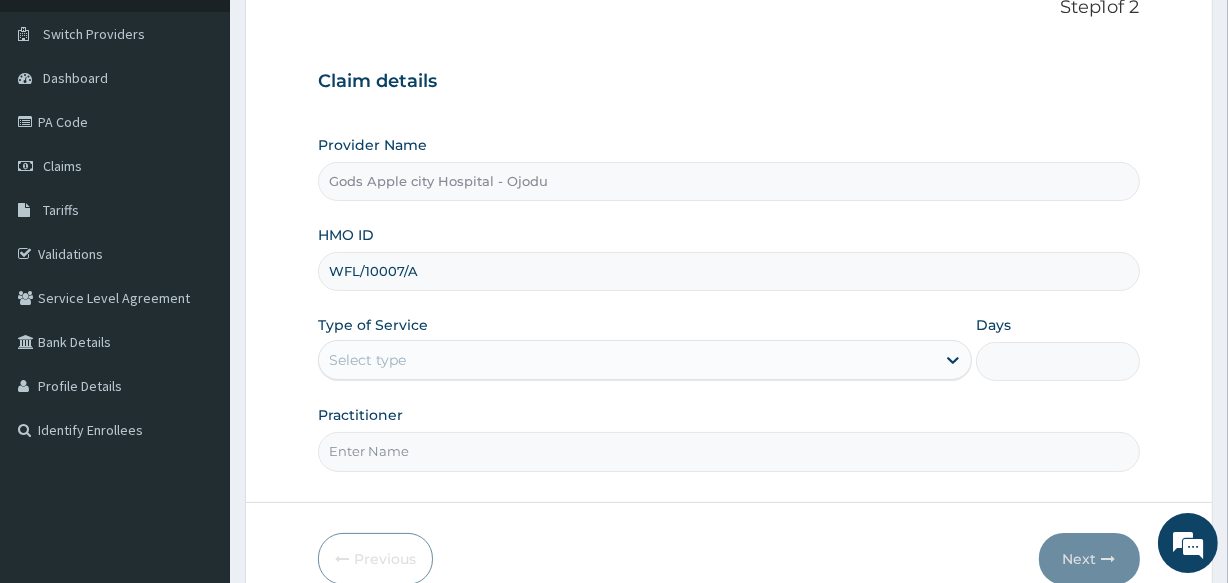 scroll, scrollTop: 237, scrollLeft: 0, axis: vertical 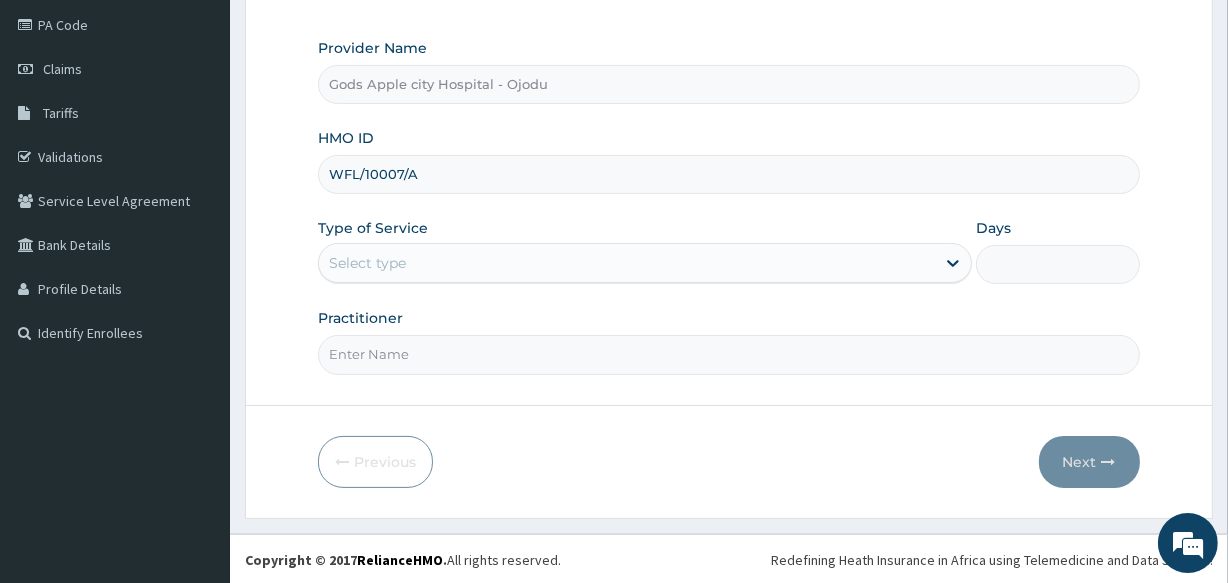 type on "WFL/10007/A" 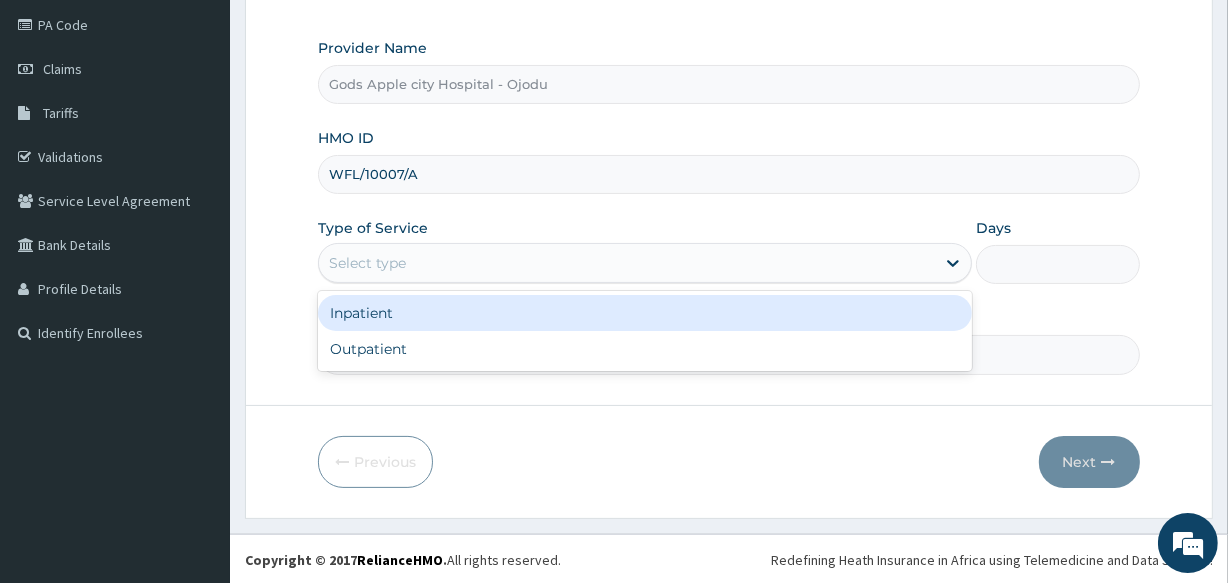 click on "Select type" at bounding box center [627, 263] 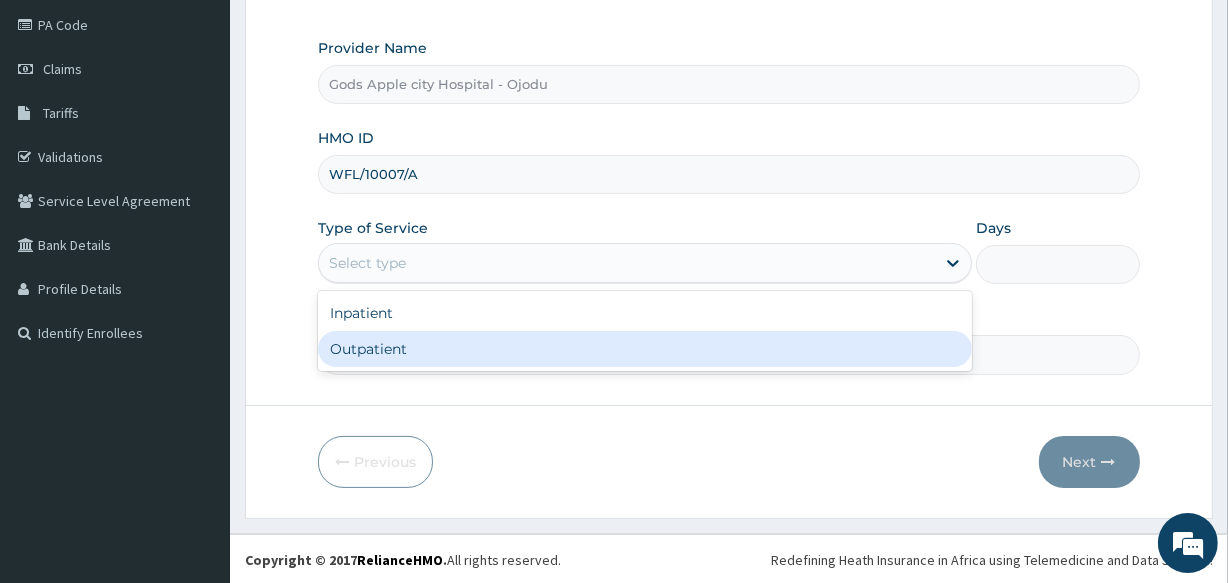 click on "Outpatient" at bounding box center (645, 349) 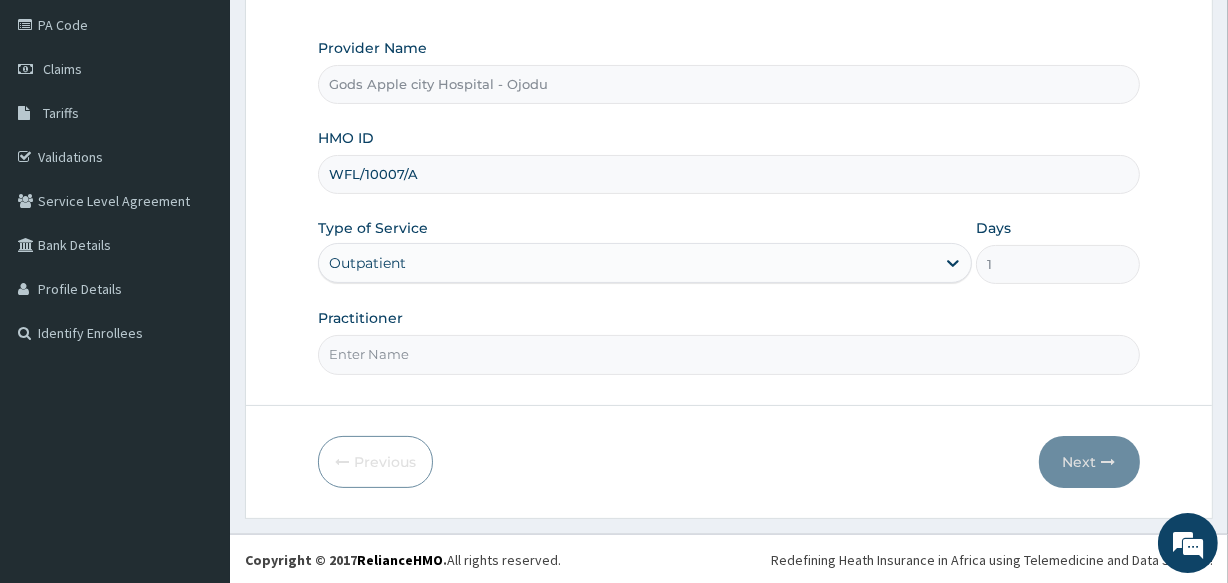 click on "Practitioner" at bounding box center [728, 354] 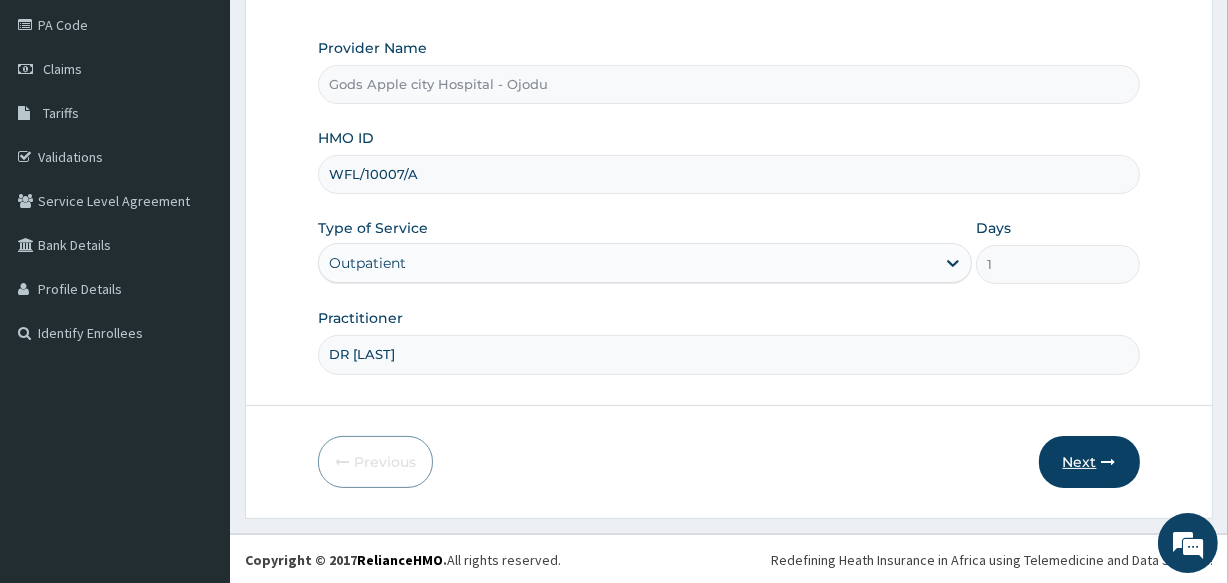 click on "Next" at bounding box center [1089, 462] 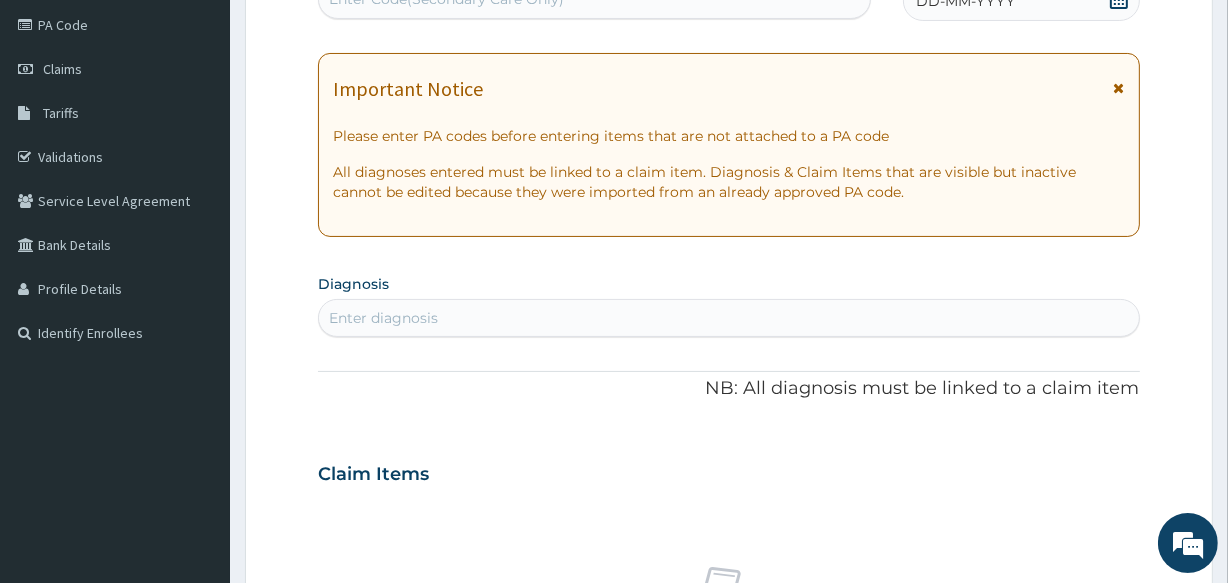 scroll, scrollTop: 0, scrollLeft: 0, axis: both 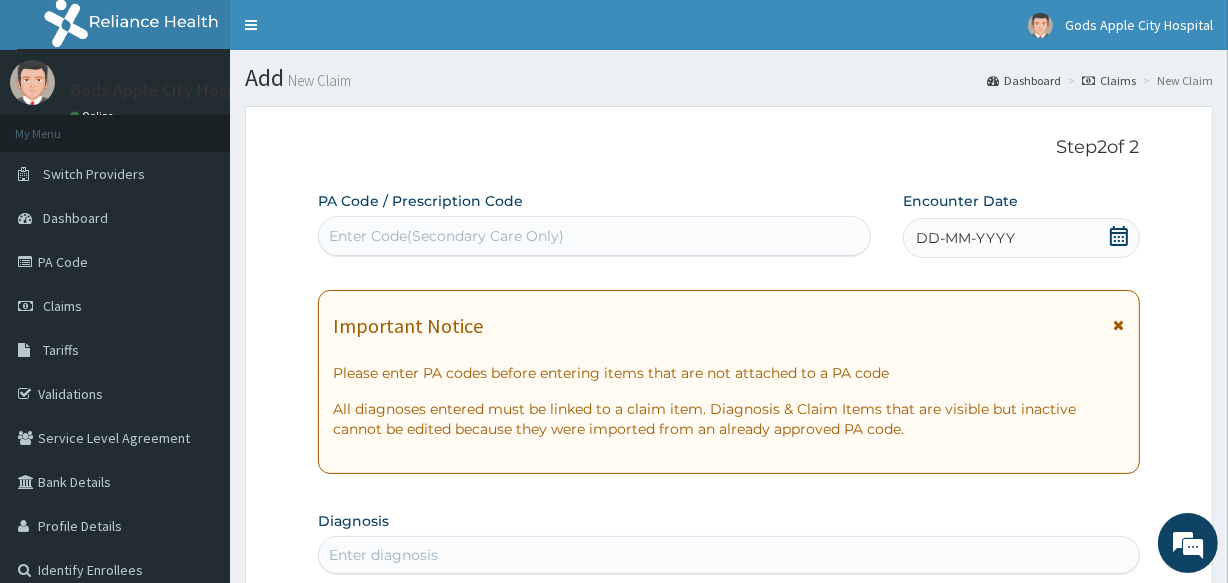 click on "Enter Code(Secondary Care Only)" at bounding box center (446, 236) 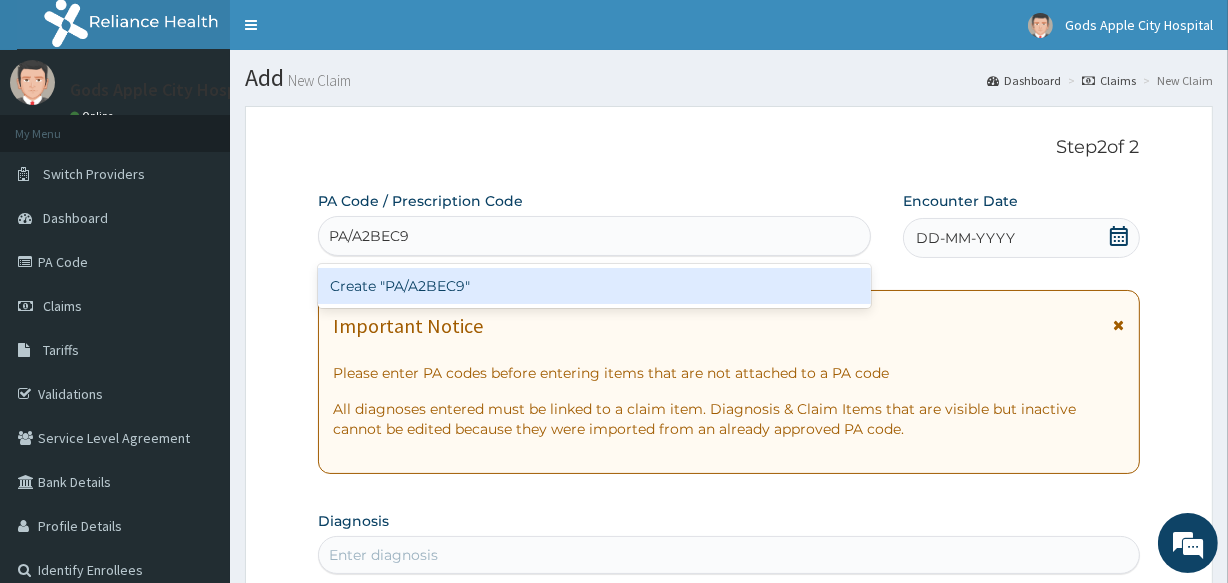 click on "Create "PA/A2BEC9"" at bounding box center [594, 286] 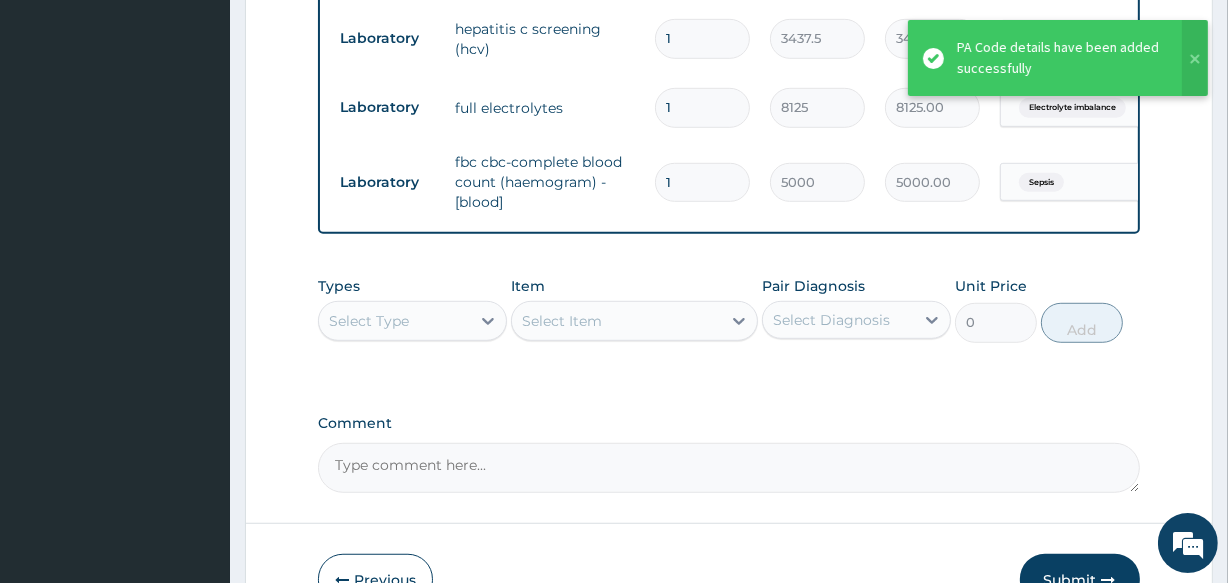 scroll, scrollTop: 1181, scrollLeft: 0, axis: vertical 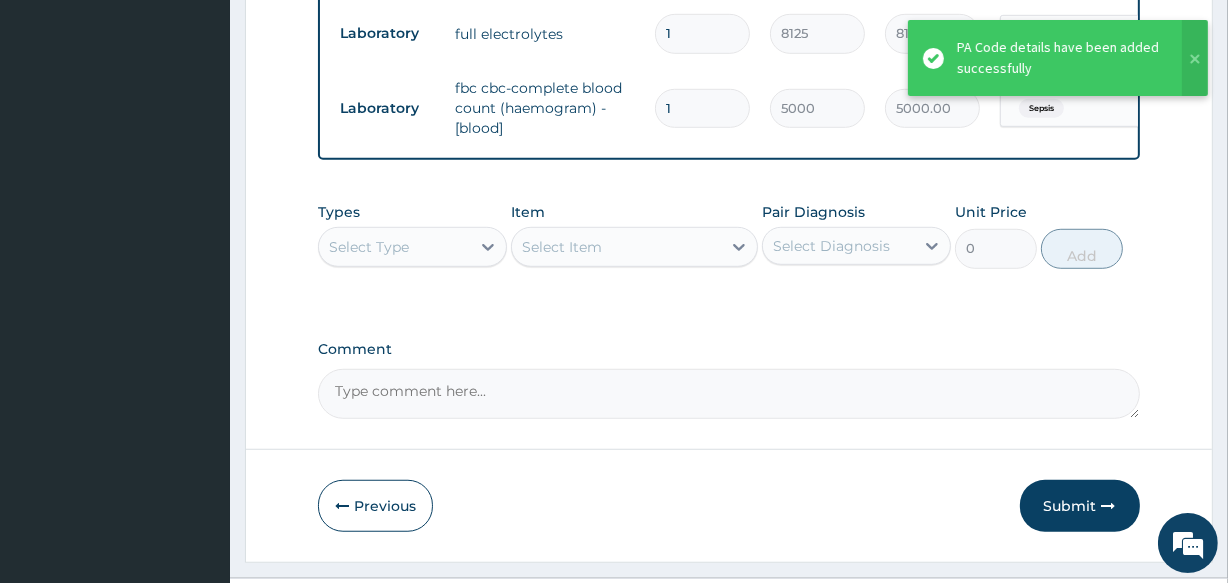 click on "Select Type" at bounding box center [394, 247] 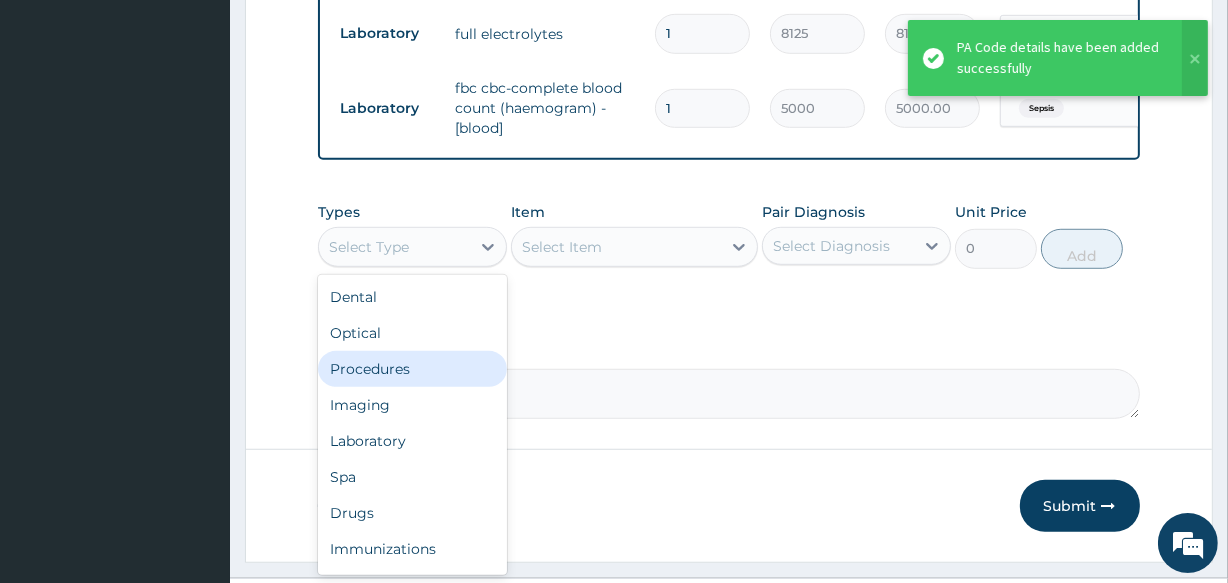 click on "Procedures" at bounding box center [412, 369] 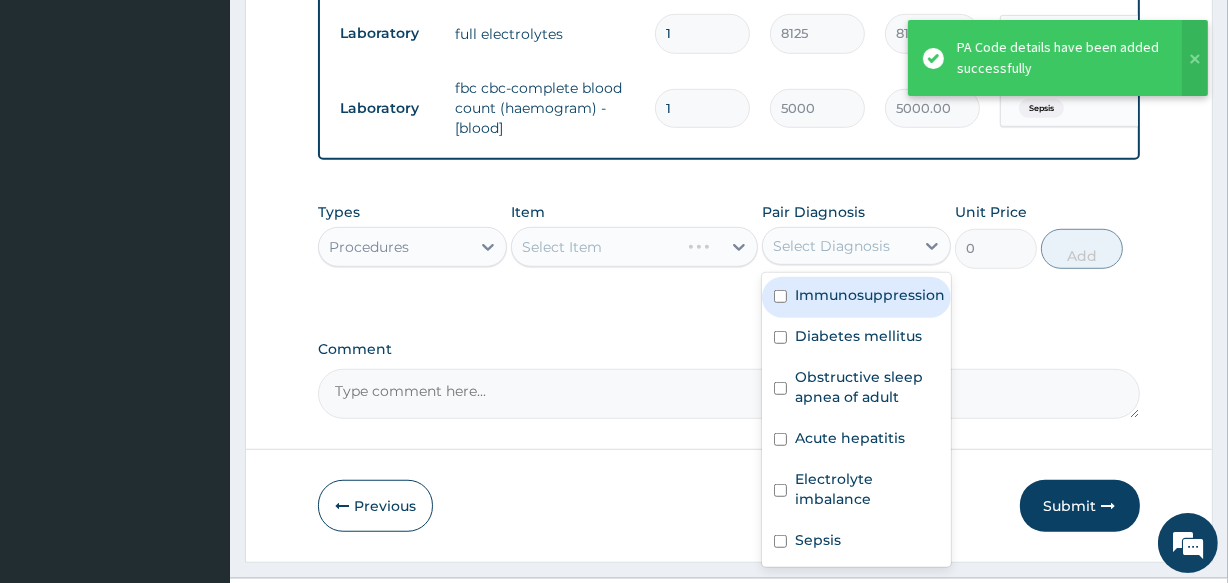 click on "Select Diagnosis" at bounding box center (831, 246) 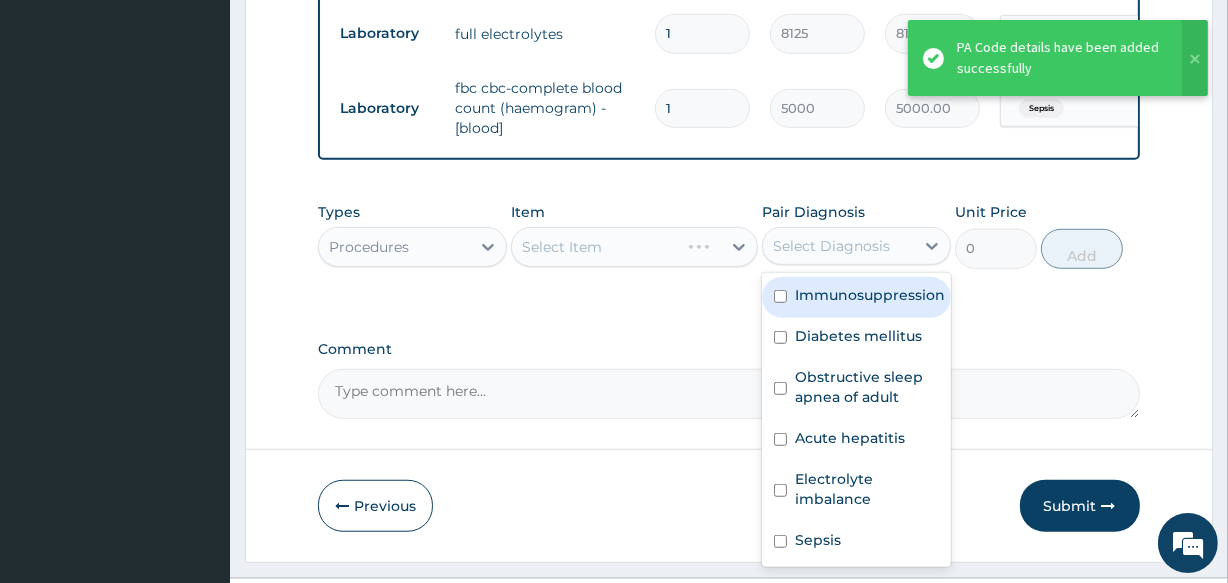 click on "Immunosuppression" at bounding box center [870, 295] 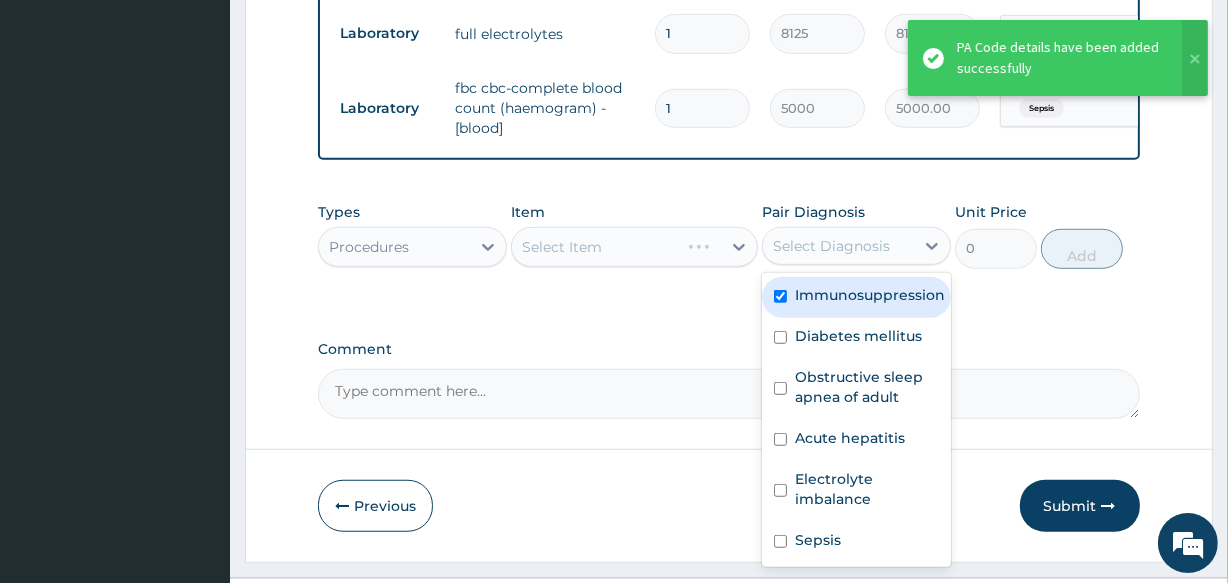 checkbox on "true" 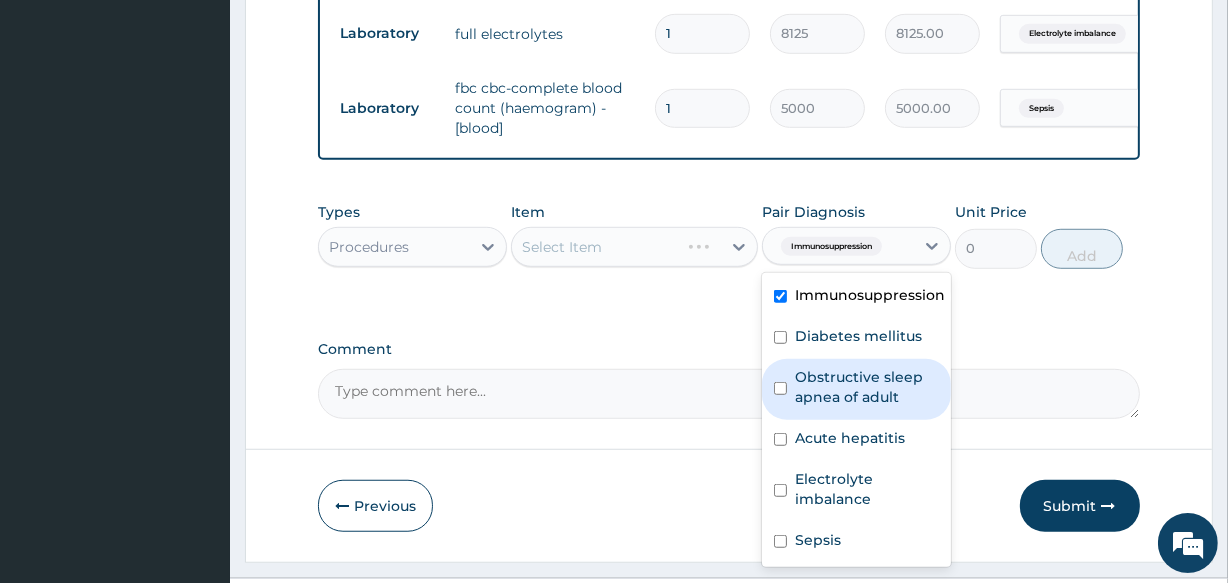 click on "Obstructive sleep apnea of adult" at bounding box center (867, 387) 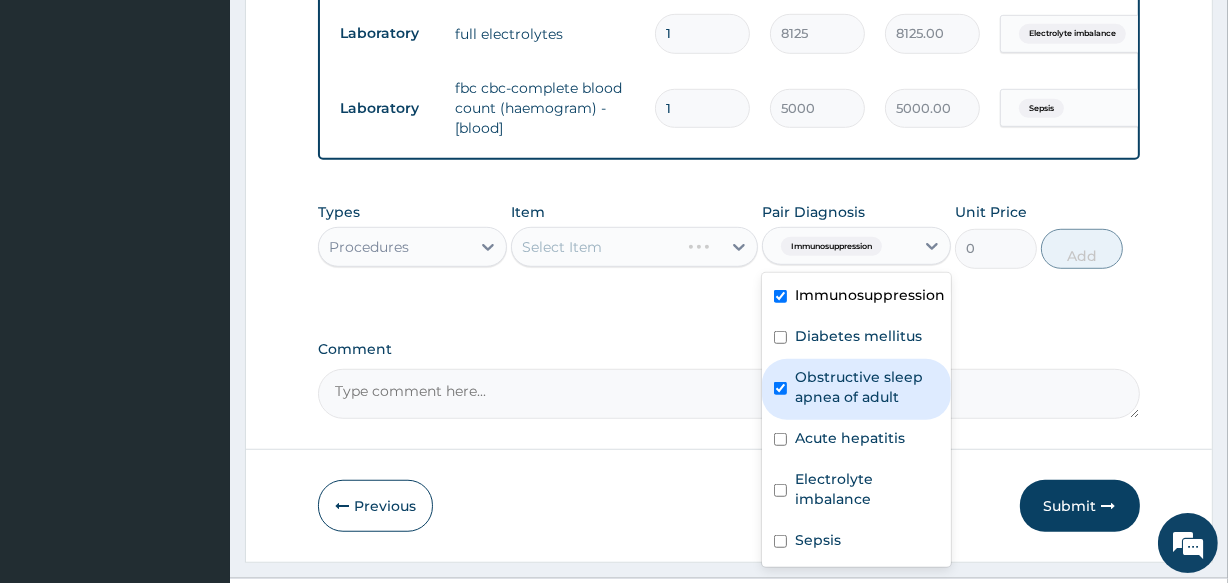checkbox on "true" 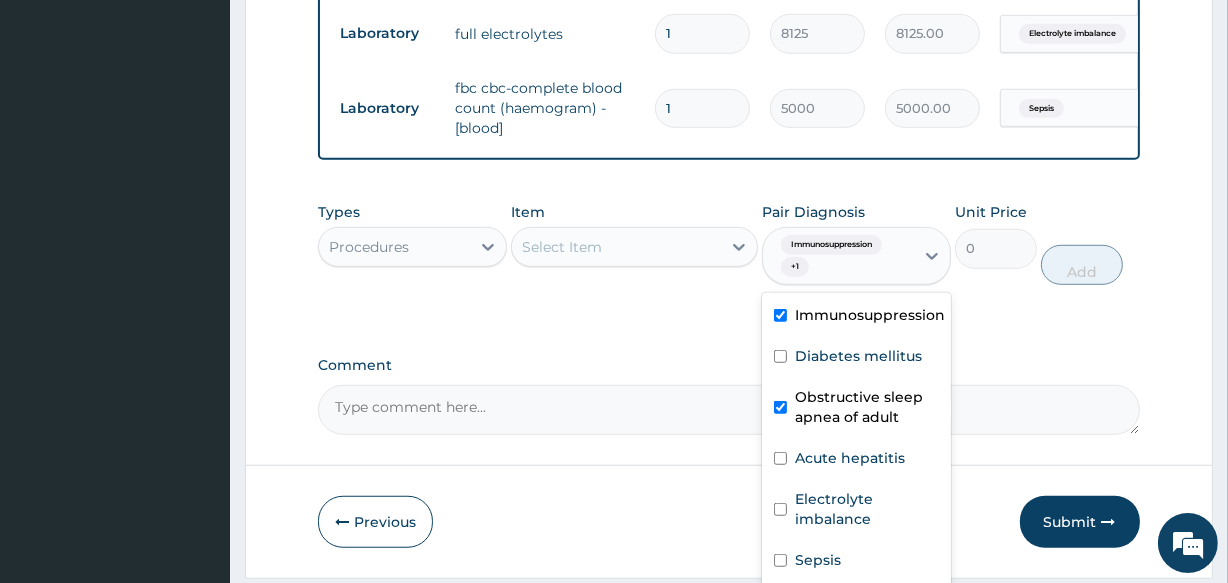 click on "Immunosuppression" at bounding box center (870, 315) 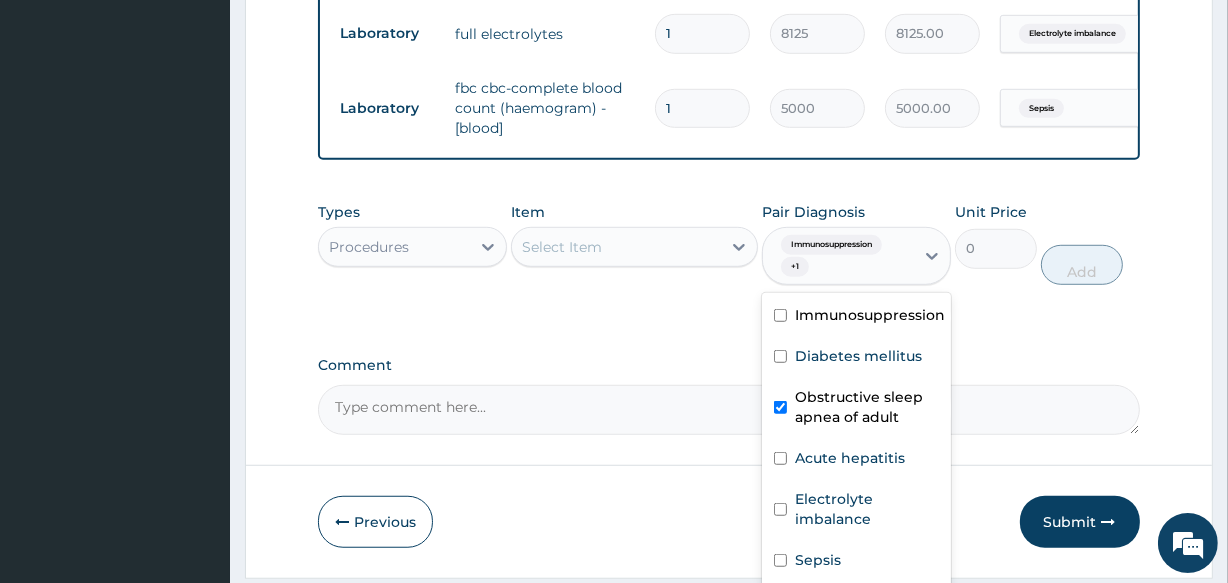 checkbox on "false" 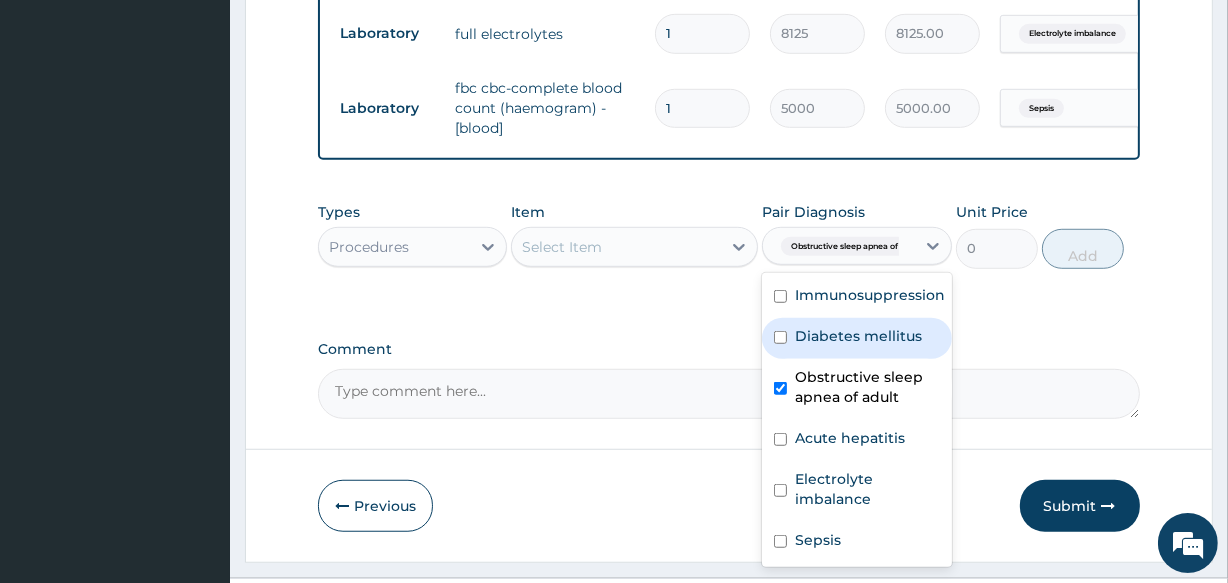 click on "Diabetes mellitus" at bounding box center (858, 336) 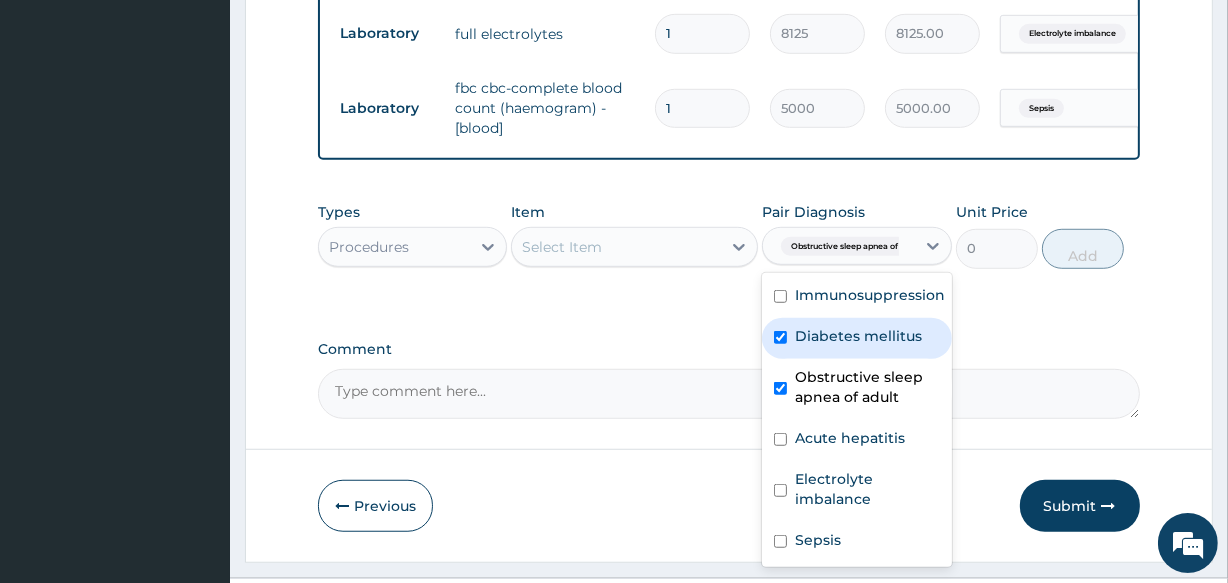 checkbox on "true" 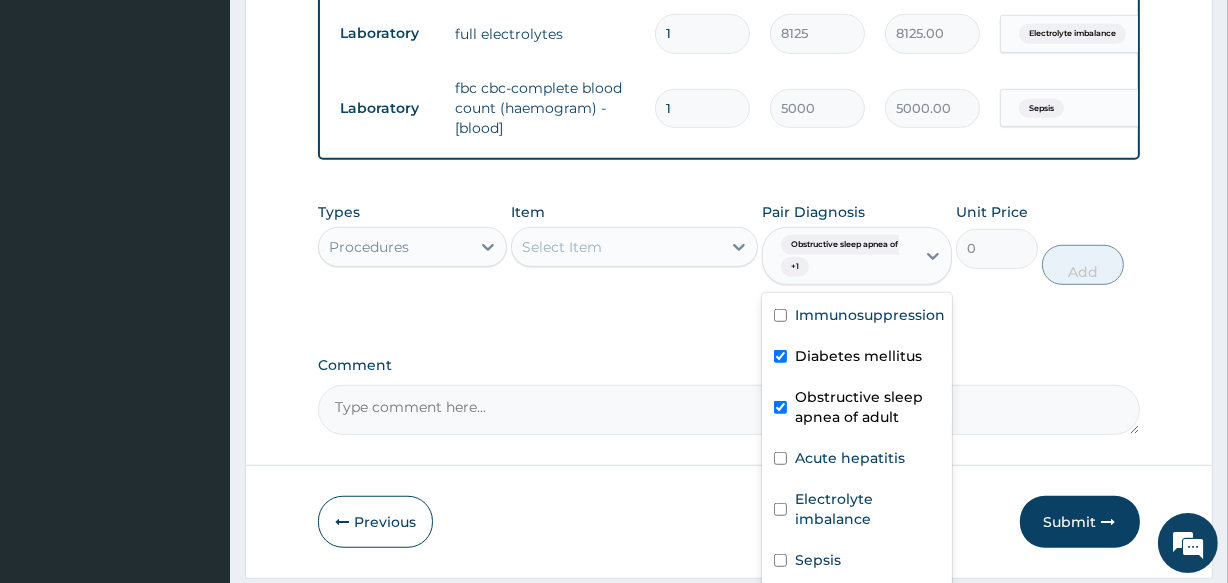 click on "Select Item" at bounding box center (616, 247) 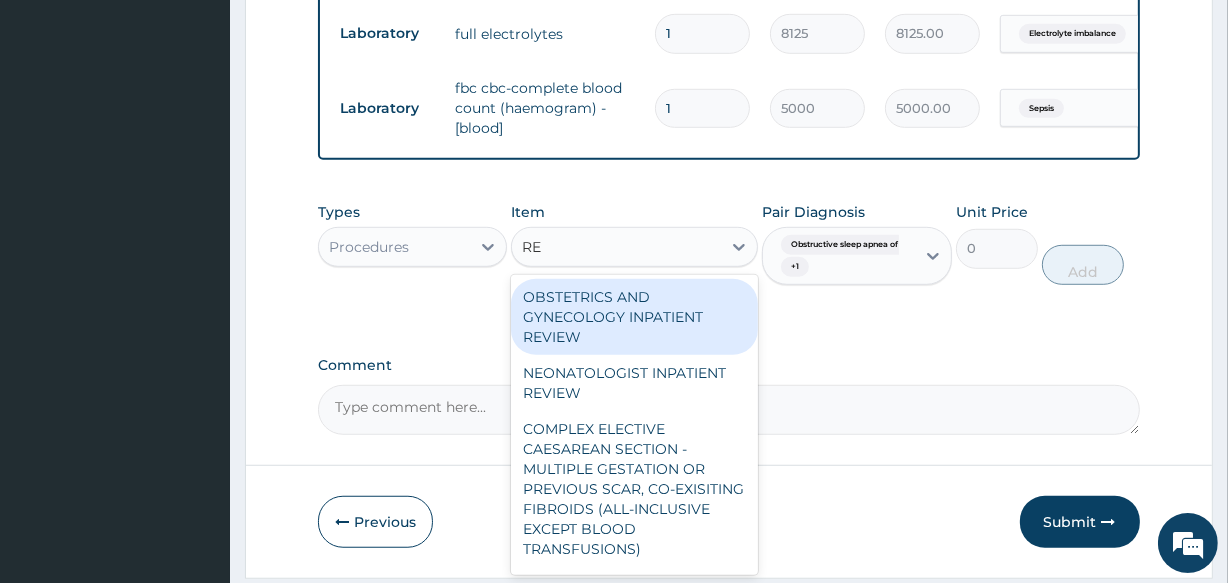 type on "REG" 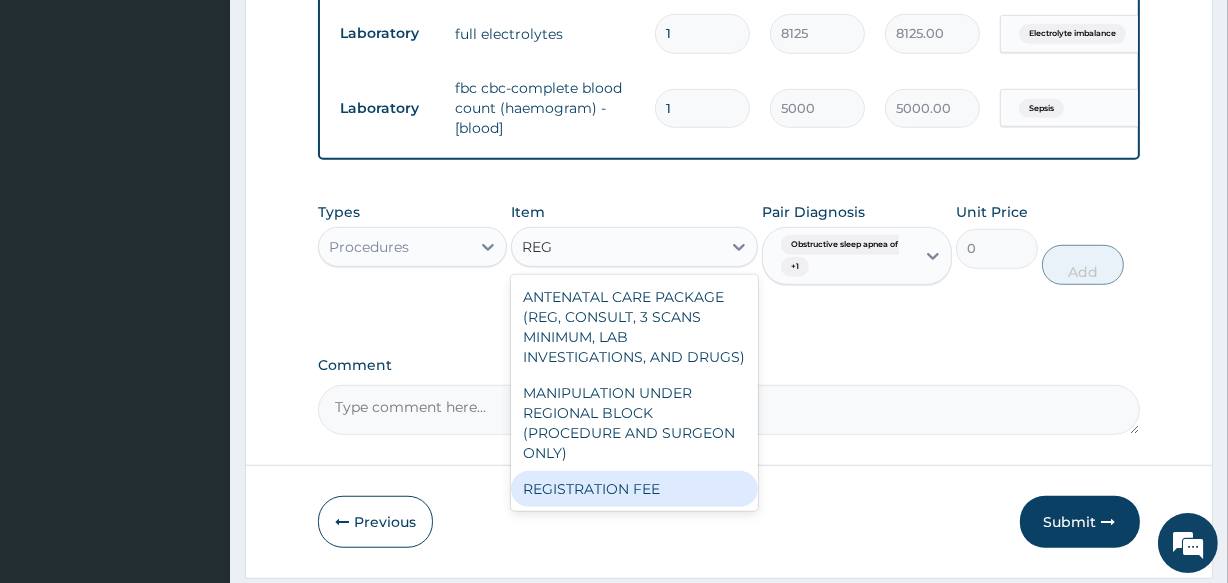 click on "REGISTRATION FEE" at bounding box center [634, 489] 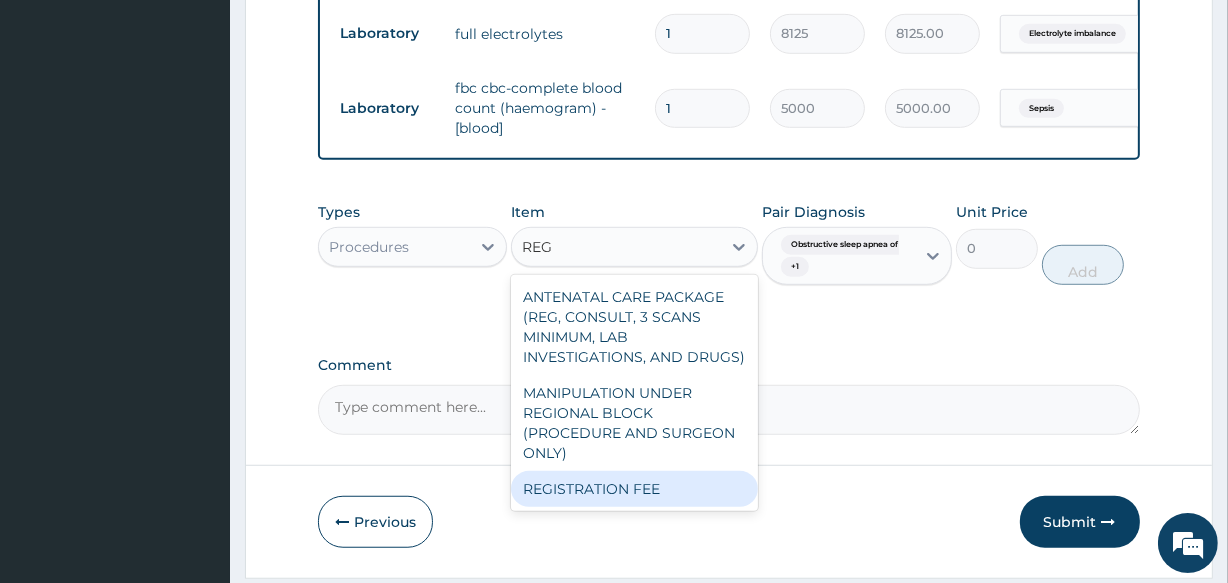 type 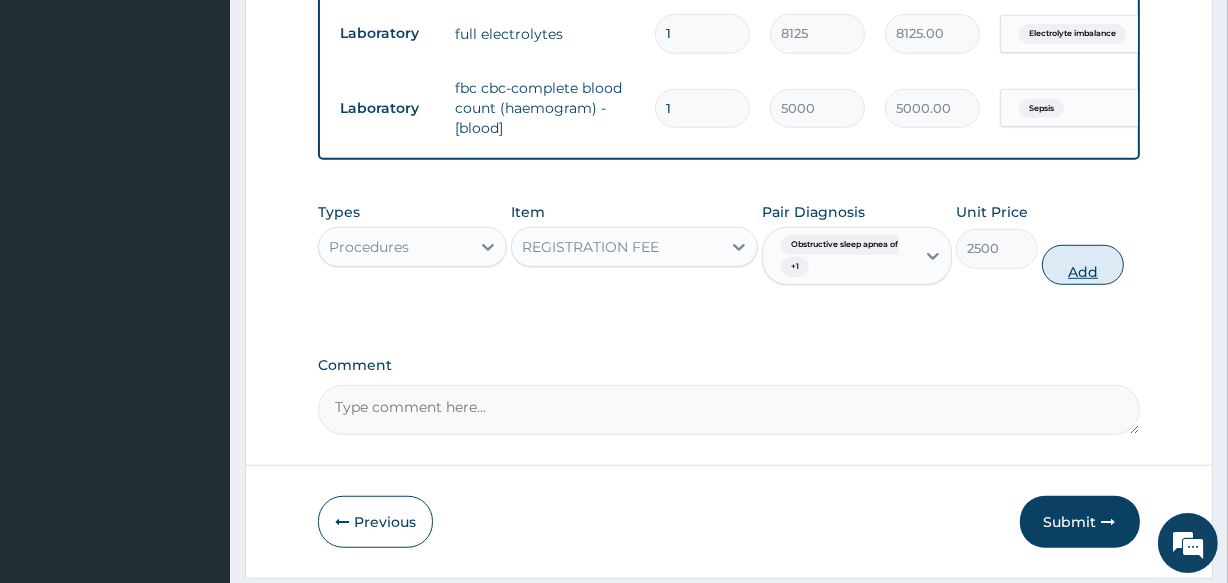 click on "Add" at bounding box center [1083, 265] 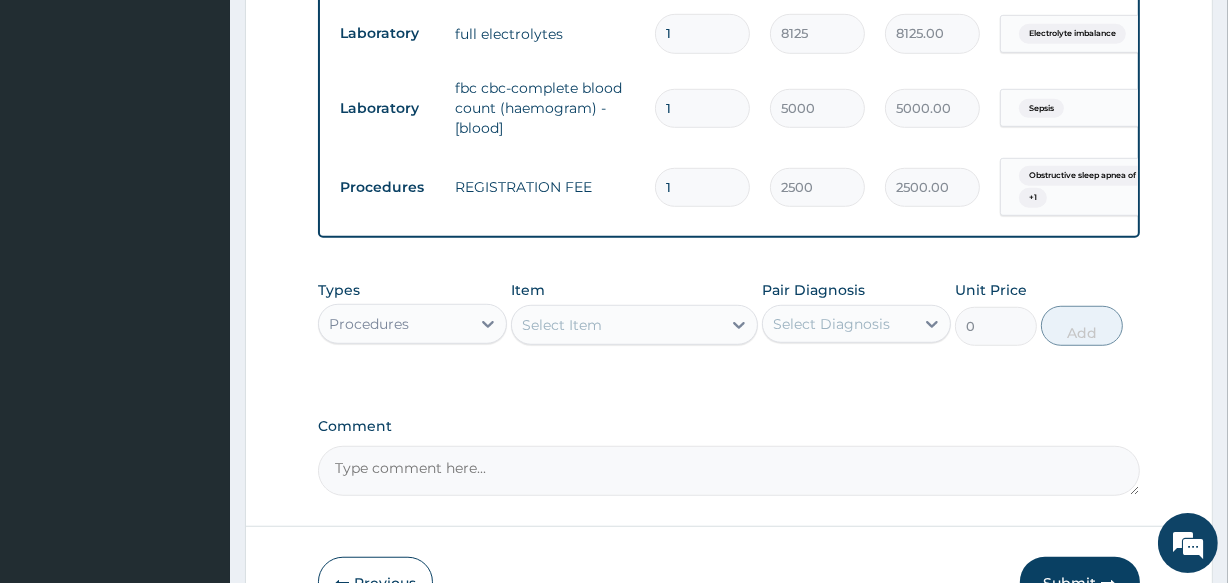 click on "Select Diagnosis" at bounding box center (831, 324) 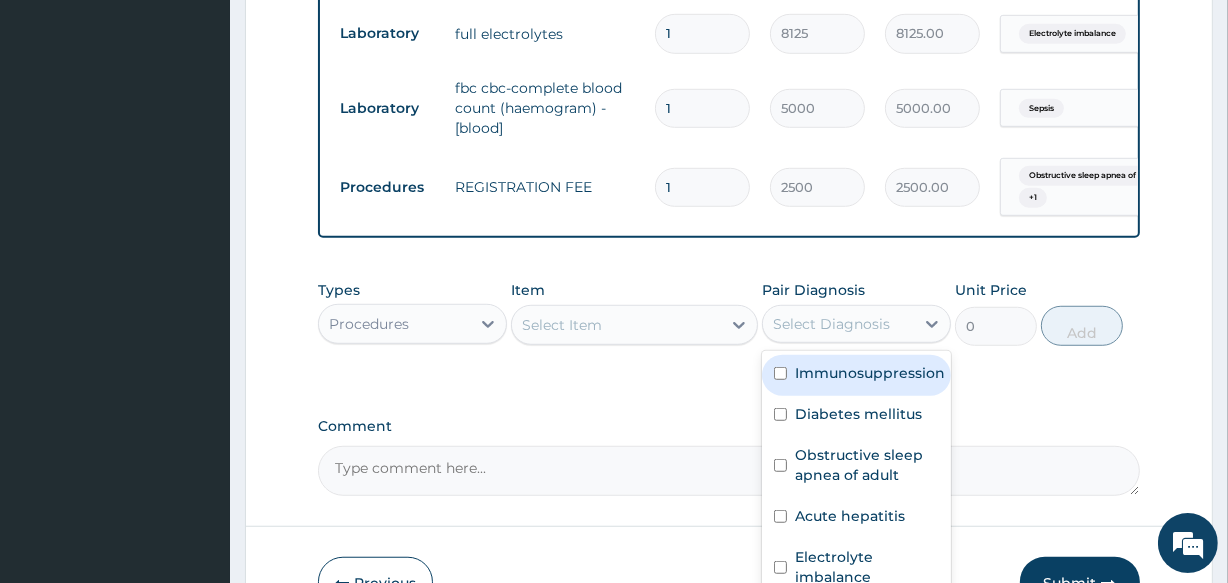 drag, startPoint x: 811, startPoint y: 394, endPoint x: 818, endPoint y: 434, distance: 40.60788 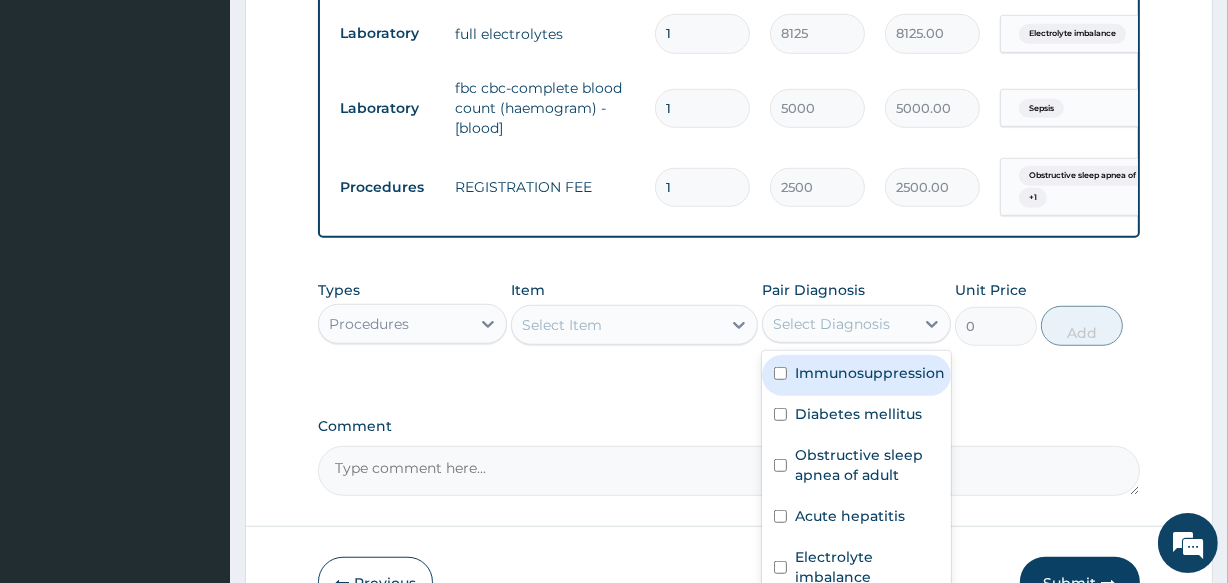 click on "Immunosuppression Diabetes mellitus Obstructive sleep apnea of adult Acute hepatitis Electrolyte imbalance Sepsis" at bounding box center [856, 498] 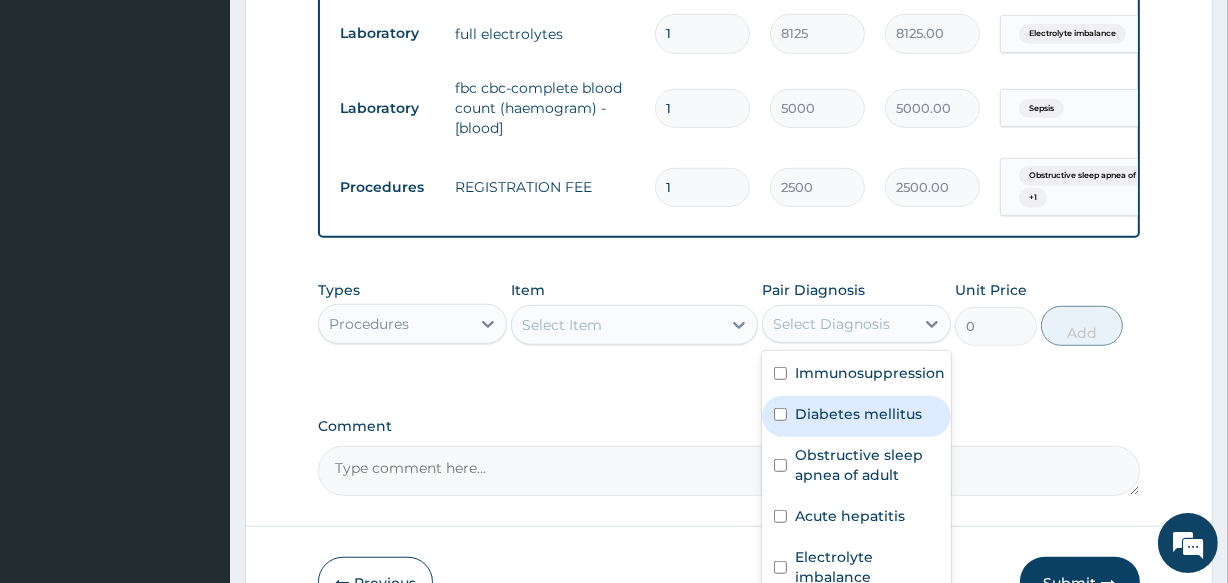 drag, startPoint x: 834, startPoint y: 431, endPoint x: 835, endPoint y: 469, distance: 38.013157 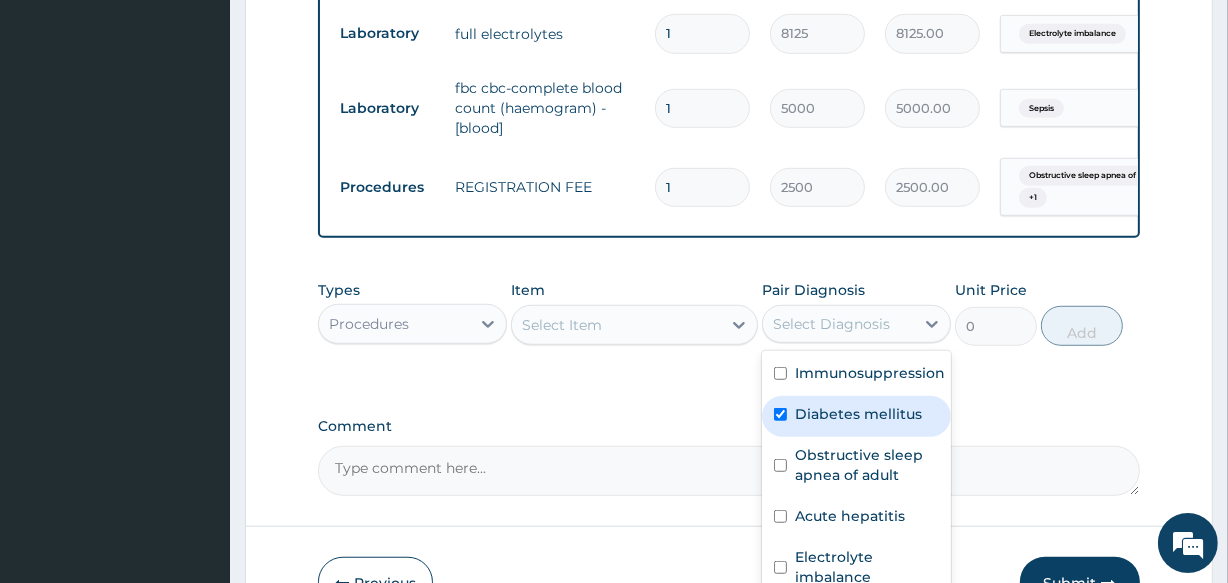 checkbox on "true" 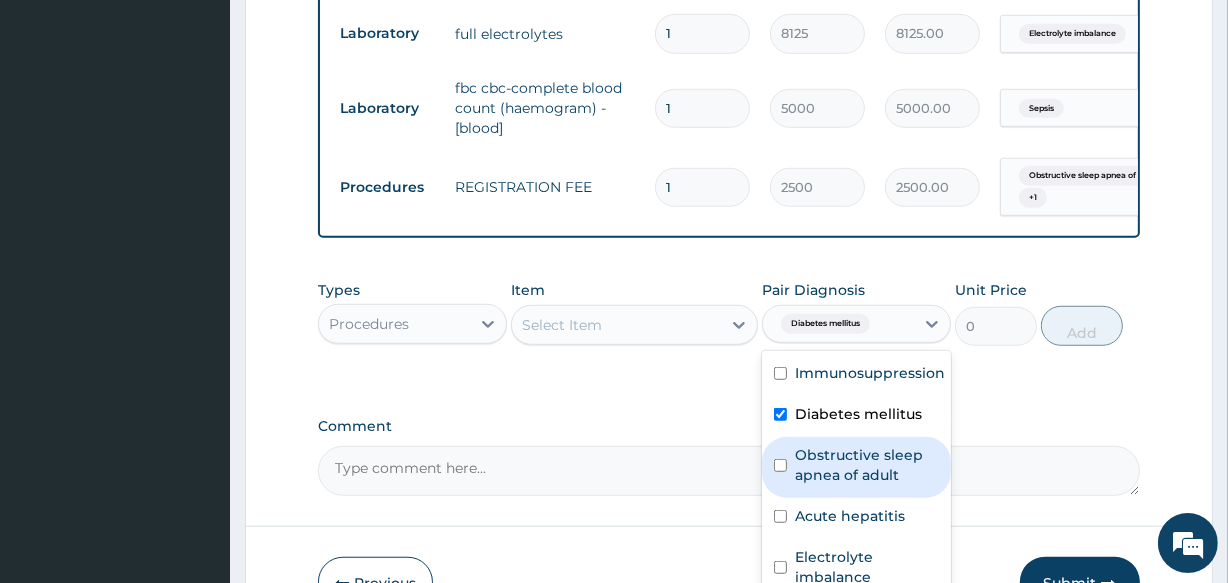 click on "Obstructive sleep apnea of adult" at bounding box center [867, 465] 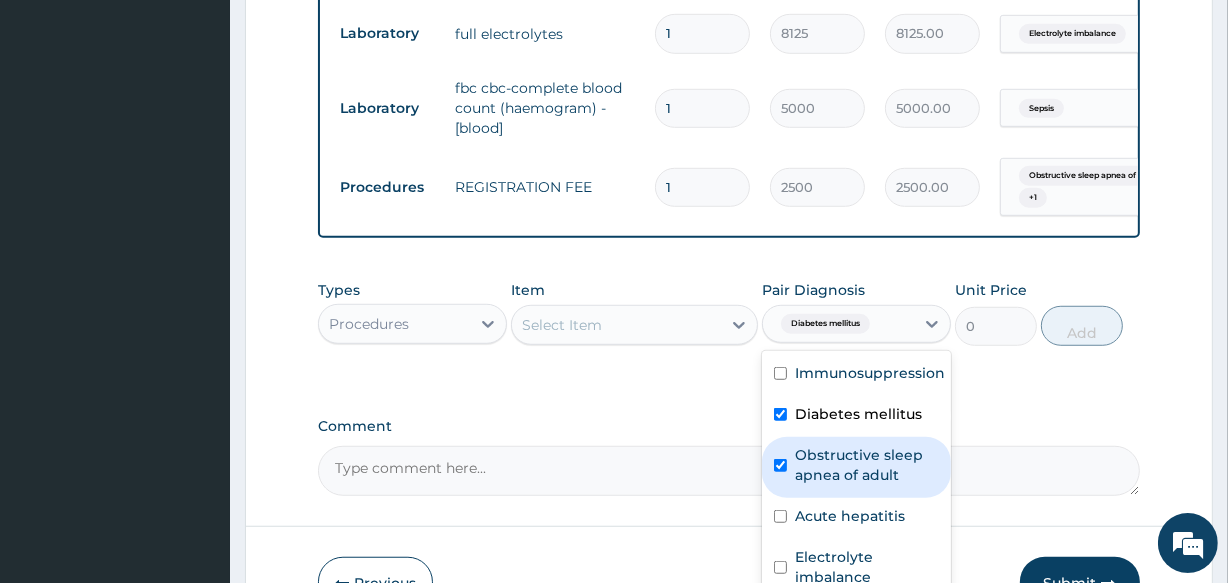 checkbox on "true" 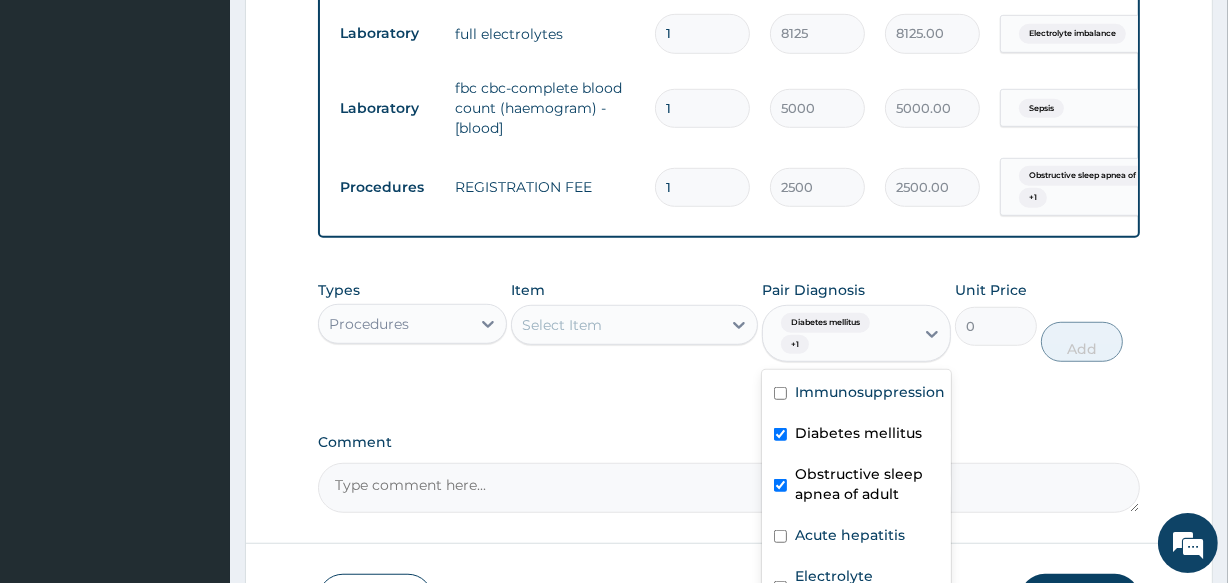 click on "Select Item" at bounding box center [616, 325] 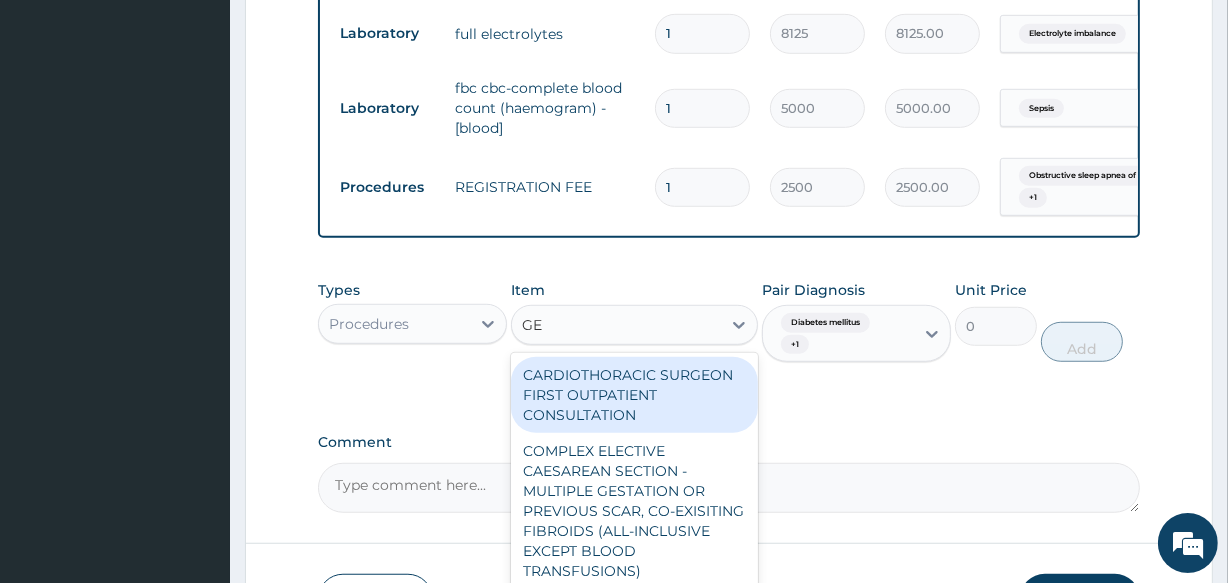 type on "G" 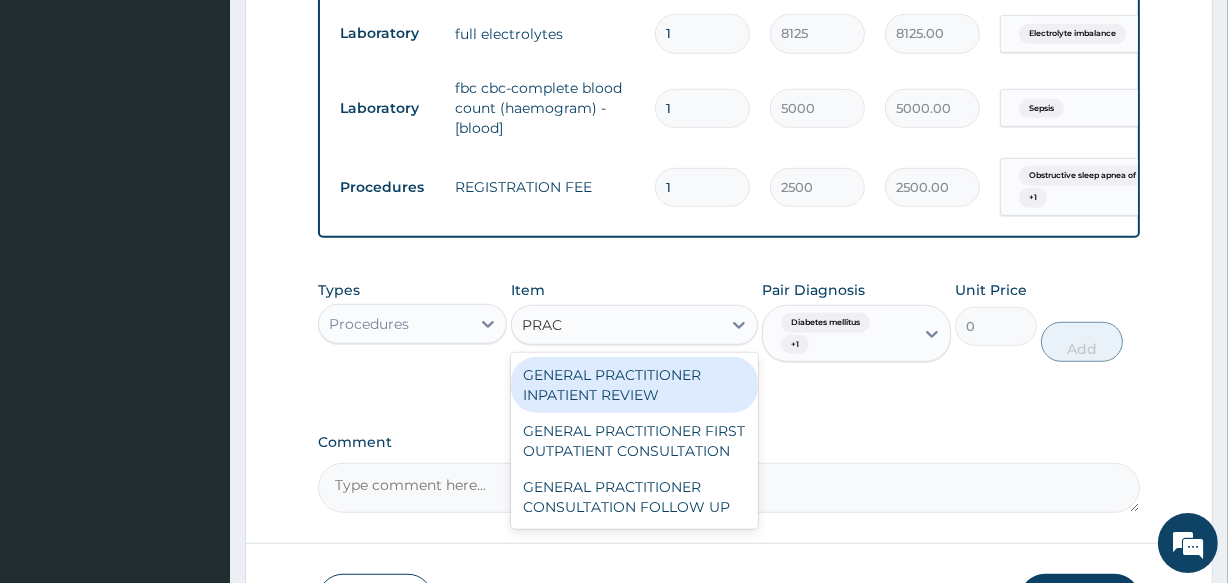type on "PRACT" 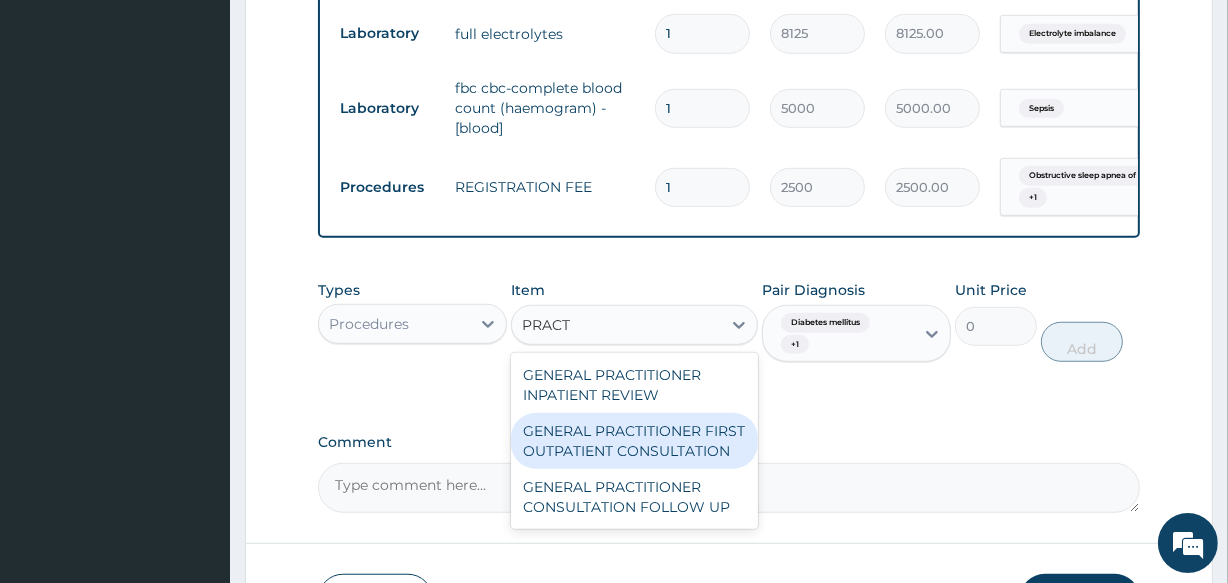 drag, startPoint x: 656, startPoint y: 474, endPoint x: 666, endPoint y: 450, distance: 26 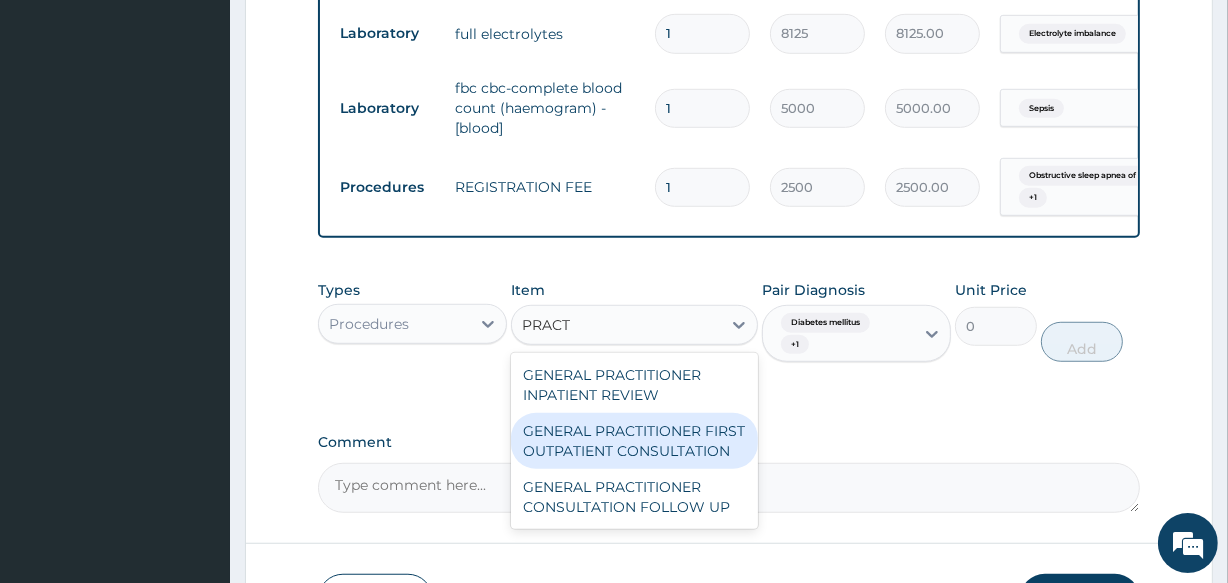 click on "GENERAL PRACTITIONER FIRST OUTPATIENT CONSULTATION" at bounding box center (634, 441) 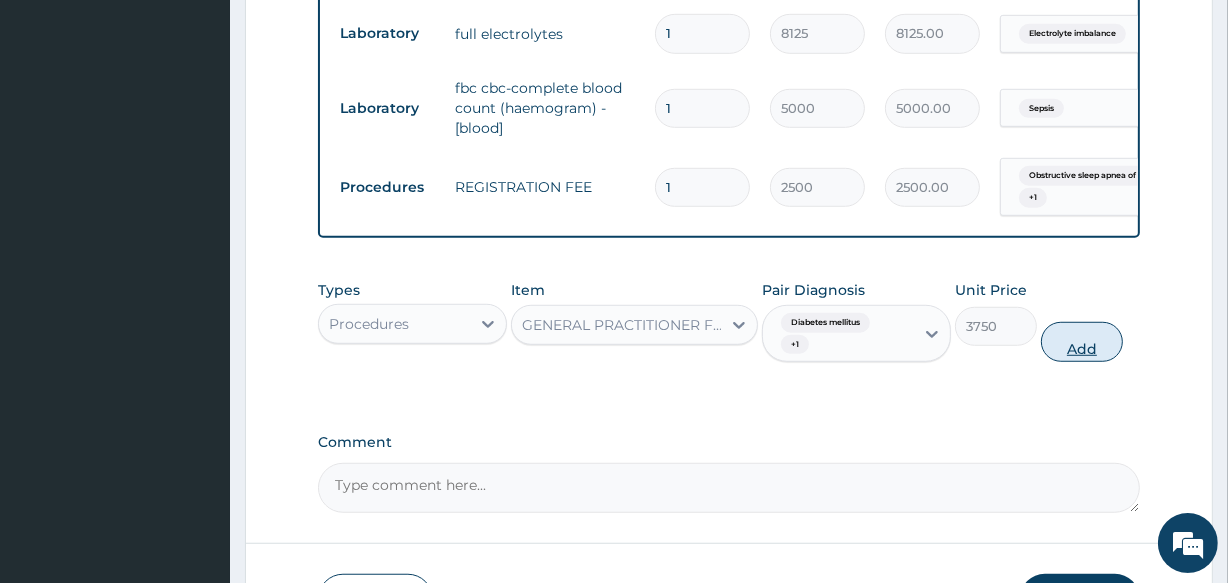 click on "Add" at bounding box center [1082, 342] 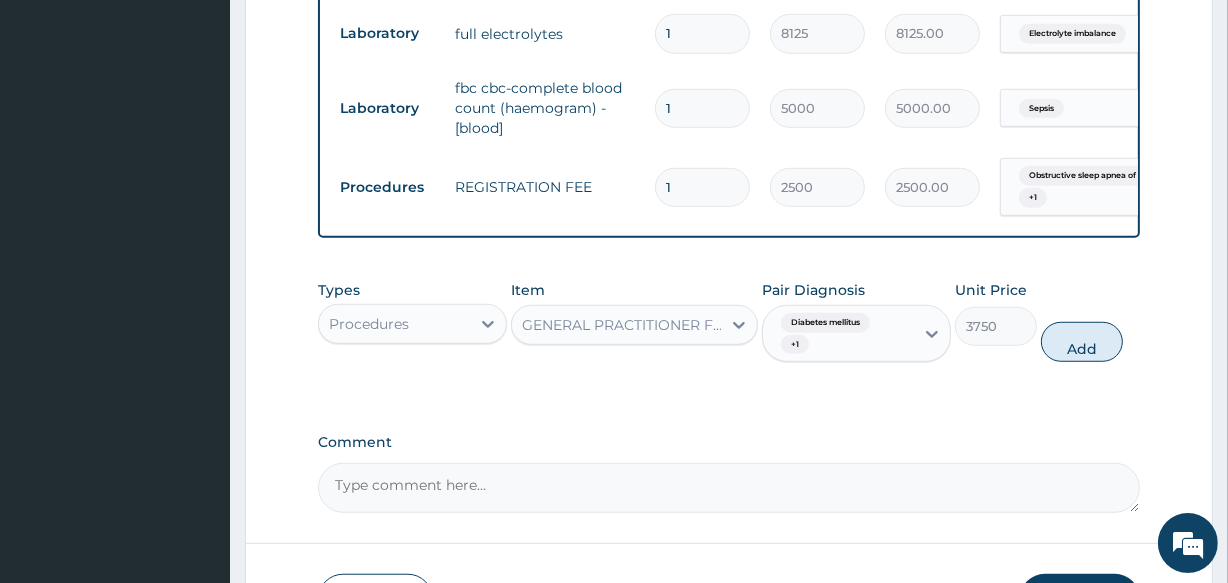type on "0" 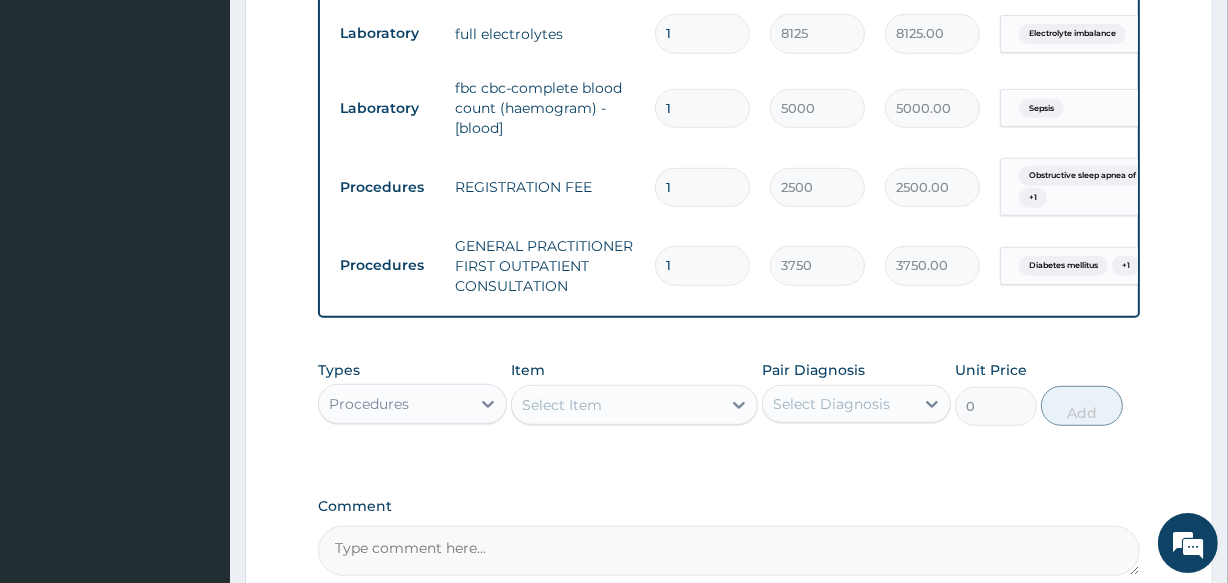 drag, startPoint x: 773, startPoint y: 342, endPoint x: 766, endPoint y: 317, distance: 25.96151 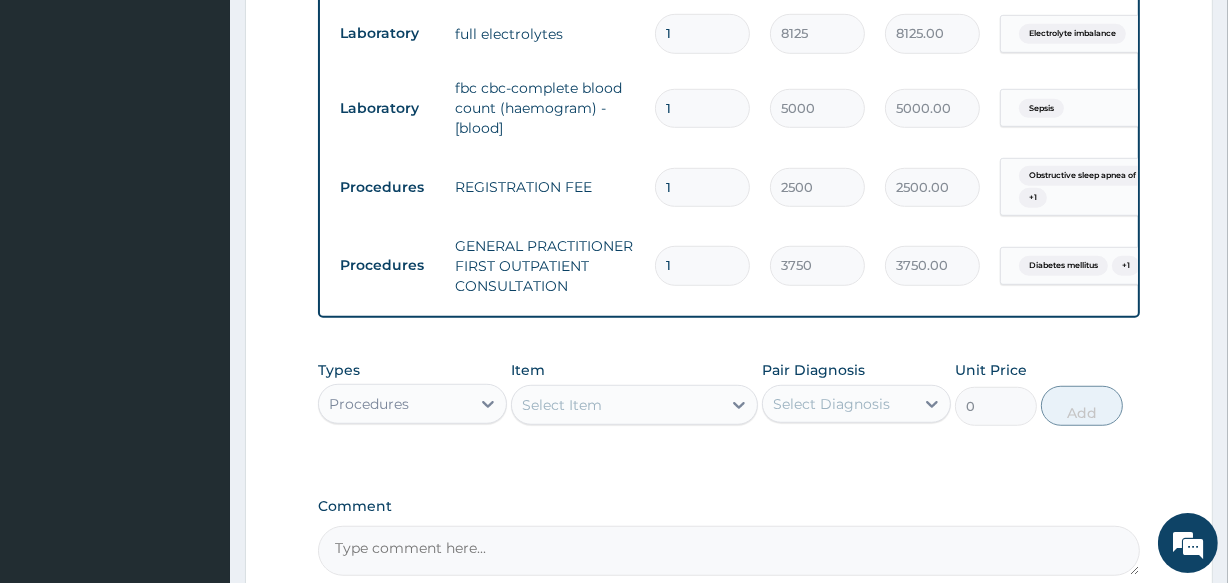 click on "PA Code / Prescription Code PA/A2BEC9 Encounter Date 19-07-2025 Important Notice Please enter PA codes before entering items that are not attached to a PA code   All diagnoses entered must be linked to a claim item. Diagnosis & Claim Items that are visible but inactive cannot be edited because they were imported from an already approved PA code. Diagnosis Immunosuppression query Diabetes mellitus query Obstructive sleep apnea of adult confirmed Acute hepatitis query Electrolyte imbalance query Sepsis confirmed NB: All diagnosis must be linked to a claim item Claim Items Type Name Quantity Unit Price Total Price Pair Diagnosis Actions Laboratory hiv 1 & 2 screening - [serum] 1 2812.5 2812.50 Immunosuppression Delete Laboratory blood glucose sugar random - [plasma] 1 1875 1875.00 Diabetes mellitus Delete Laboratory vdrl 1 2250 2250.00 Immunosuppression Delete Procedures ent first outpatient consultation 1 37500 37500.00 Obstructive sleep apnea of adu... Delete Laboratory hepatitis c screening (hcv) 1 3437.5 1 1" at bounding box center (728, -207) 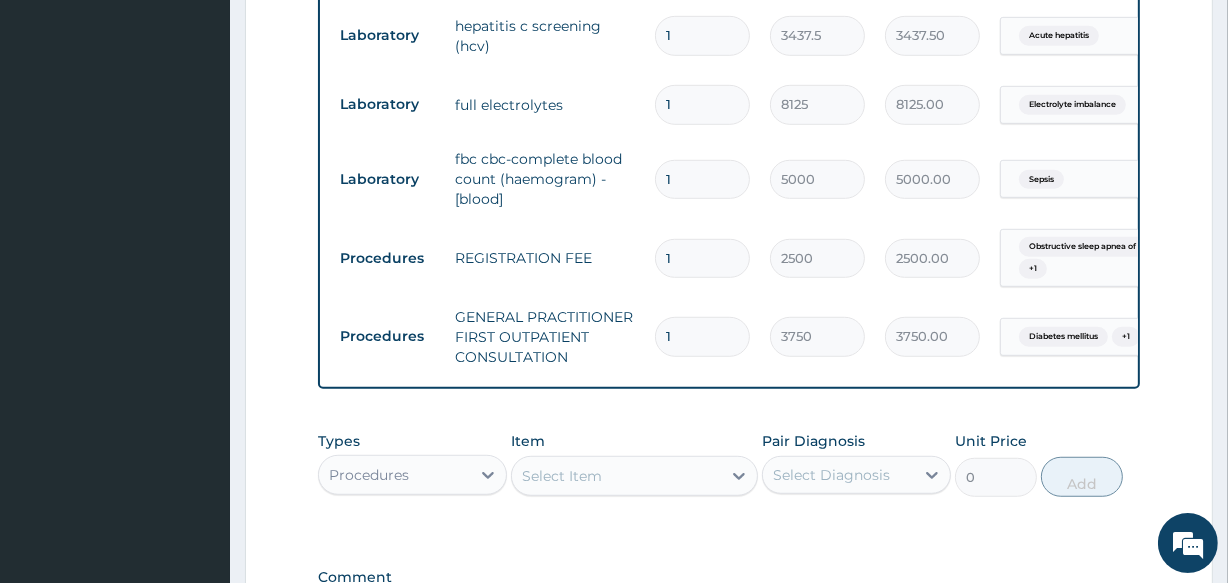 scroll, scrollTop: 1399, scrollLeft: 0, axis: vertical 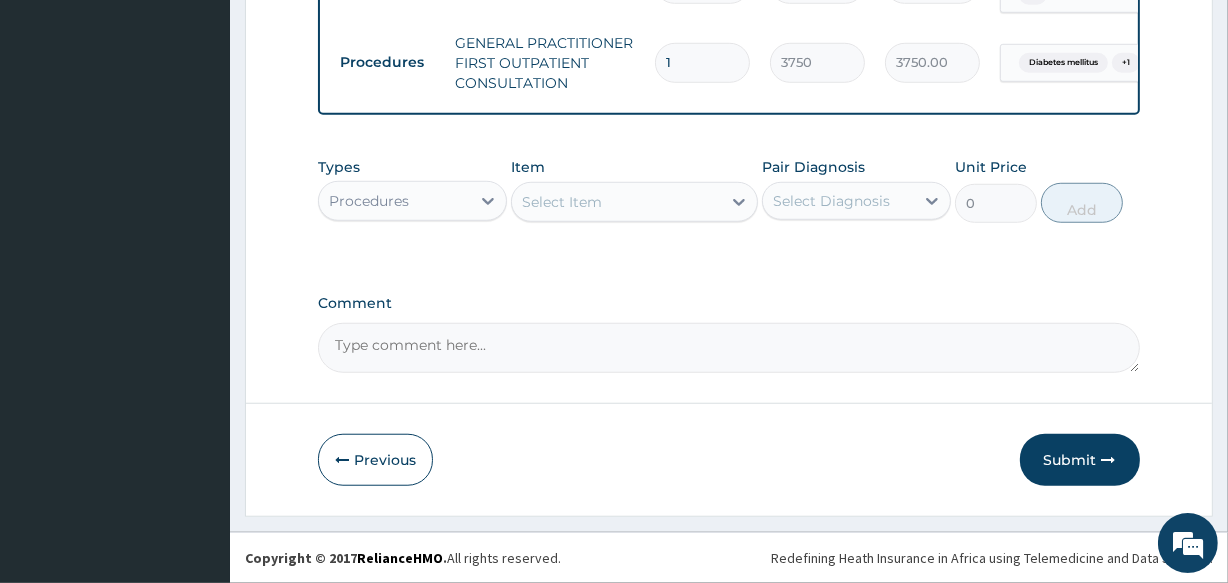 click on "PA Code / Prescription Code PA/A2BEC9 Encounter Date 19-07-2025 Important Notice Please enter PA codes before entering items that are not attached to a PA code   All diagnoses entered must be linked to a claim item. Diagnosis & Claim Items that are visible but inactive cannot be edited because they were imported from an already approved PA code. Diagnosis Immunosuppression query Diabetes mellitus query Obstructive sleep apnea of adult confirmed Acute hepatitis query Electrolyte imbalance query Sepsis confirmed NB: All diagnosis must be linked to a claim item Claim Items Type Name Quantity Unit Price Total Price Pair Diagnosis Actions Laboratory hiv 1 & 2 screening - [serum] 1 2812.5 2812.50 Immunosuppression Delete Laboratory blood glucose sugar random - [plasma] 1 1875 1875.00 Diabetes mellitus Delete Laboratory vdrl 1 2250 2250.00 Immunosuppression Delete Procedures ent first outpatient consultation 1 37500 37500.00 Obstructive sleep apnea of adu... Delete Laboratory hepatitis c screening (hcv) 1 3437.5 1 1" at bounding box center [728, -410] 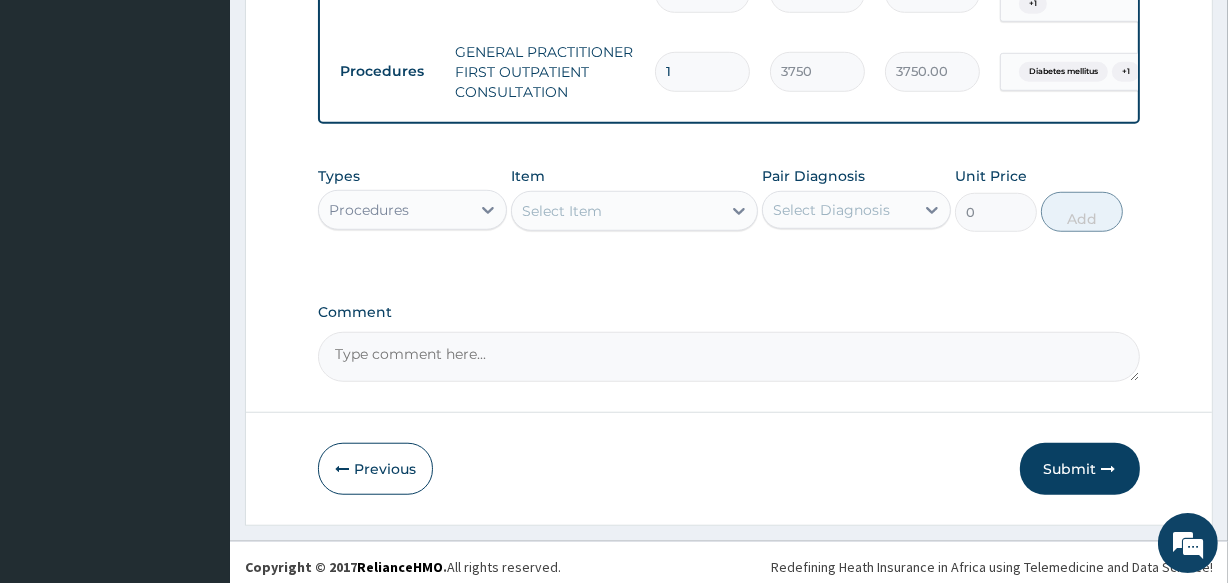 scroll, scrollTop: 1399, scrollLeft: 0, axis: vertical 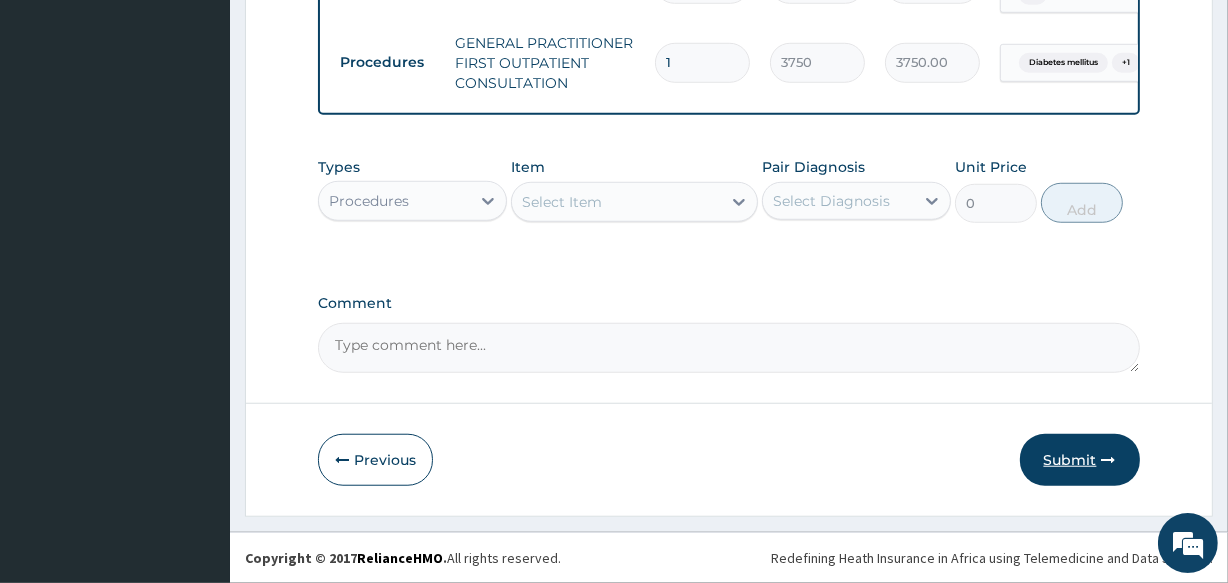 click on "Submit" at bounding box center [1080, 460] 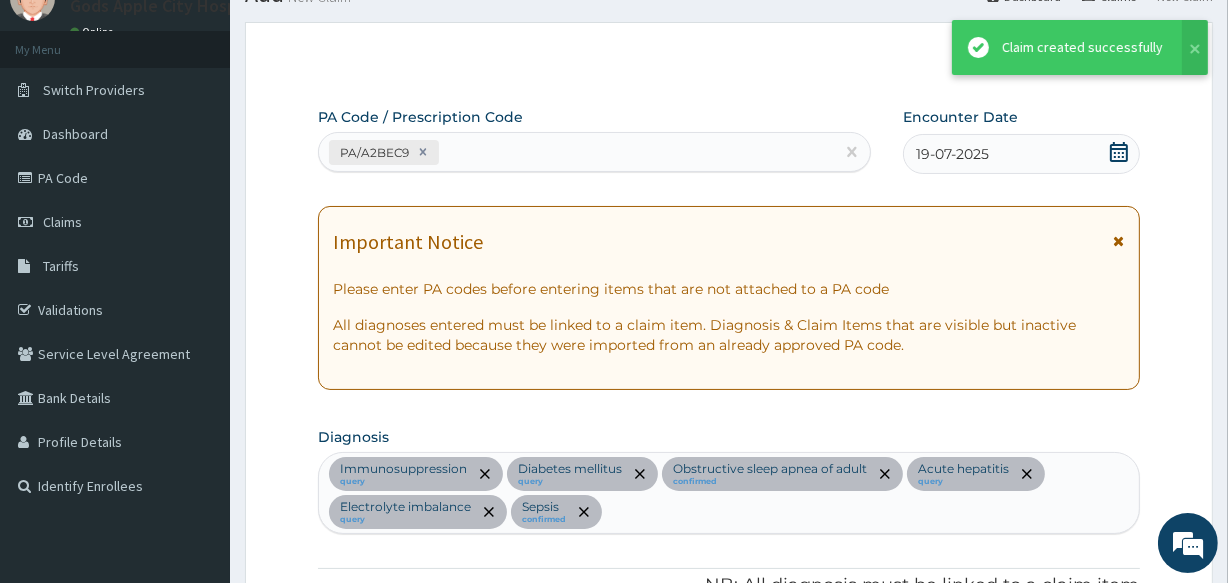 scroll, scrollTop: 1399, scrollLeft: 0, axis: vertical 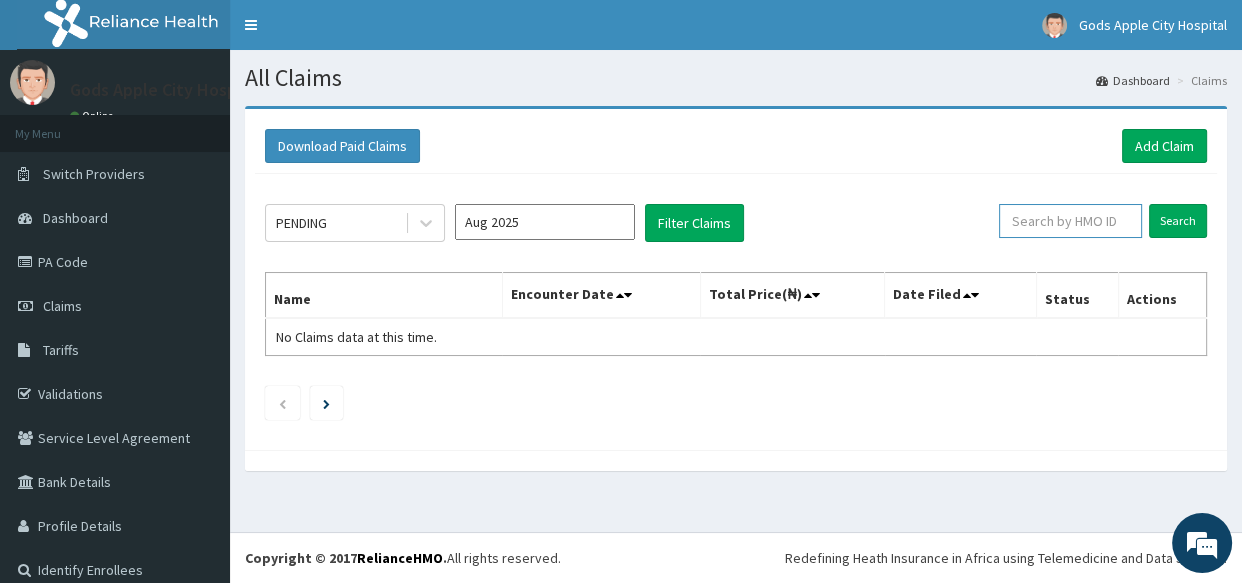 paste on "WFL/10007/A" 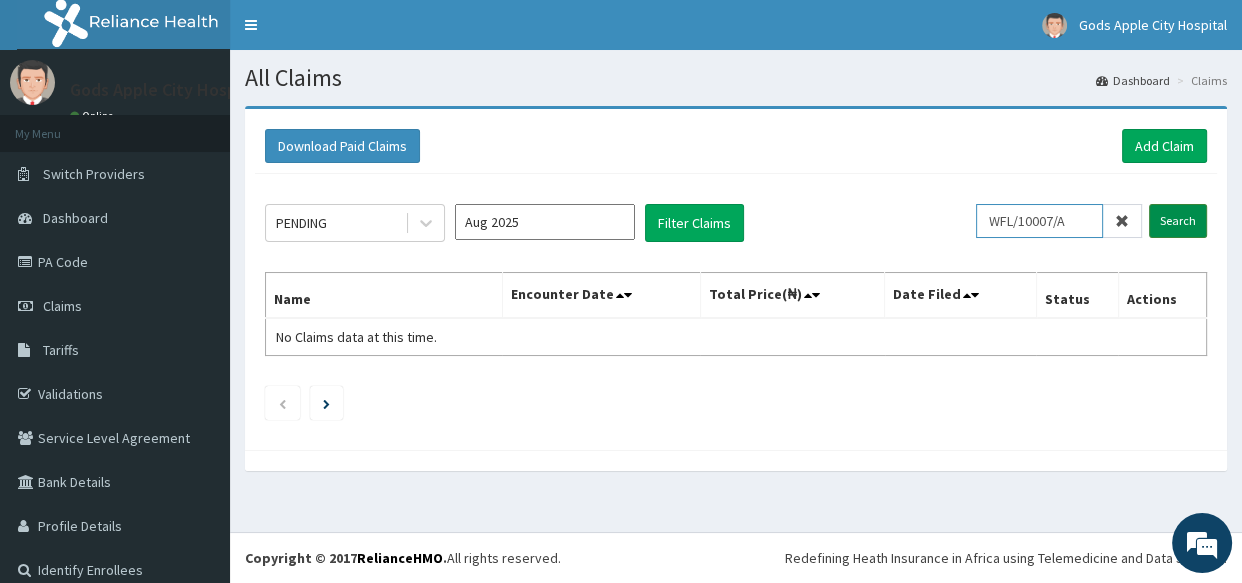 type on "WFL/10007/A" 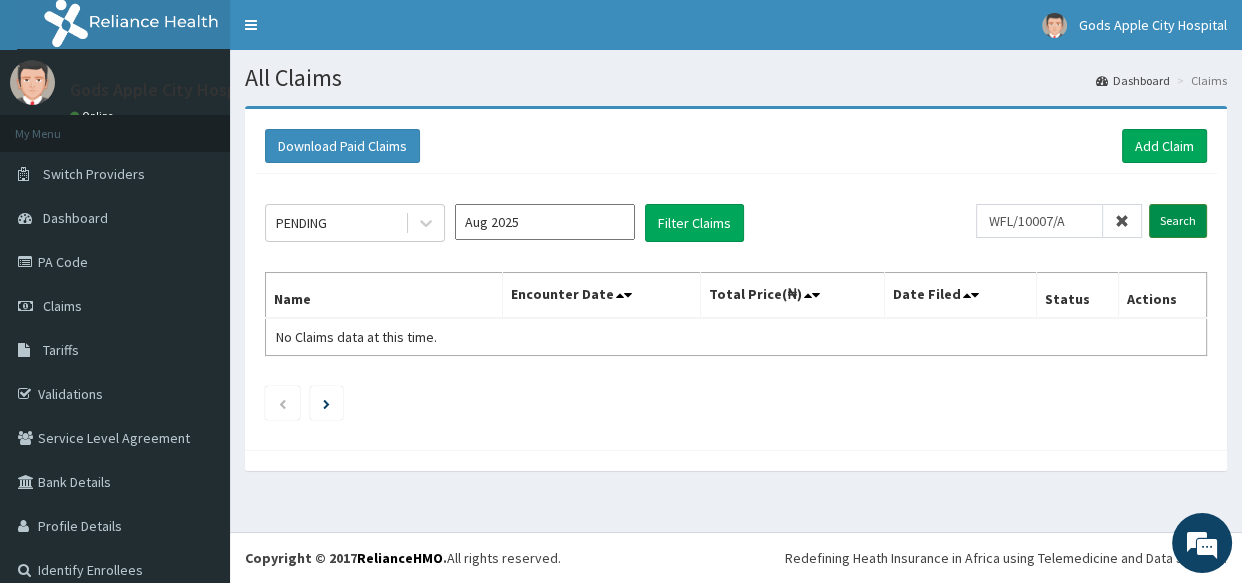 click on "Search" at bounding box center [1178, 221] 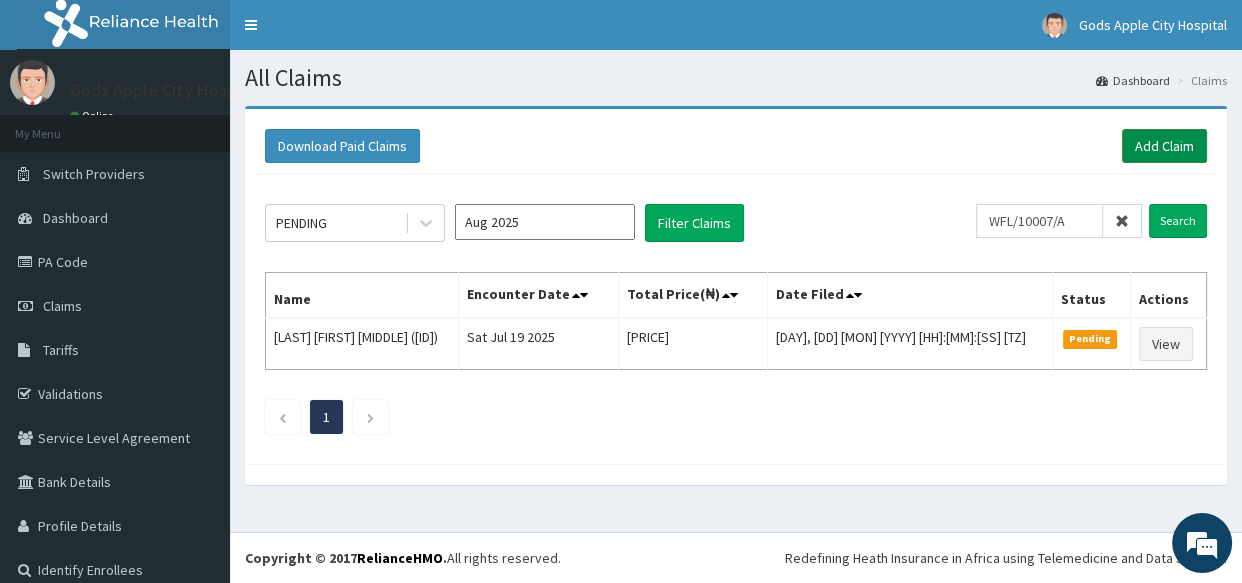 click on "Add Claim" at bounding box center [1164, 146] 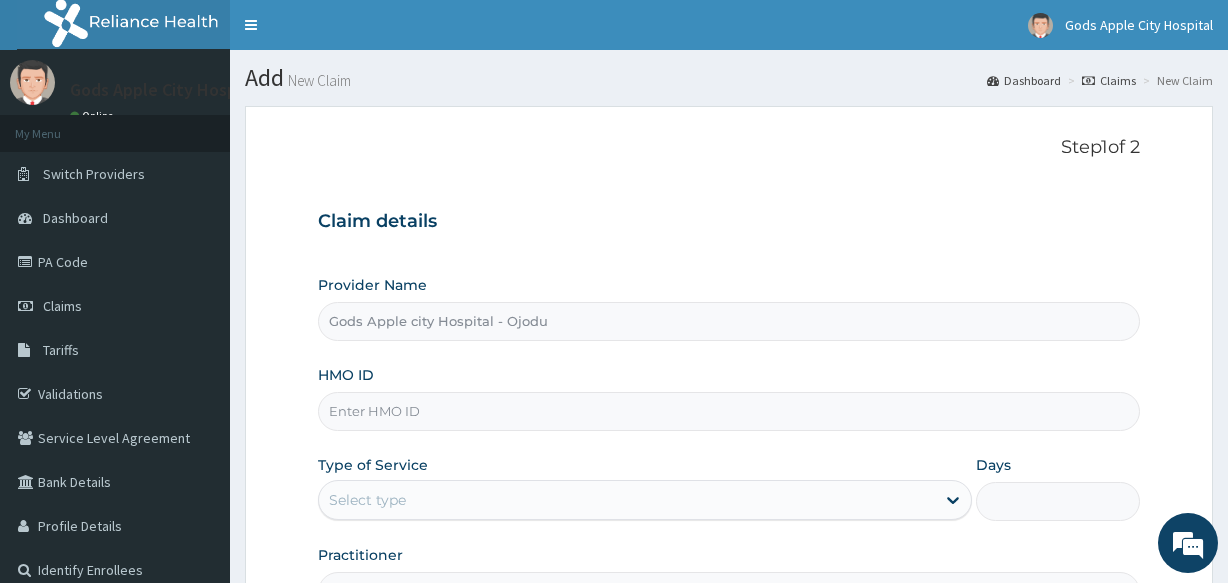 scroll, scrollTop: 0, scrollLeft: 0, axis: both 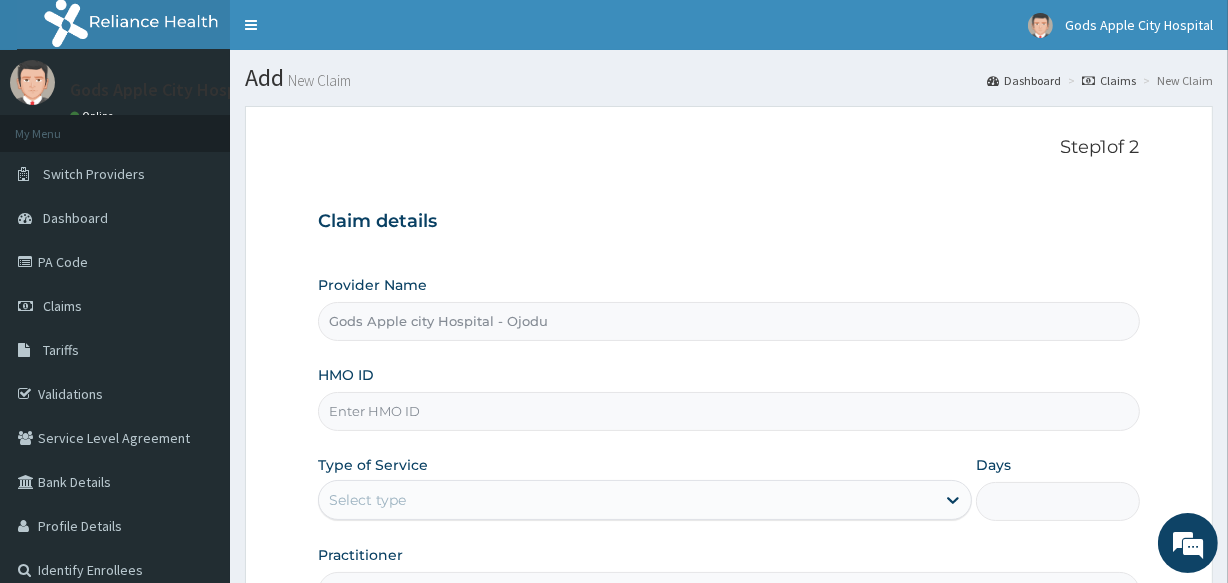 paste on "WFL/10007/A" 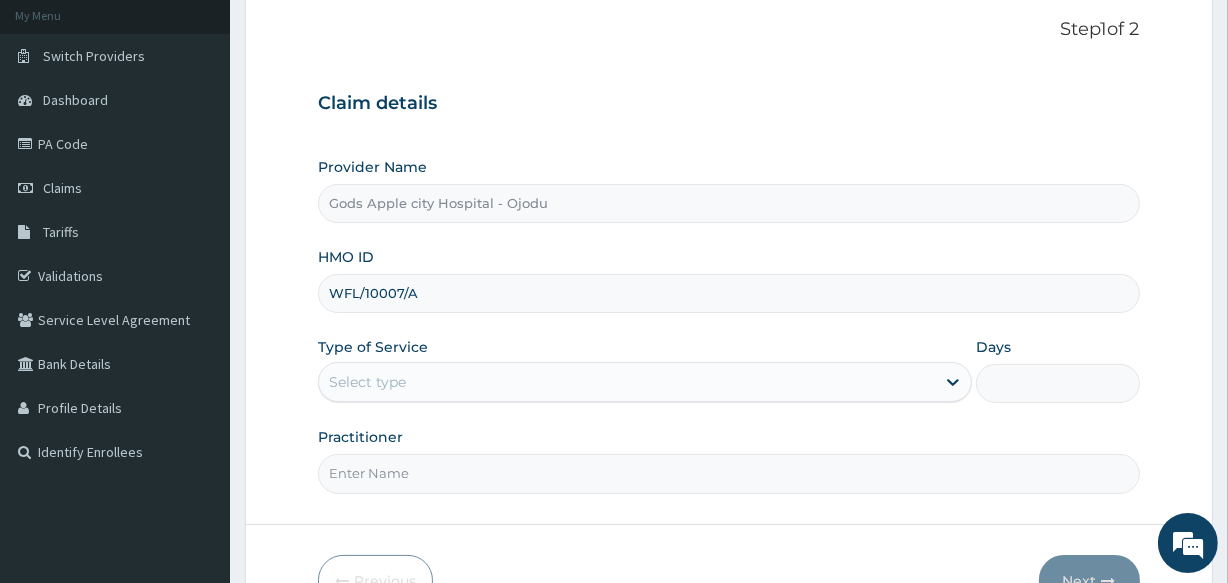 scroll, scrollTop: 237, scrollLeft: 0, axis: vertical 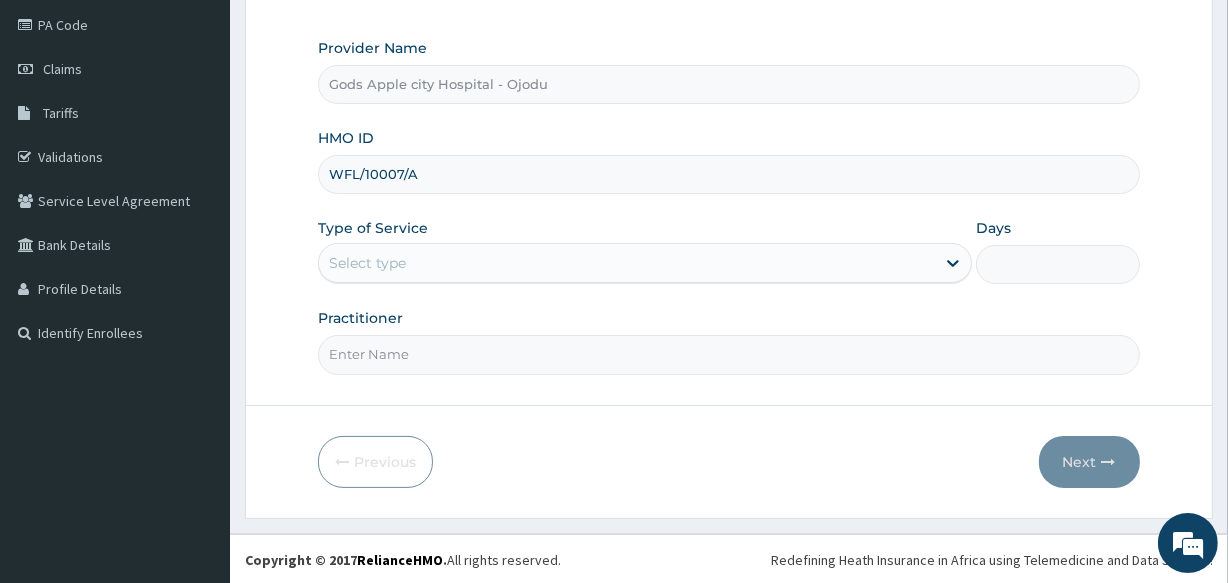 type on "WFL/10007/A" 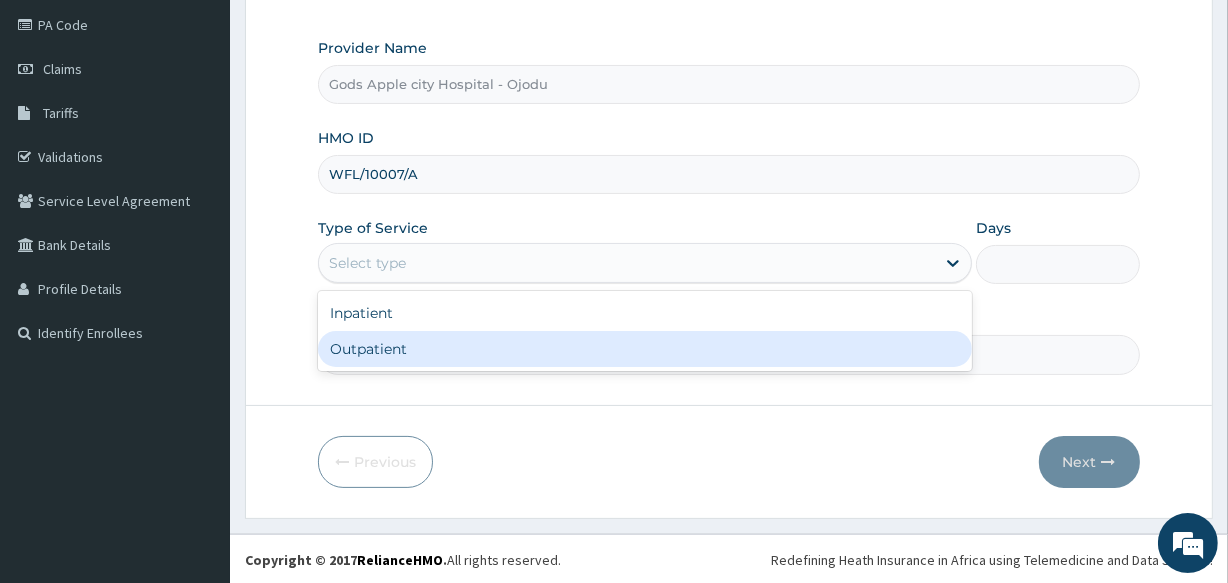 click on "Outpatient" at bounding box center [645, 349] 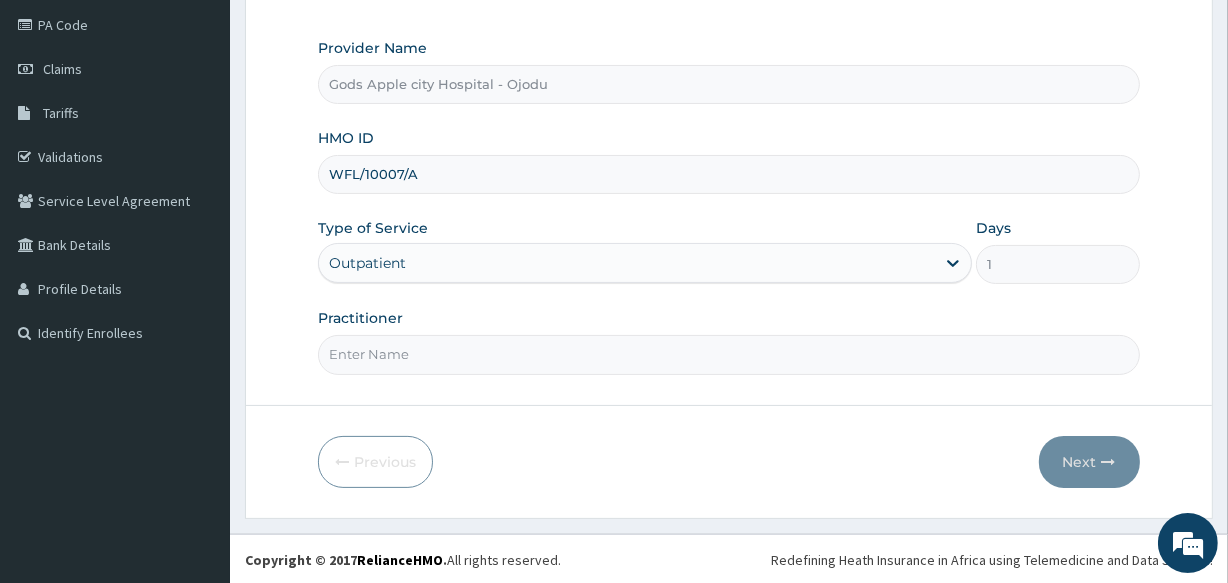 click on "Practitioner" at bounding box center (728, 354) 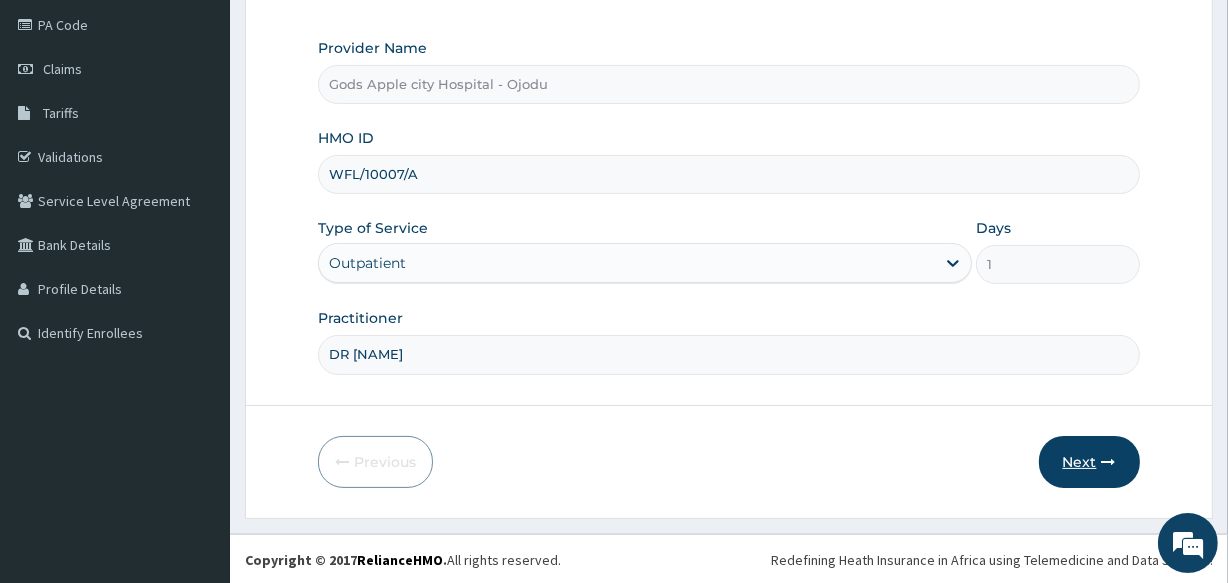 click on "Next" at bounding box center [1089, 462] 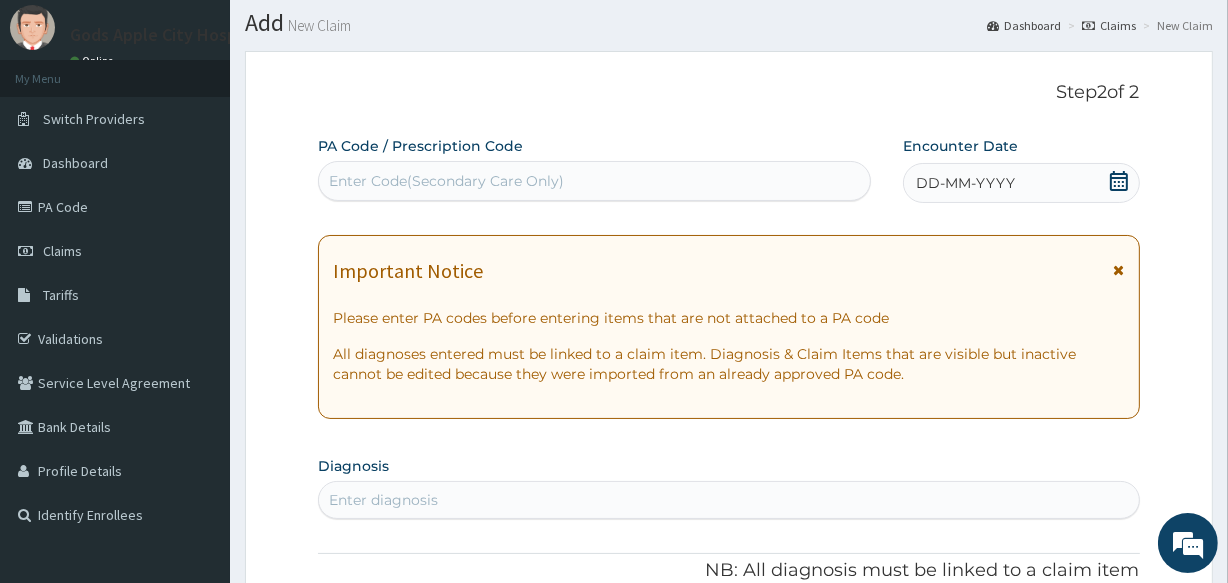 scroll, scrollTop: 0, scrollLeft: 0, axis: both 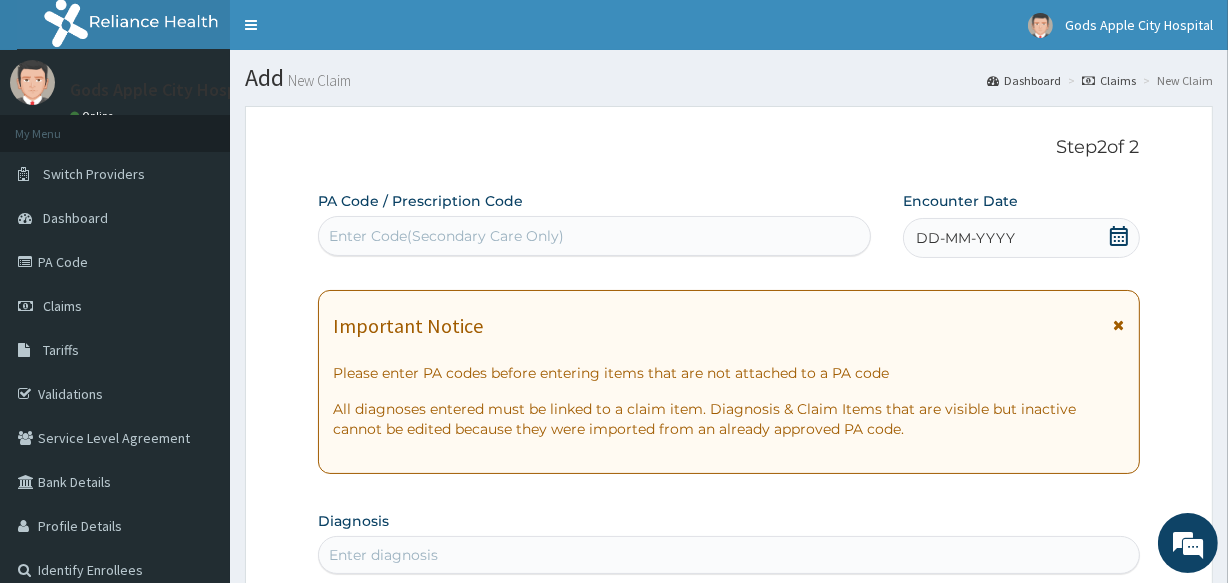 click on "Enter Code(Secondary Care Only)" at bounding box center (594, 236) 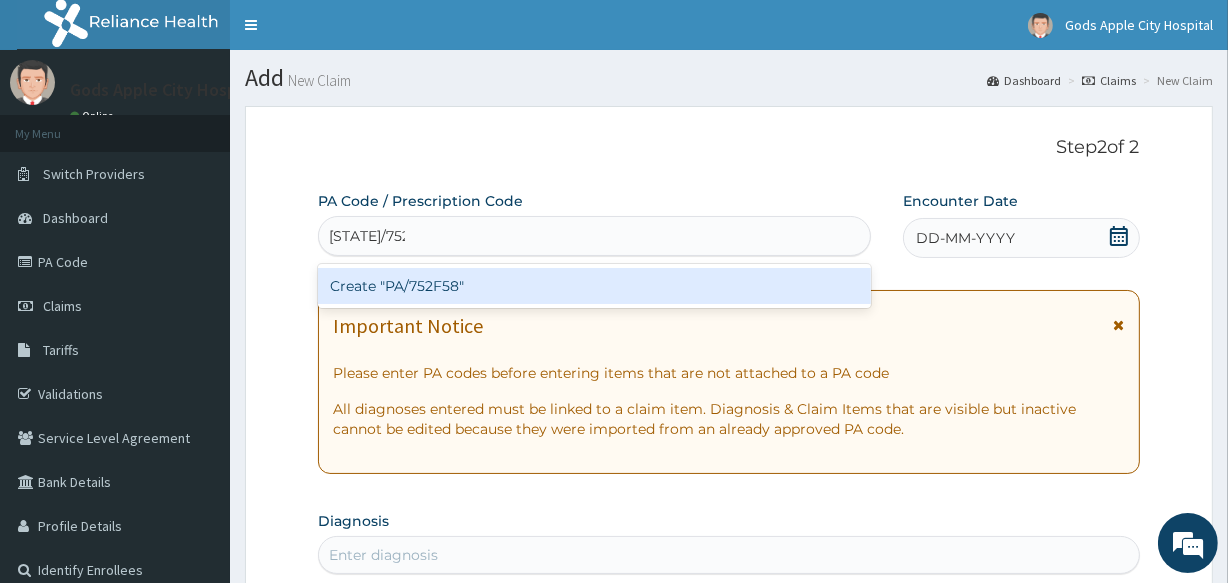 click on "Create "PA/752F58"" at bounding box center (594, 286) 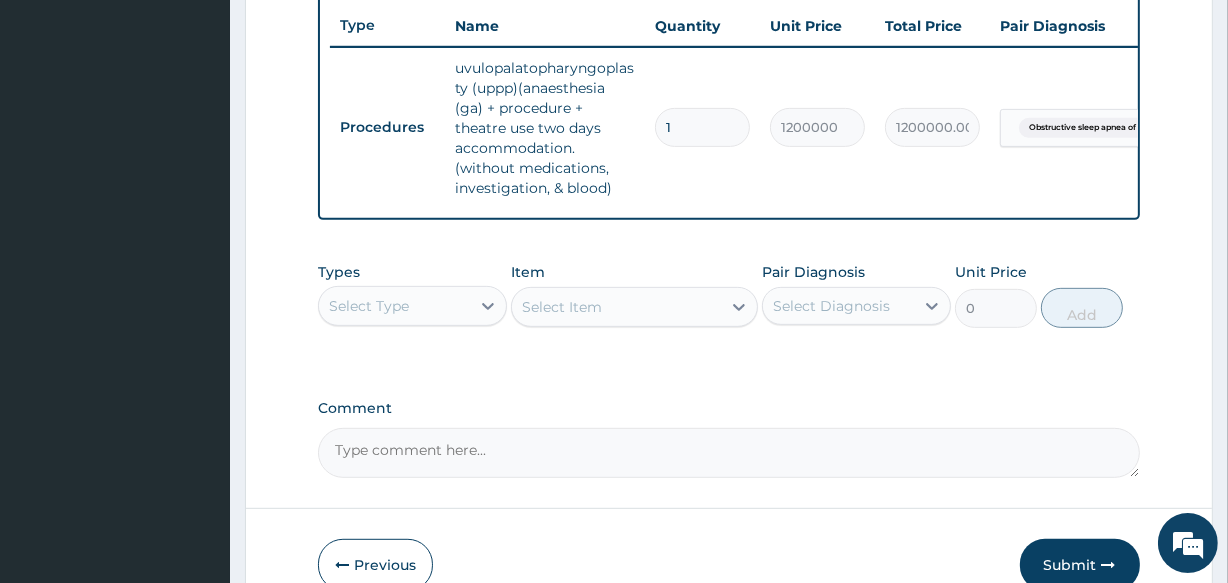 scroll, scrollTop: 867, scrollLeft: 0, axis: vertical 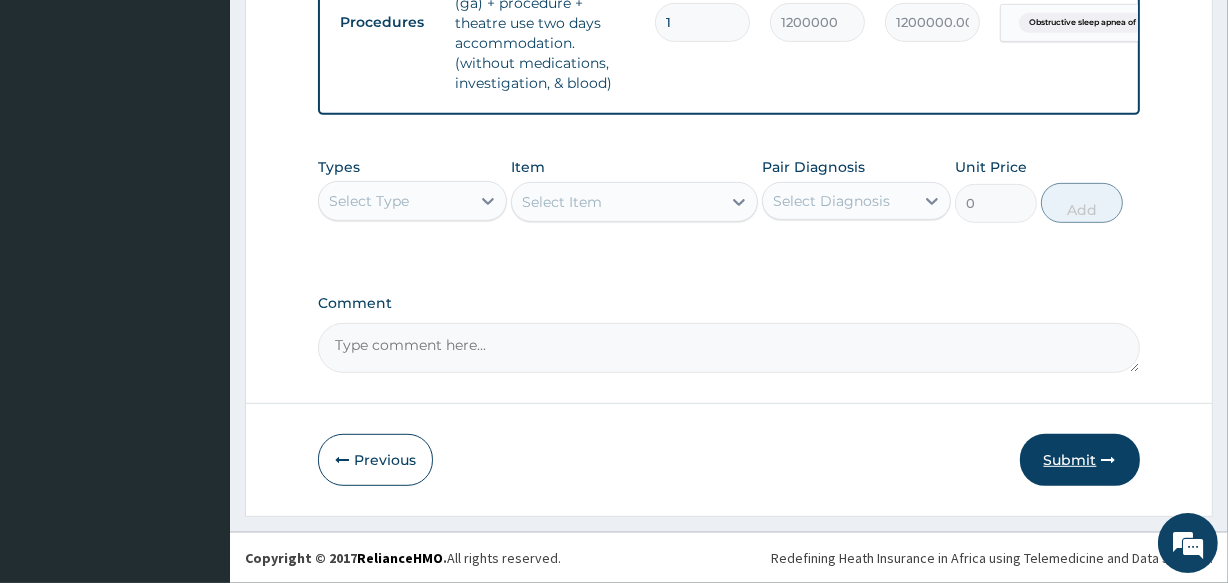 click on "Submit" at bounding box center [1080, 460] 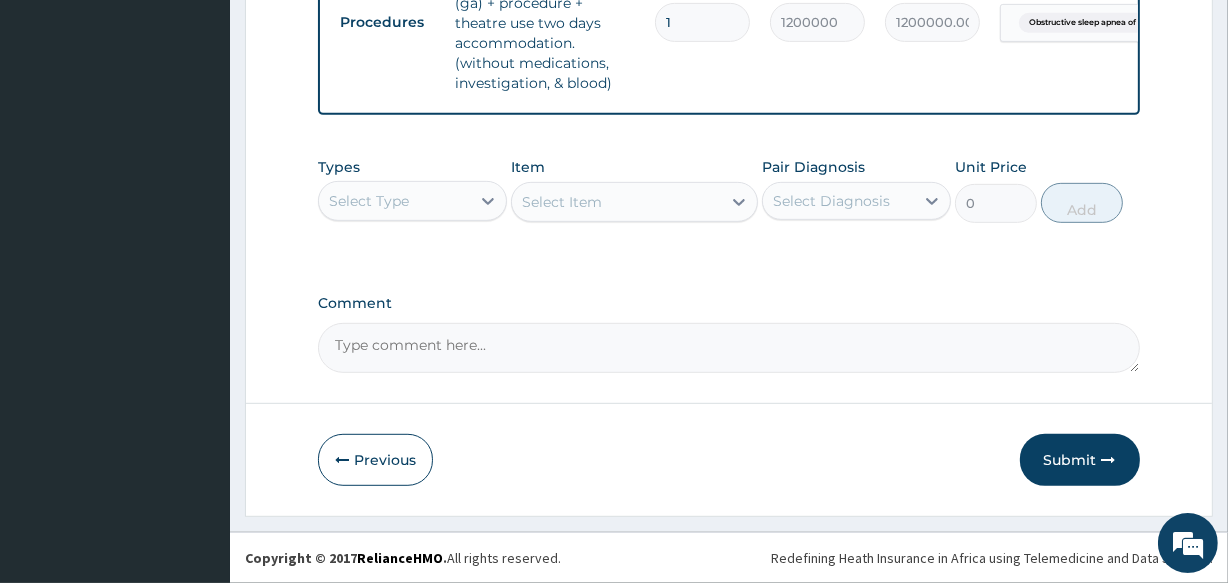 scroll, scrollTop: 84, scrollLeft: 0, axis: vertical 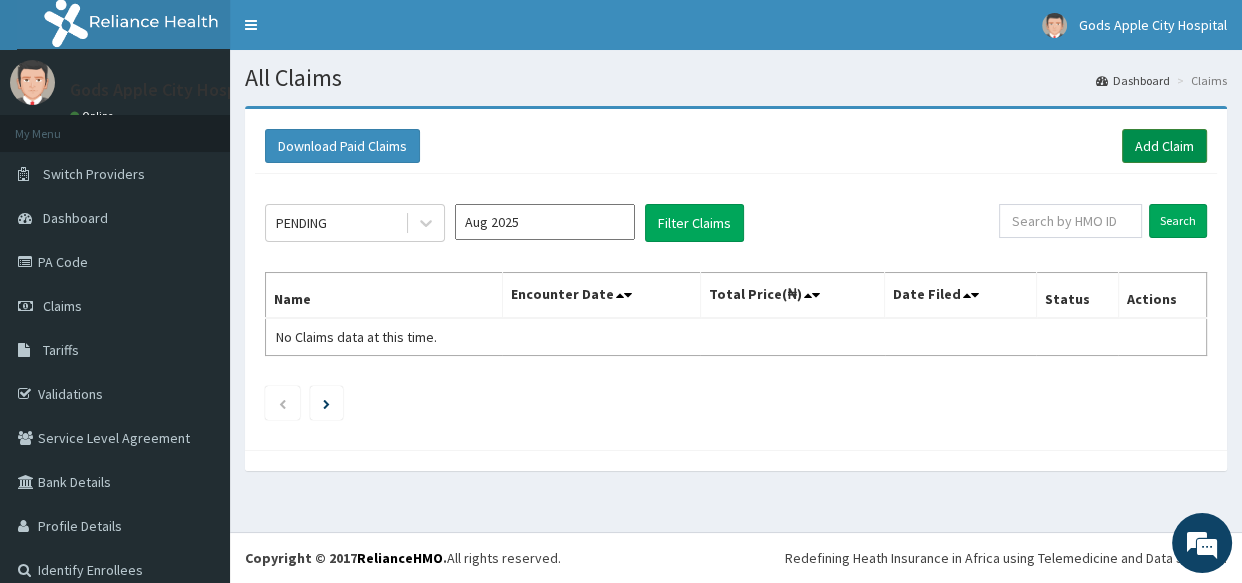 click on "Add Claim" at bounding box center [1164, 146] 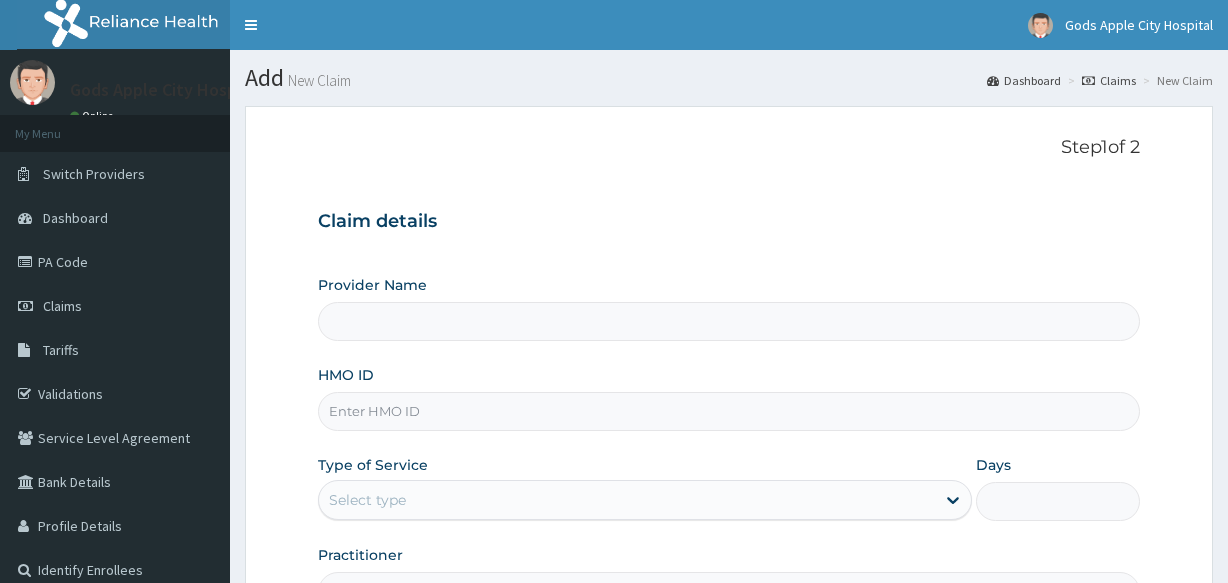type on "Gods Apple city Hospital - Ojodu" 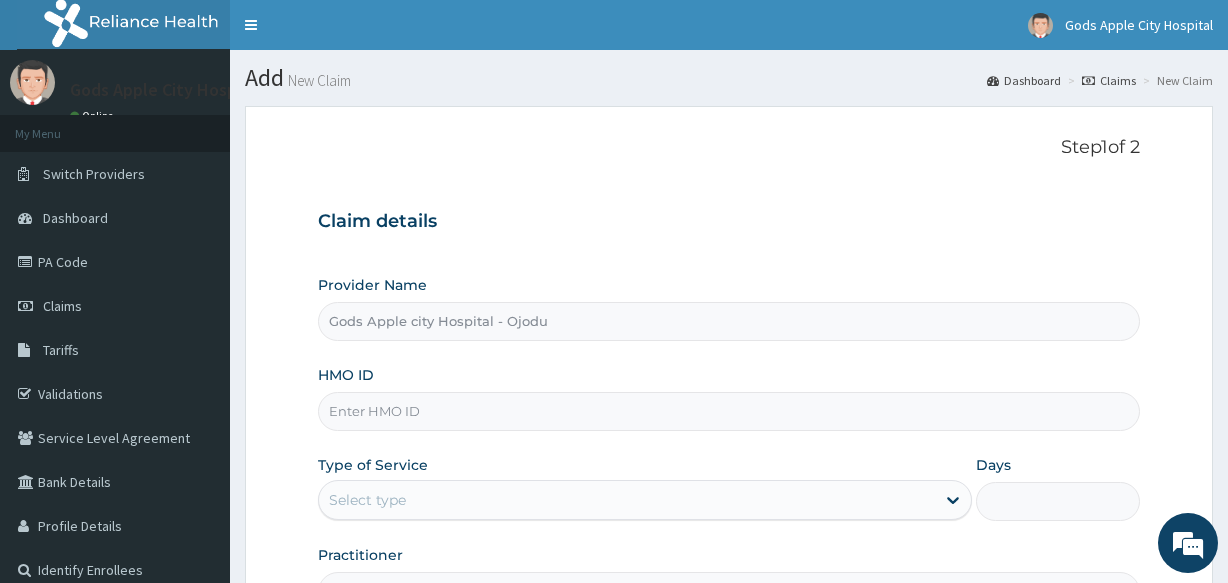 scroll, scrollTop: 0, scrollLeft: 0, axis: both 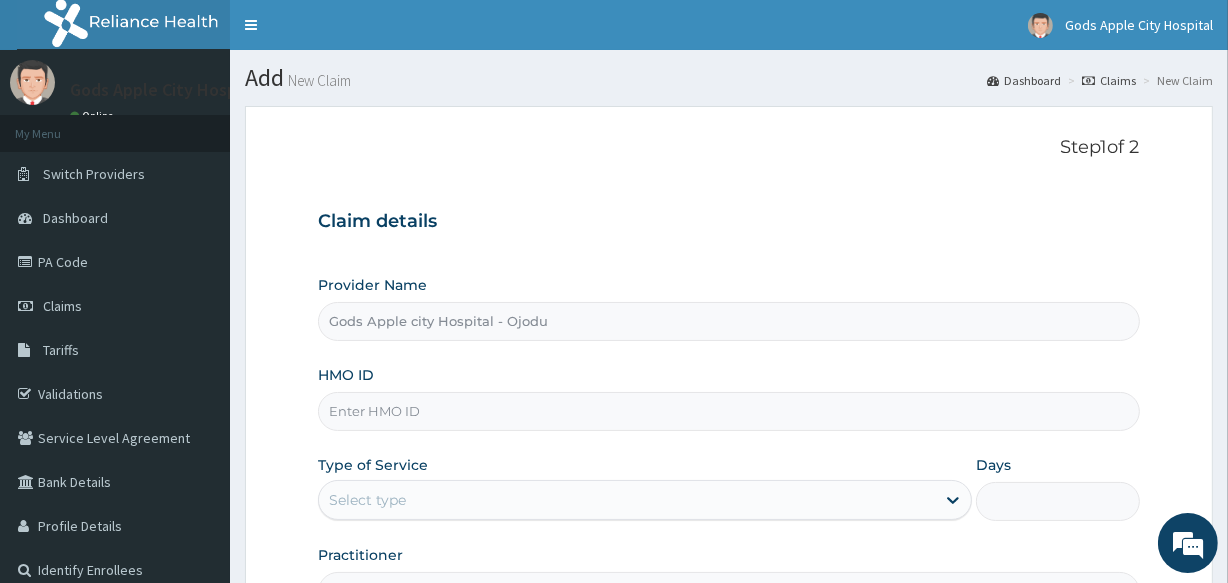 click on "HMO ID" at bounding box center [728, 411] 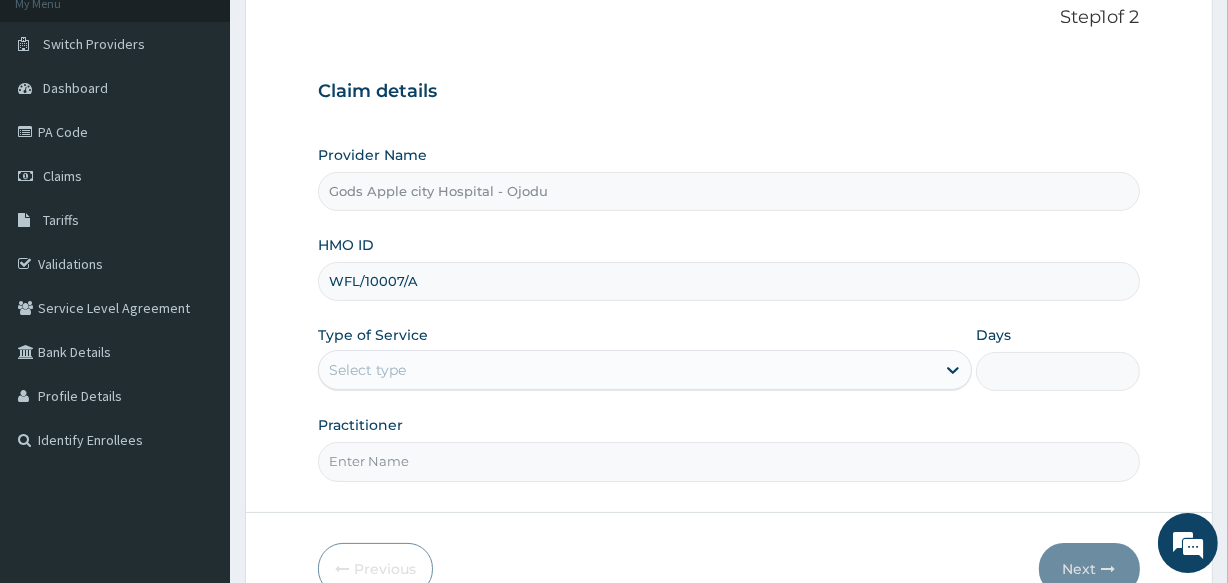 scroll, scrollTop: 181, scrollLeft: 0, axis: vertical 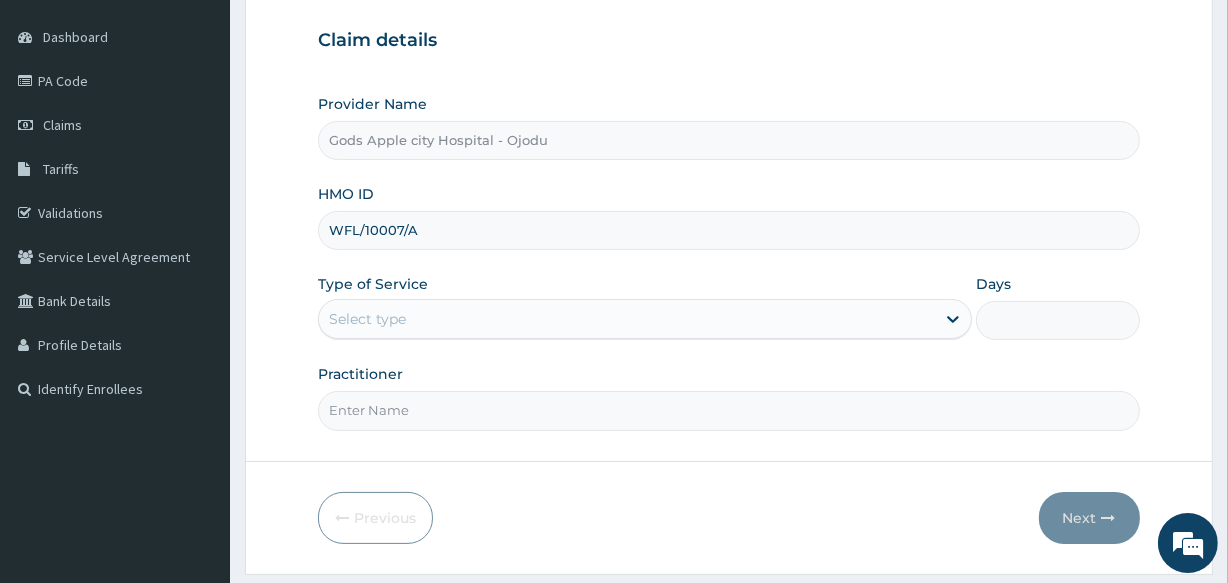 type on "WFL/10007/A" 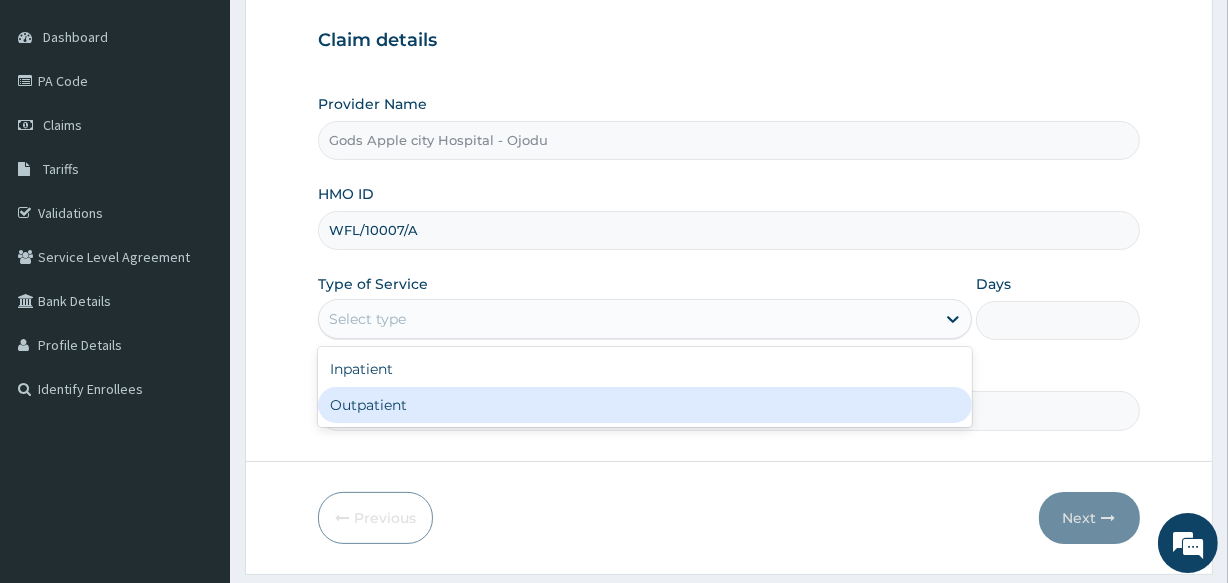 click on "Outpatient" at bounding box center (645, 405) 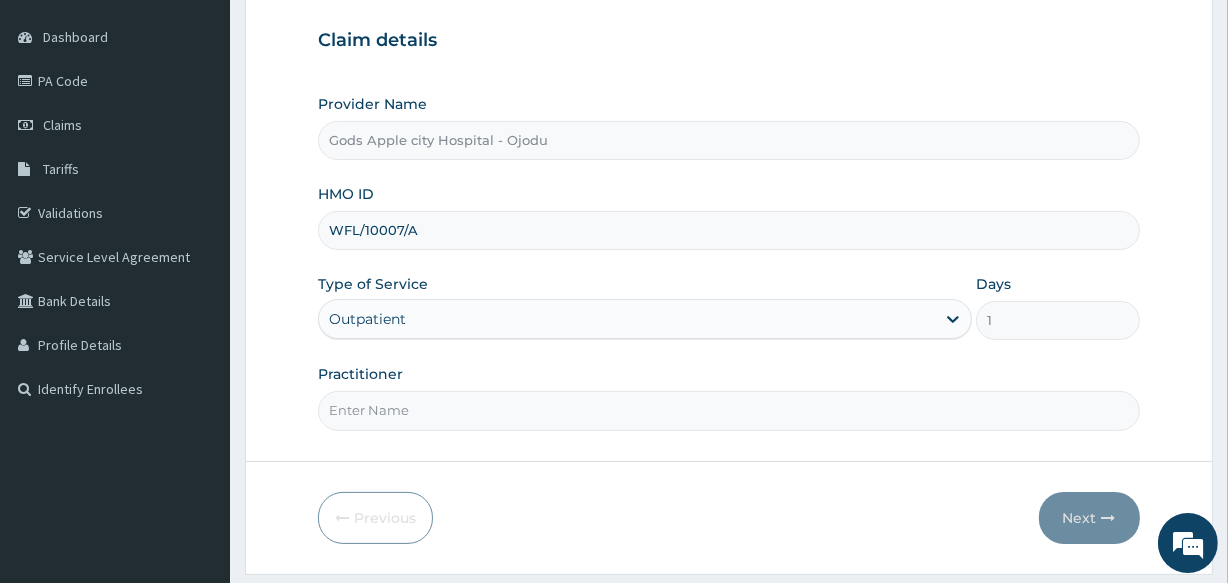 click on "Practitioner" at bounding box center (728, 410) 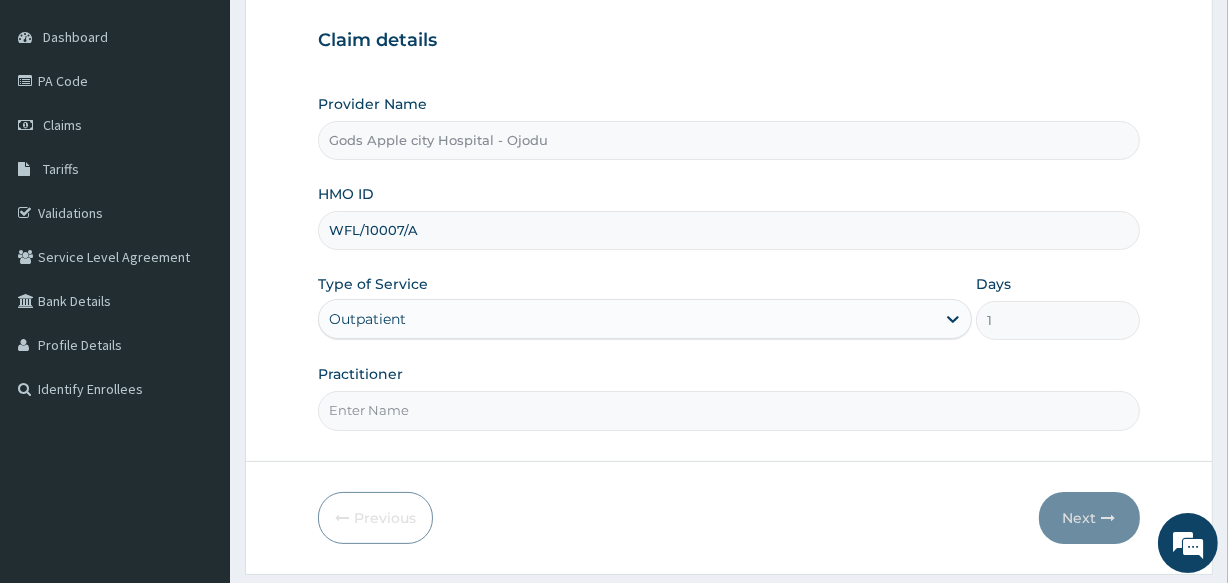 scroll, scrollTop: 0, scrollLeft: 0, axis: both 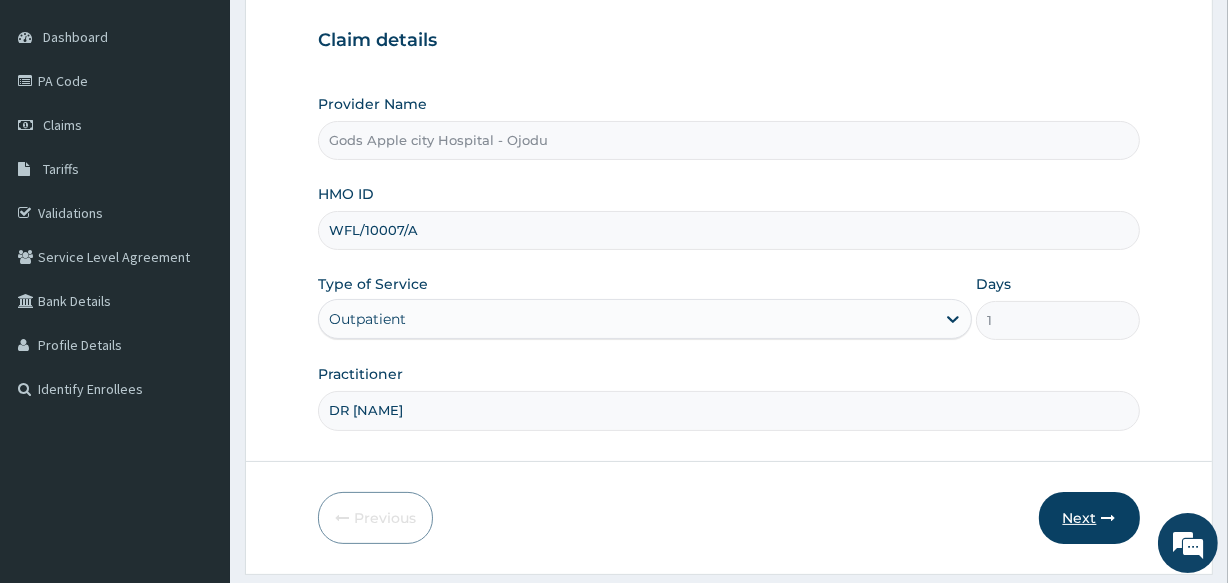 click on "Next" at bounding box center (1089, 518) 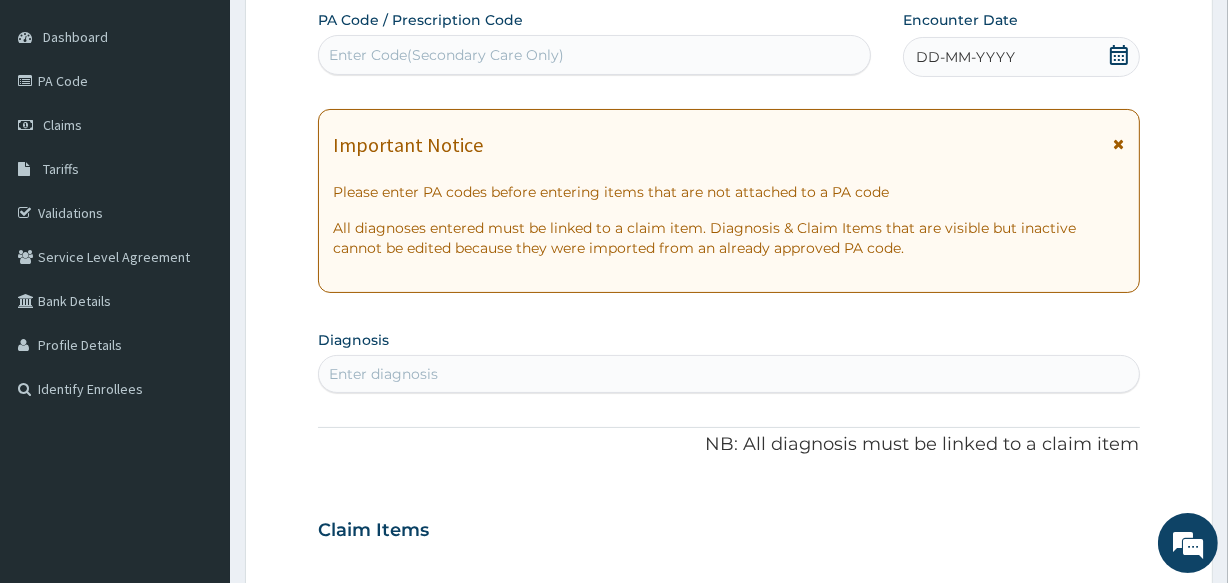 click on "Enter Code(Secondary Care Only)" at bounding box center (446, 55) 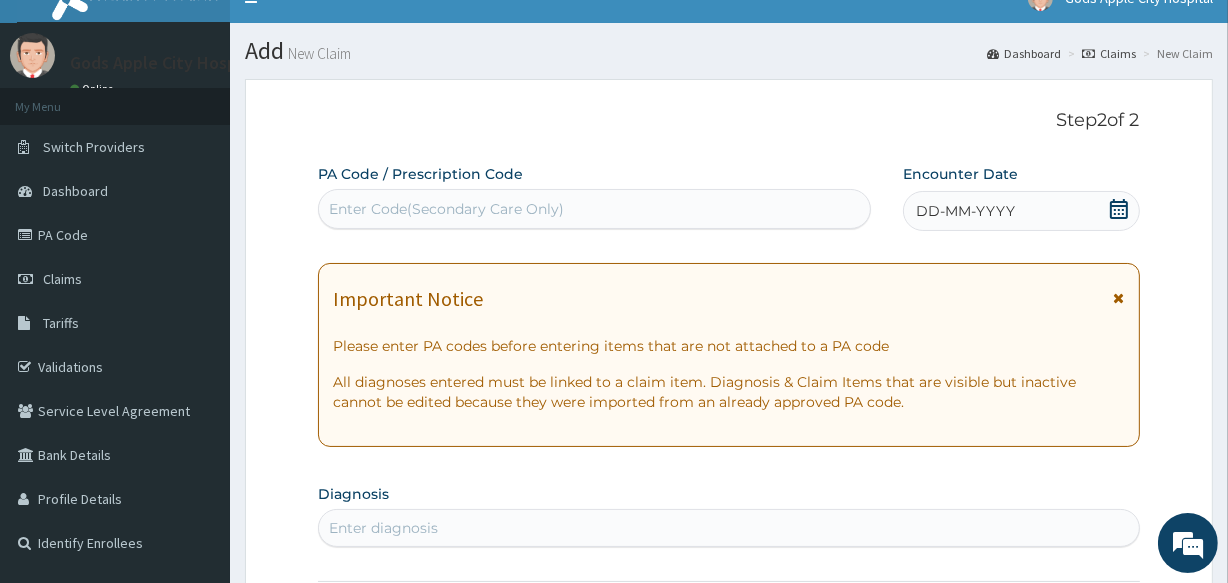 scroll, scrollTop: 0, scrollLeft: 0, axis: both 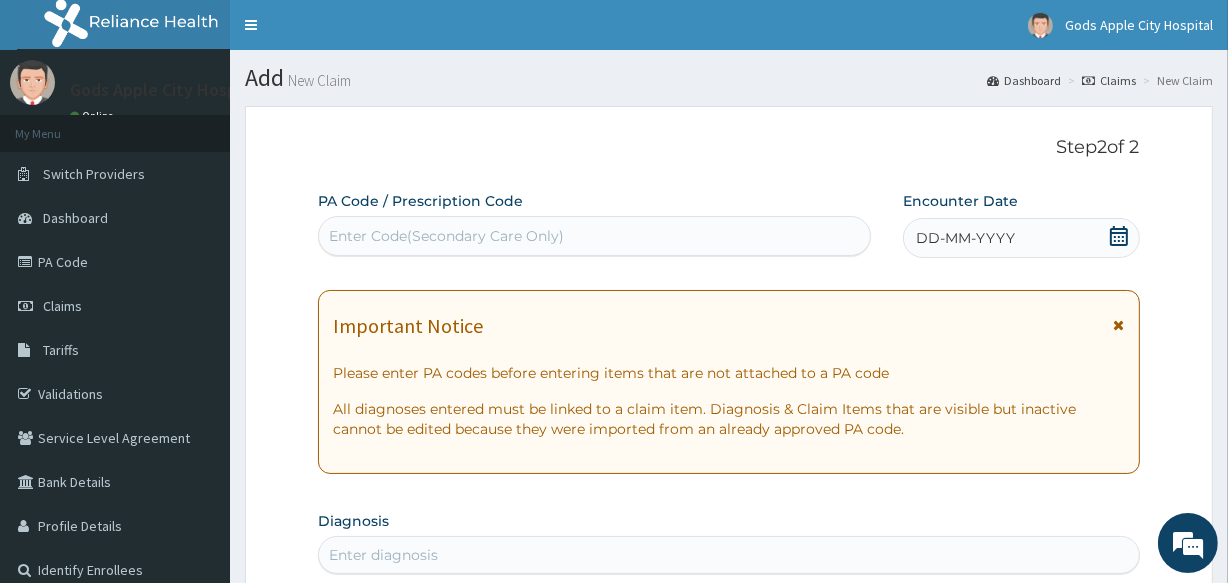 paste on "PA/51D262" 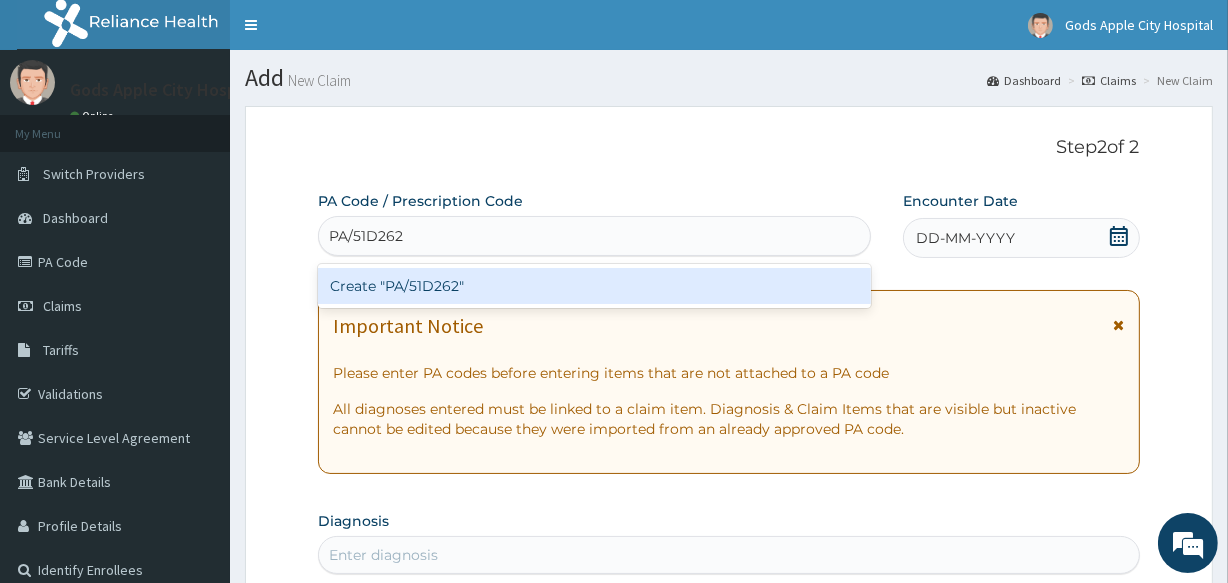 click on "Create "PA/51D262"" at bounding box center (594, 286) 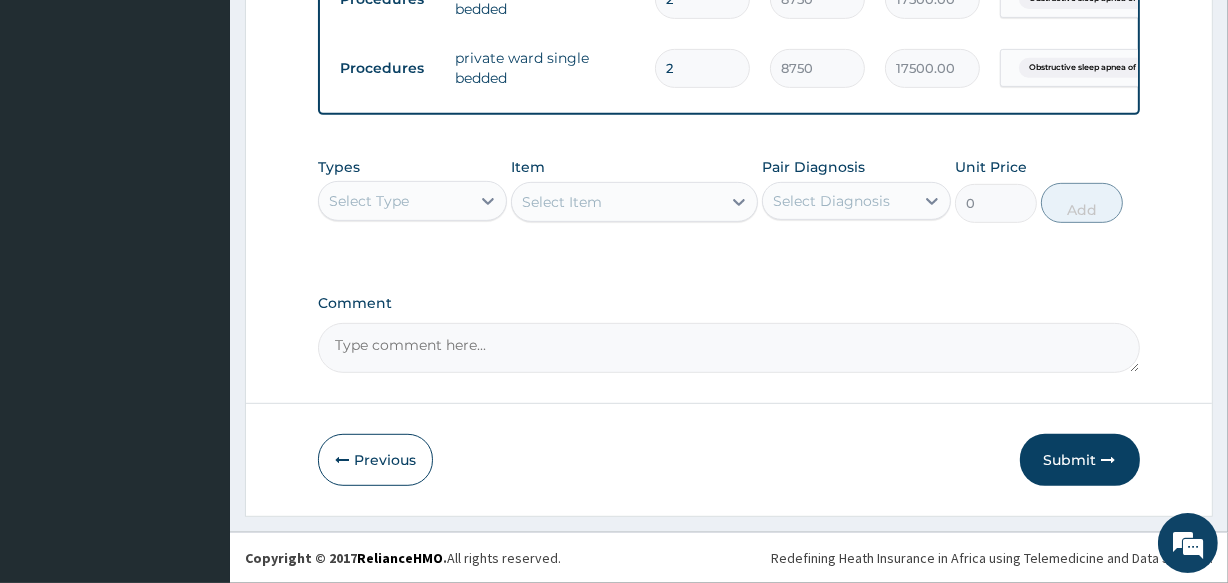 scroll, scrollTop: 846, scrollLeft: 0, axis: vertical 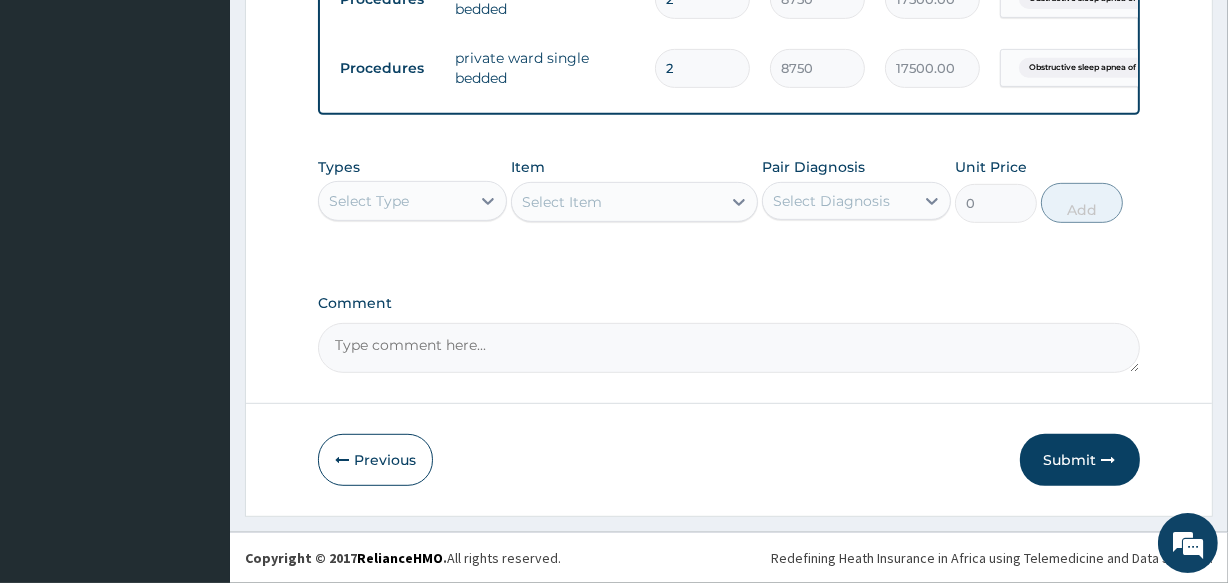 drag, startPoint x: 829, startPoint y: 428, endPoint x: 820, endPoint y: 415, distance: 15.811388 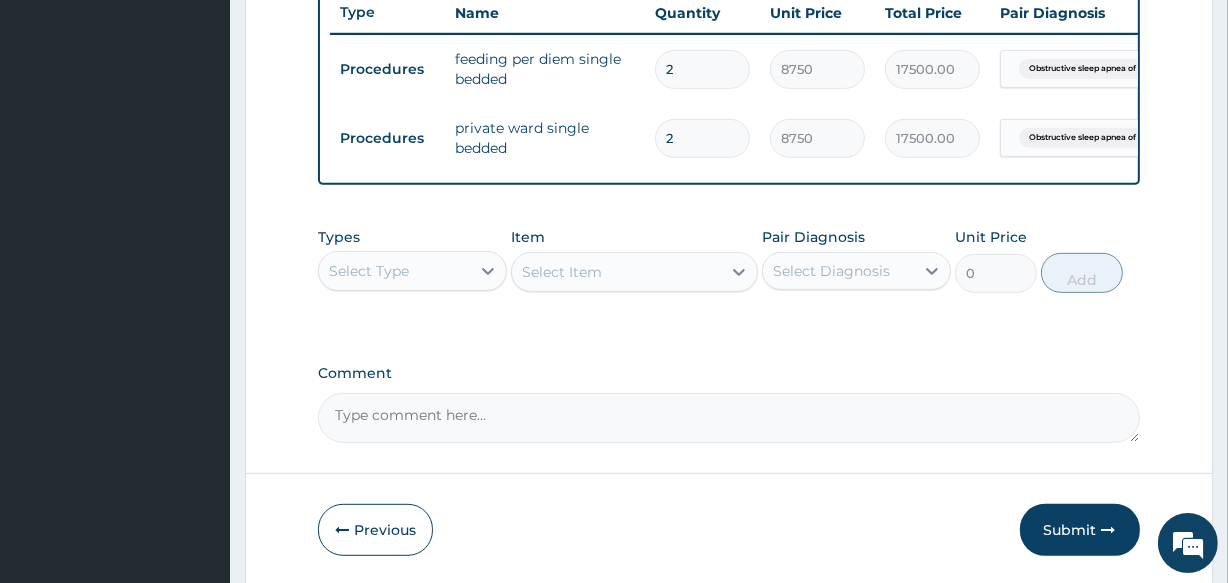 scroll, scrollTop: 846, scrollLeft: 0, axis: vertical 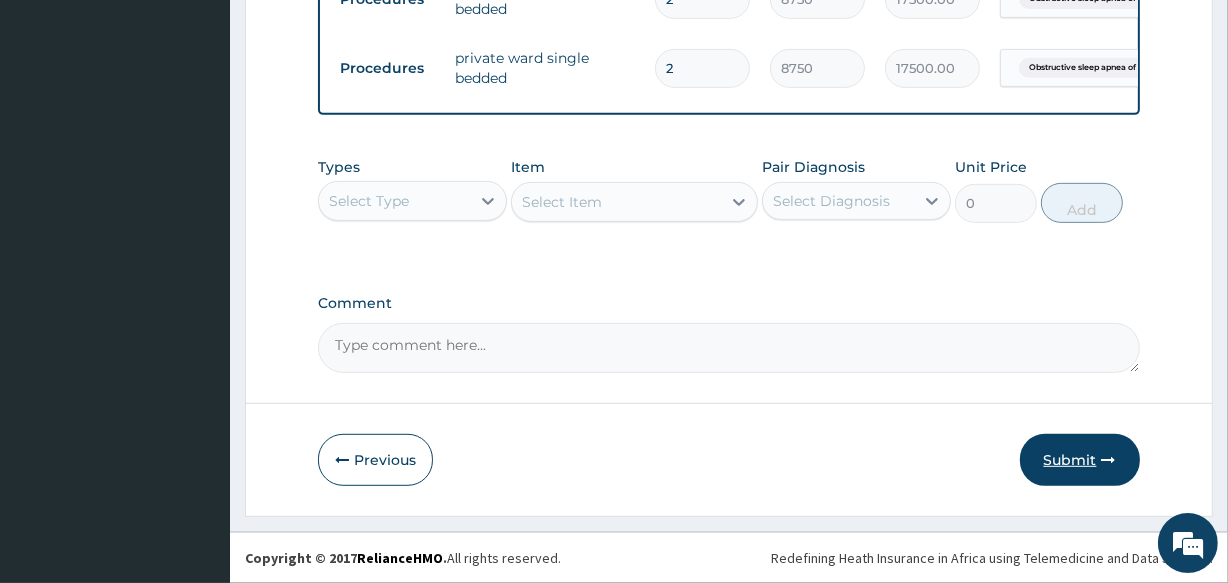 click on "Submit" at bounding box center (1080, 460) 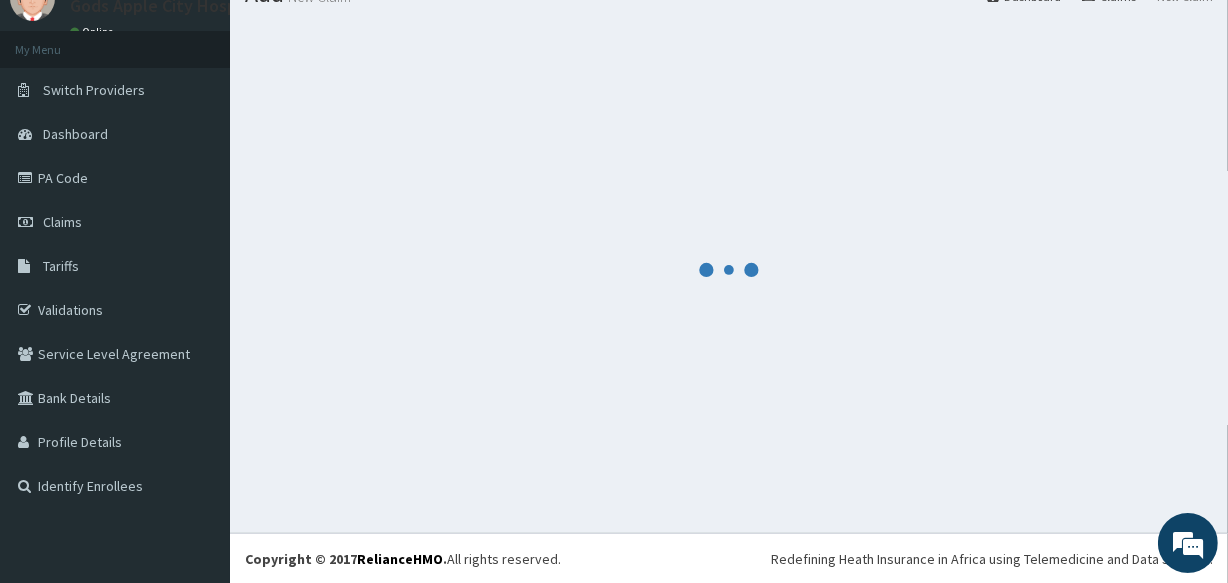 scroll, scrollTop: 846, scrollLeft: 0, axis: vertical 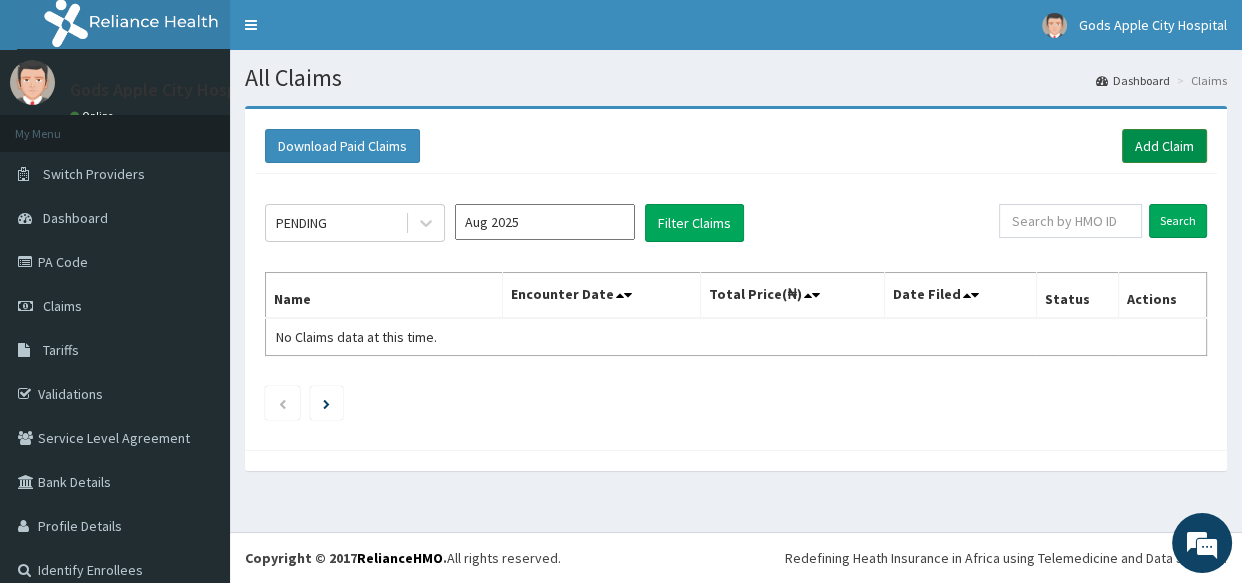 click on "Add Claim" at bounding box center (1164, 146) 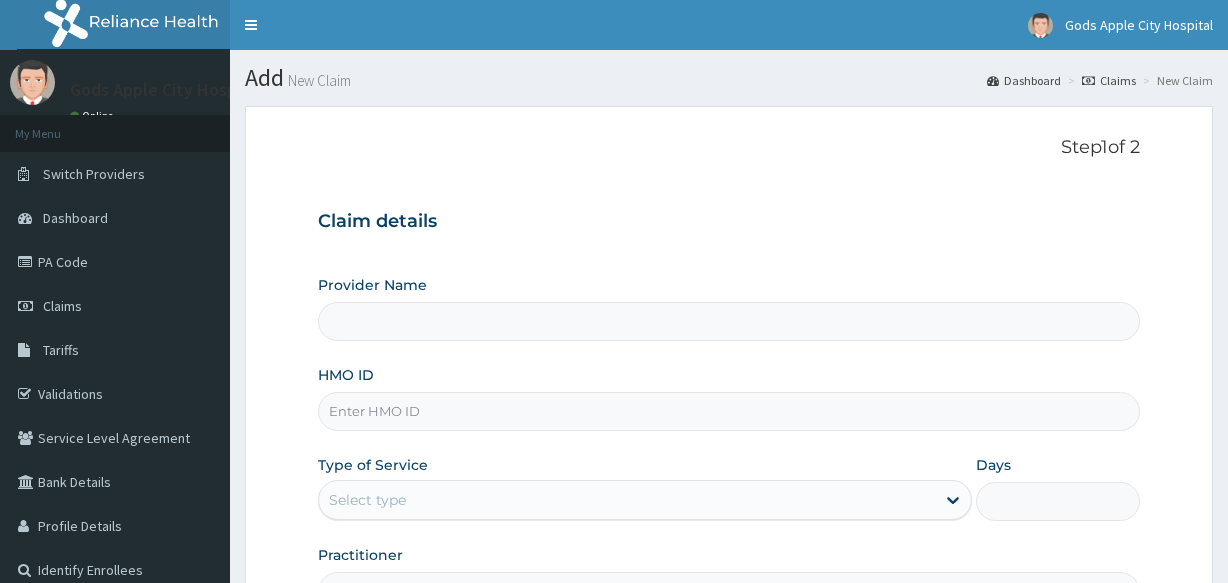 scroll, scrollTop: 0, scrollLeft: 0, axis: both 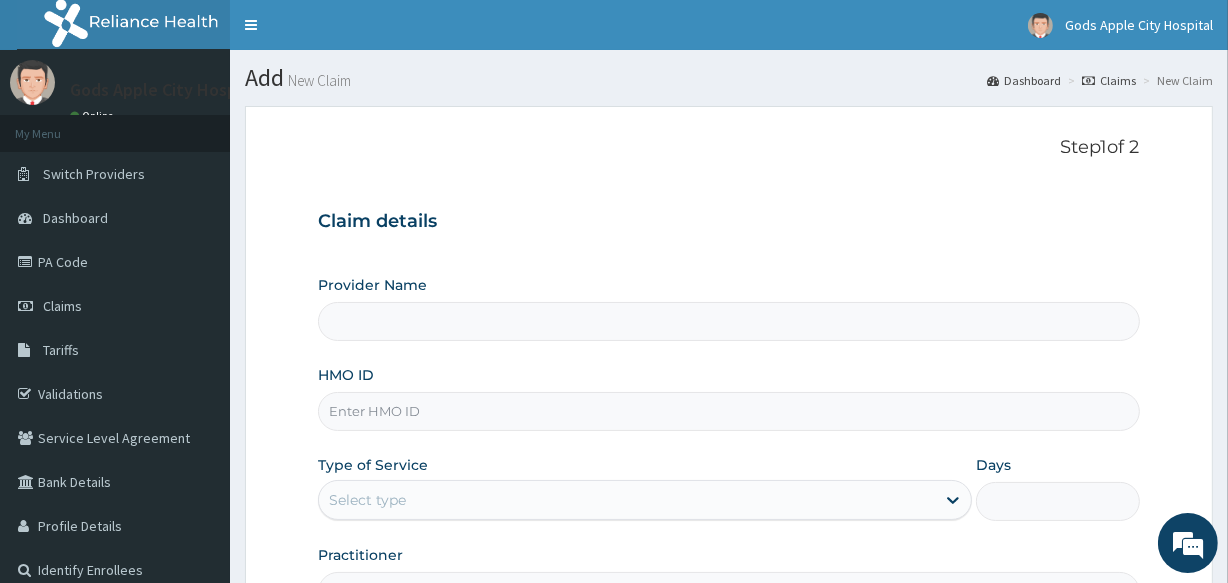 type on "Gods Apple city Hospital - Ojodu" 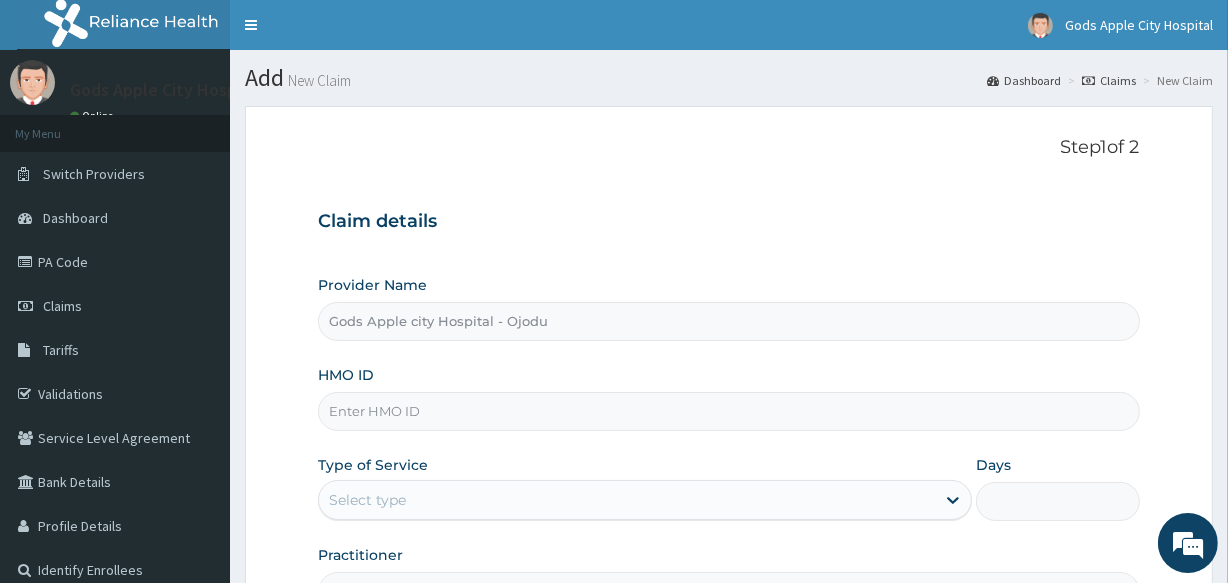paste on "WFL/10007/A" 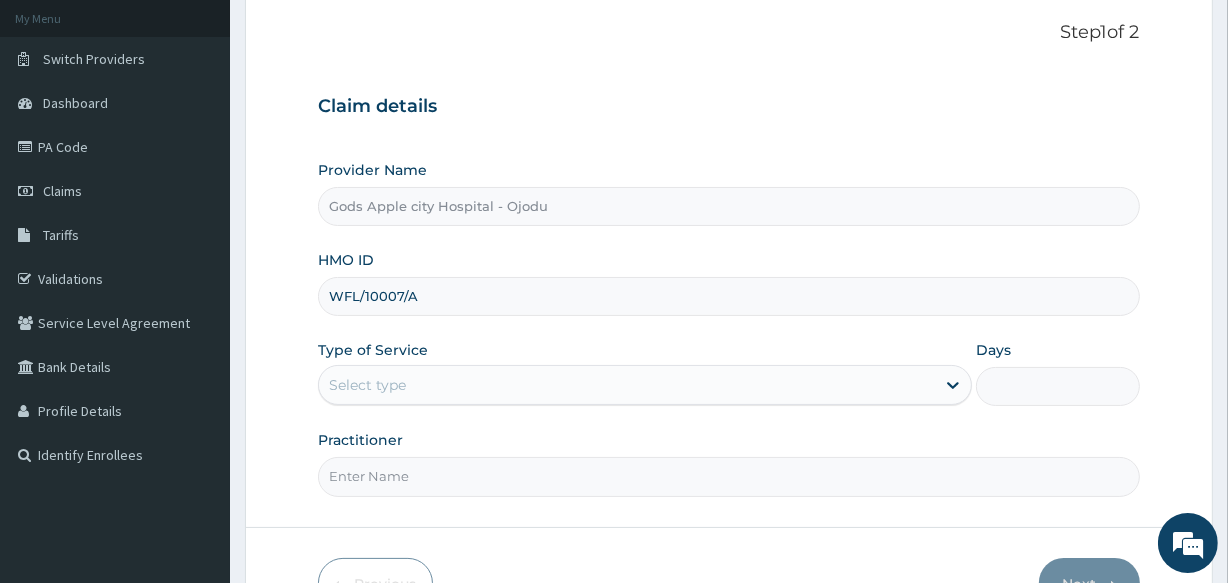 scroll, scrollTop: 181, scrollLeft: 0, axis: vertical 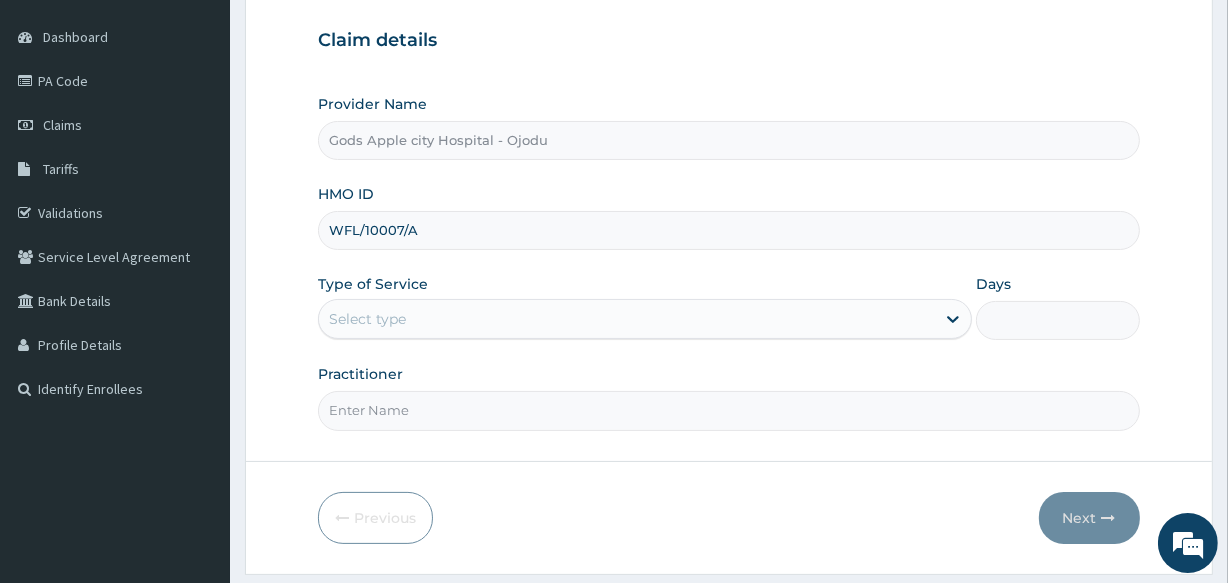 type on "WFL/10007/A" 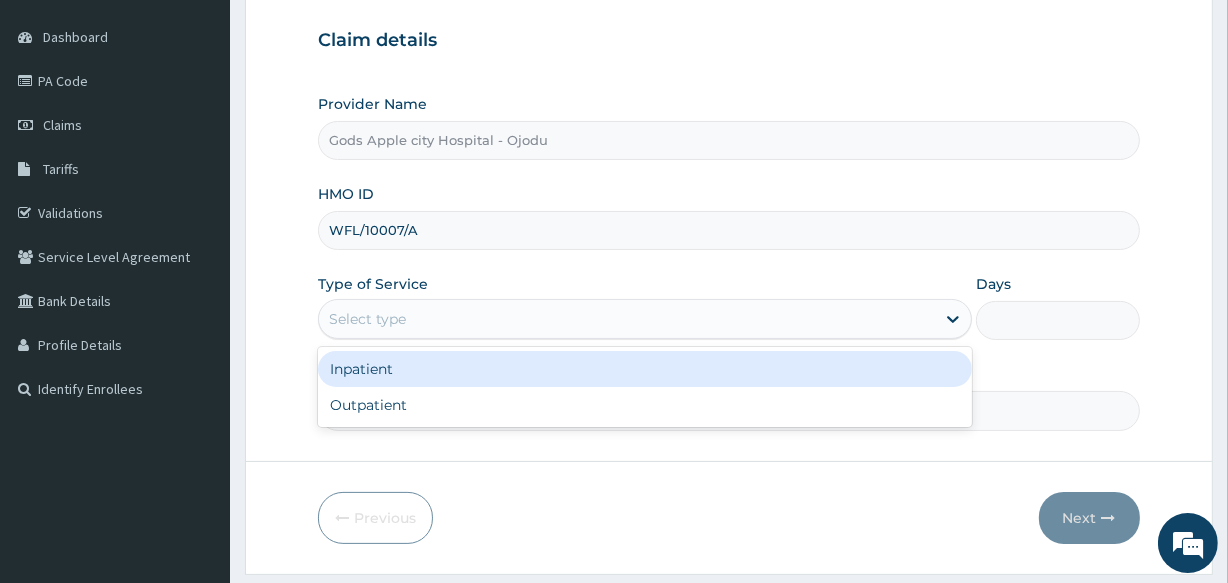 click on "Select type" at bounding box center [627, 319] 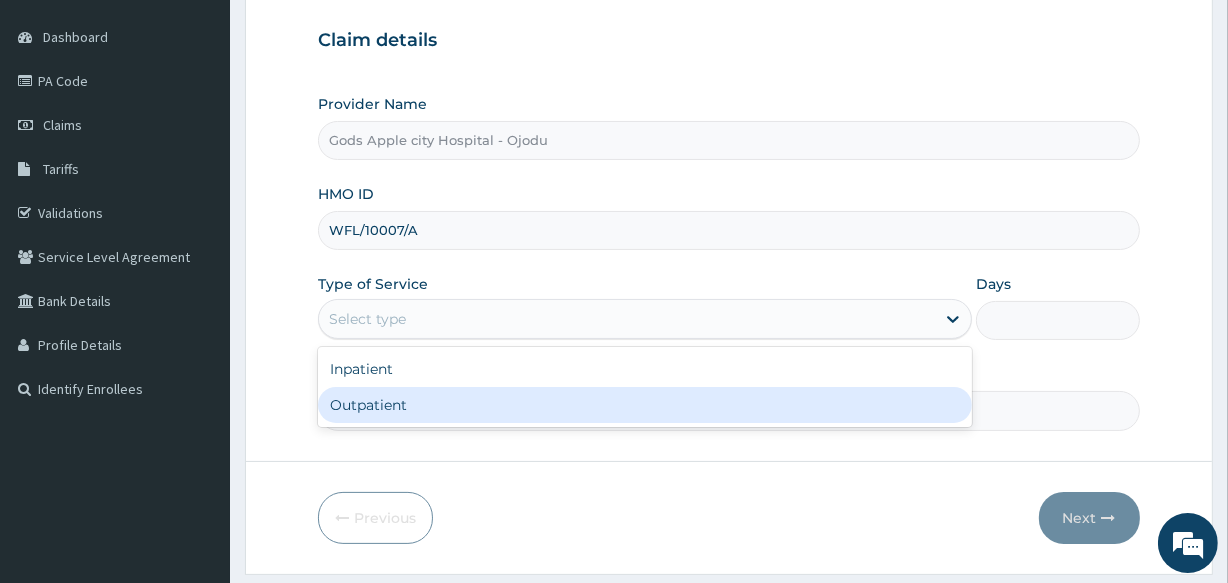 click on "Outpatient" at bounding box center [645, 405] 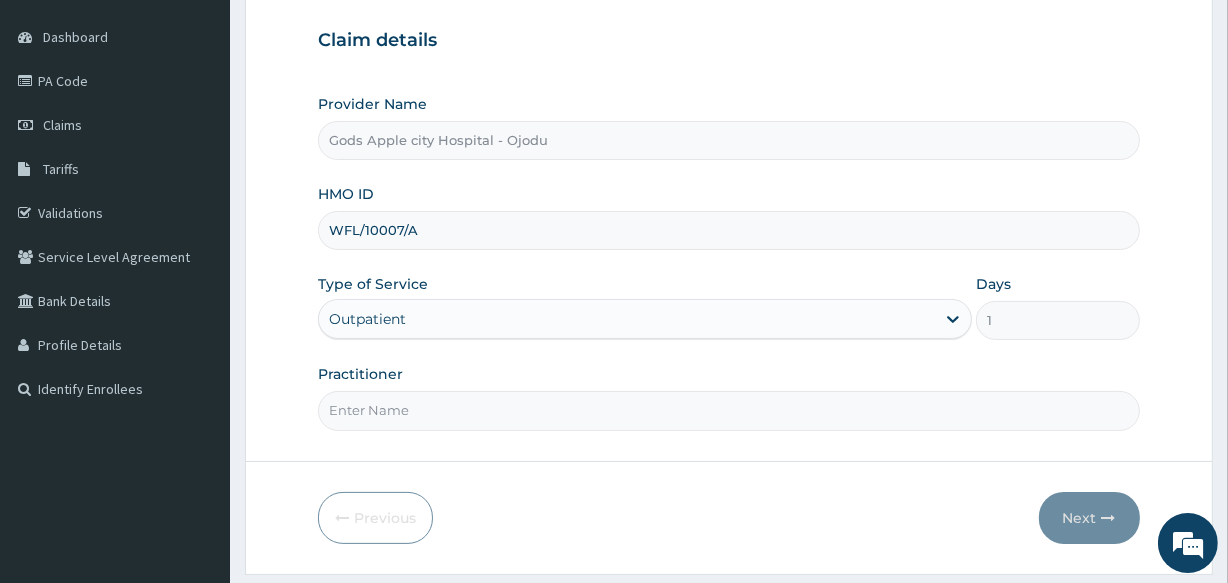 click on "Practitioner" at bounding box center (728, 410) 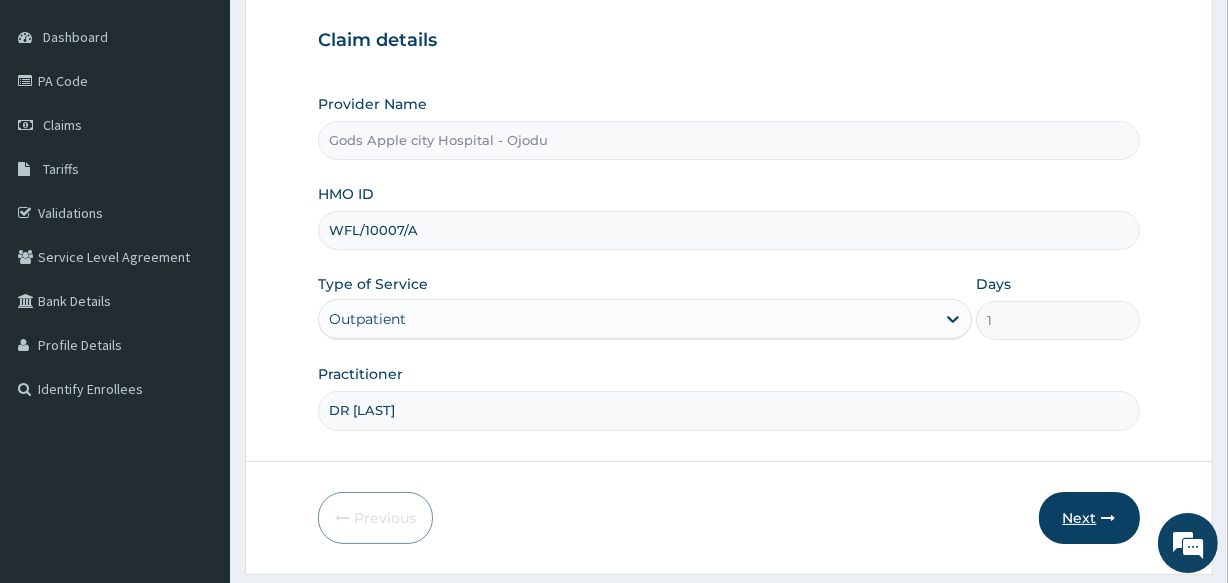 click on "Next" at bounding box center [1089, 518] 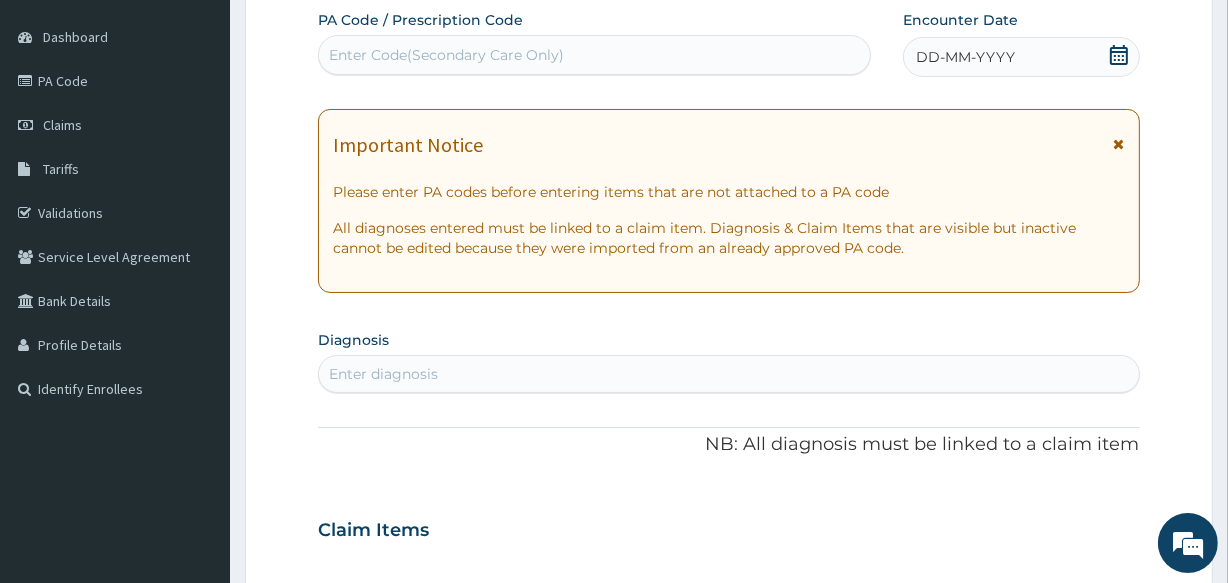 scroll, scrollTop: 0, scrollLeft: 0, axis: both 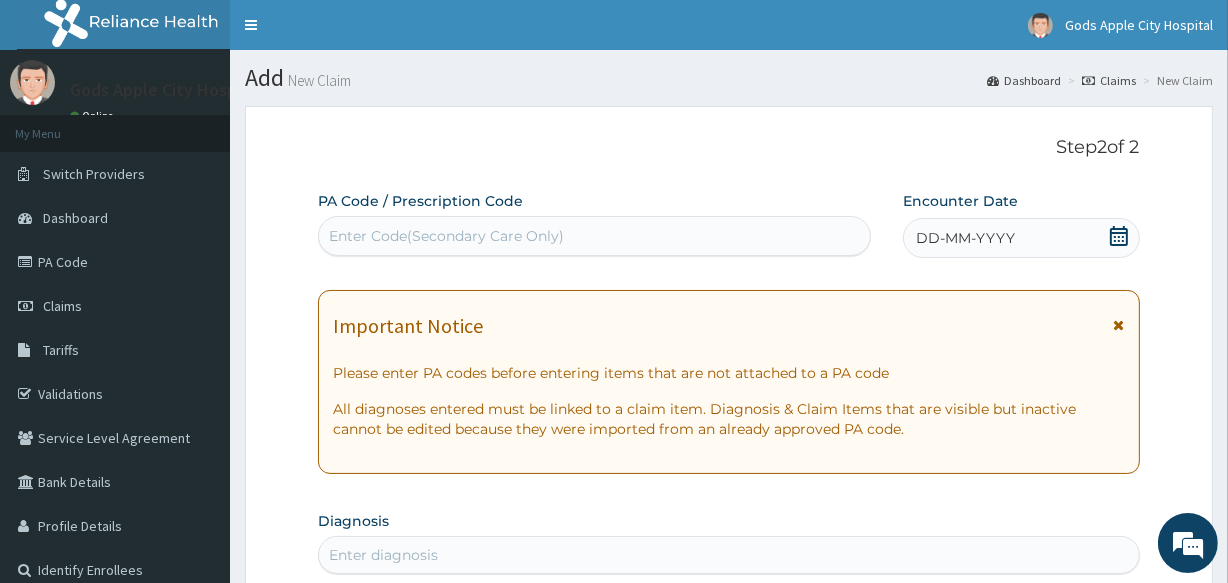 click on "Enter Code(Secondary Care Only)" at bounding box center (446, 236) 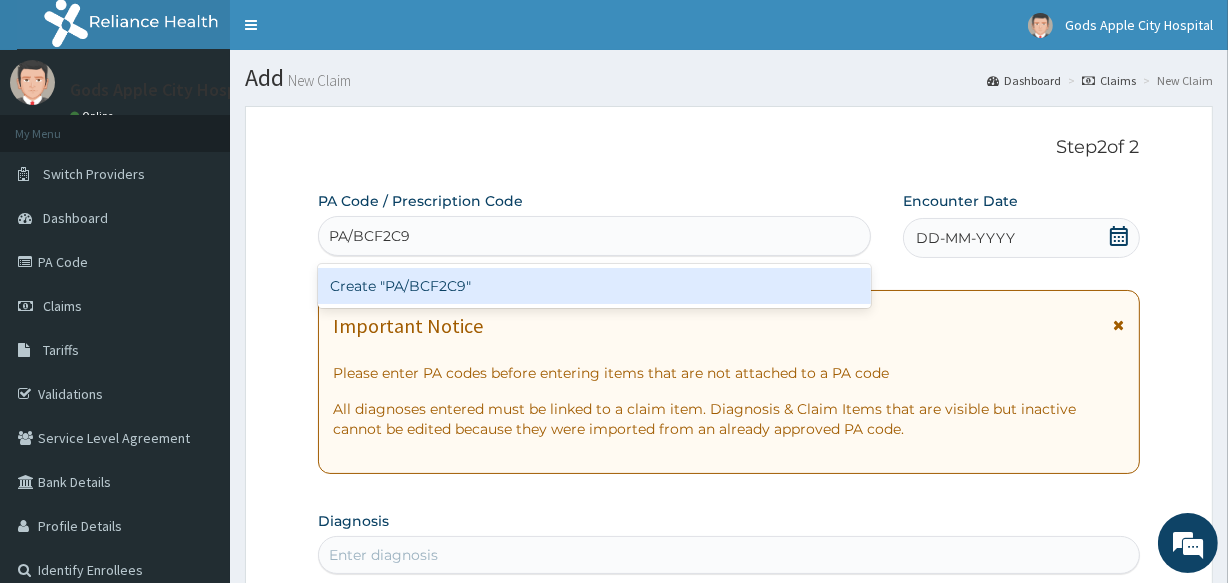 click on "Create "PA/BCF2C9"" at bounding box center (594, 286) 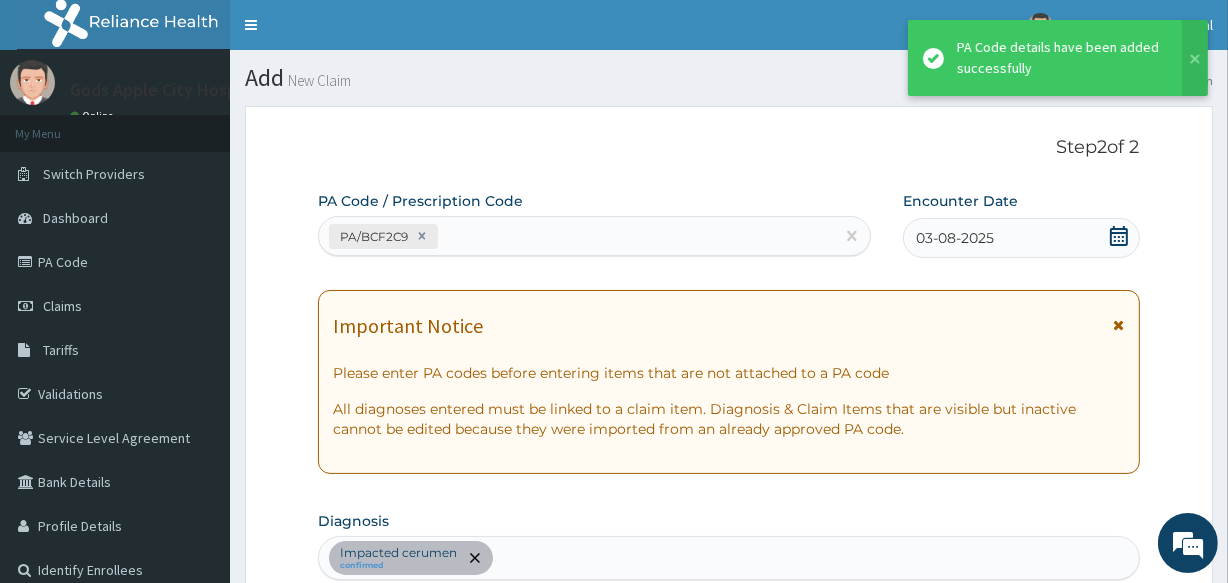 scroll, scrollTop: 614, scrollLeft: 0, axis: vertical 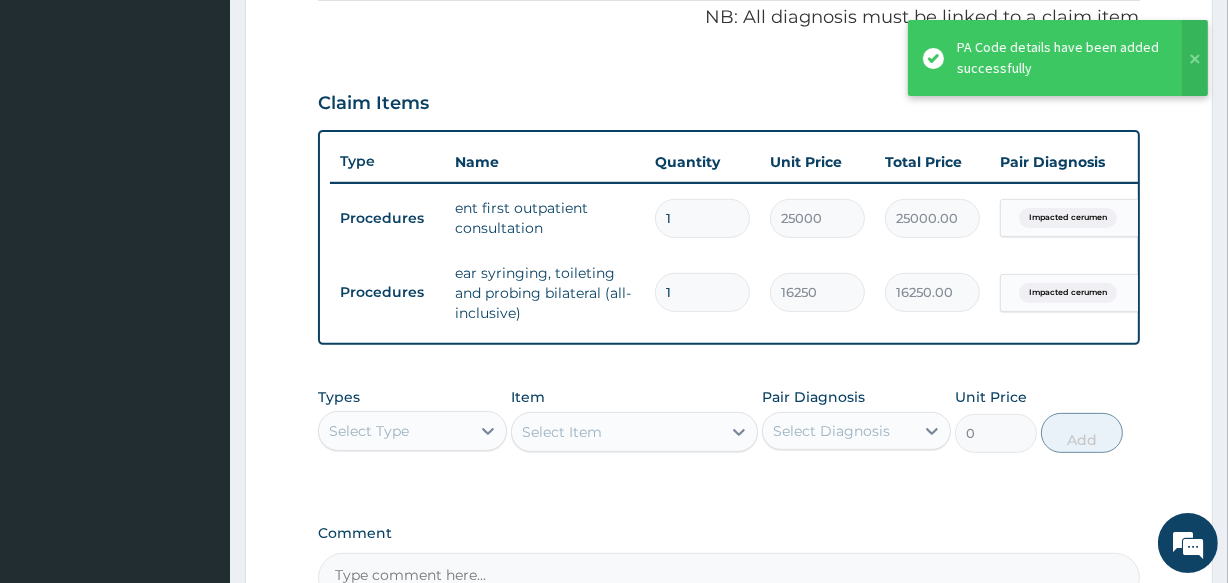 click on "PA Code / Prescription Code PA/BCF2C9 Encounter Date 03-08-2025 Important Notice Please enter PA codes before entering items that are not attached to a PA code   All diagnoses entered must be linked to a claim item. Diagnosis & Claim Items that are visible but inactive cannot be edited because they were imported from an already approved PA code. Diagnosis Impacted cerumen confirmed NB: All diagnosis must be linked to a claim item Claim Items Type Name Quantity Unit Price Total Price Pair Diagnosis Actions Procedures ent first outpatient consultation 1 25000 25000.00 Impacted cerumen Delete Procedures ear syringing, toileting and probing bilateral (all-inclusive) 1 16250 16250.00 Impacted cerumen Delete Types Select Type Item Select Item Pair Diagnosis Select Diagnosis Unit Price 0 Add Comment" at bounding box center (728, 90) 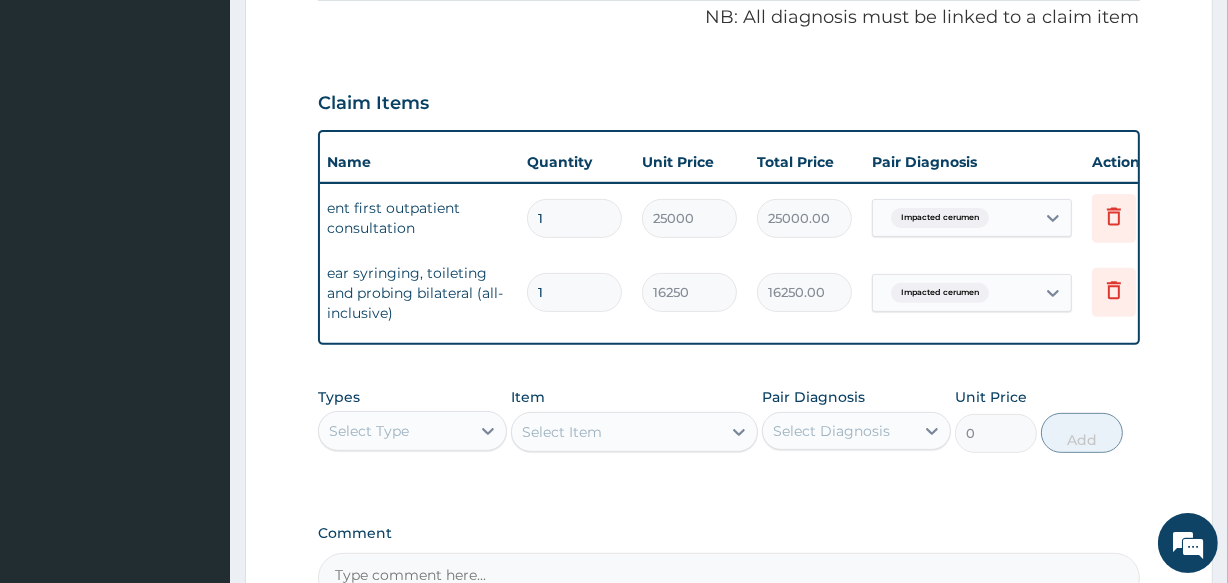 scroll, scrollTop: 0, scrollLeft: 181, axis: horizontal 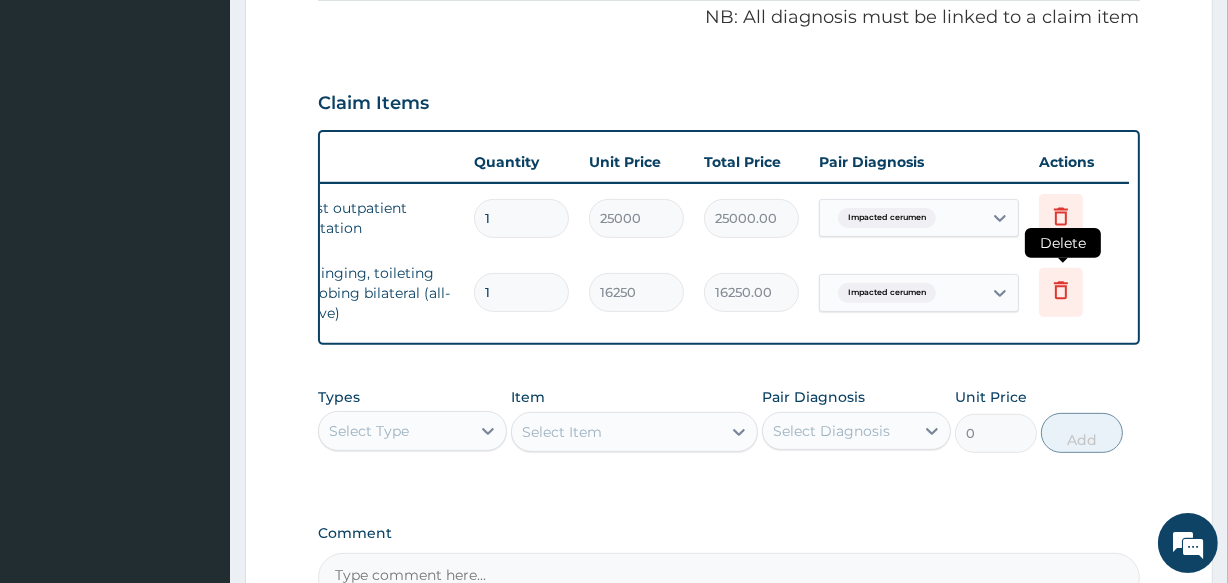 click 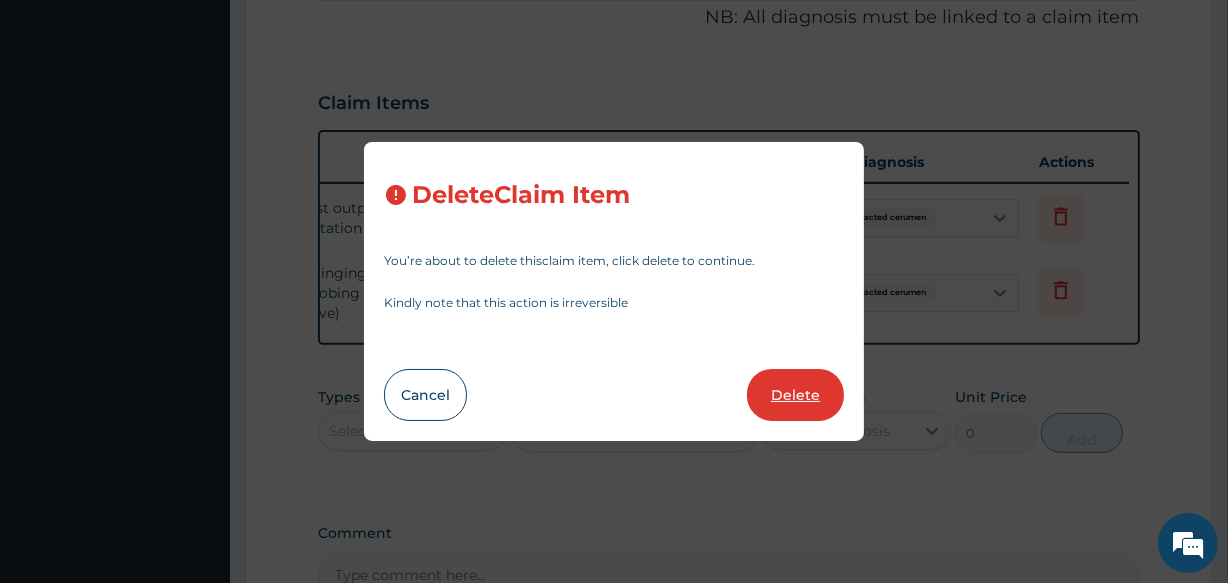 click on "Delete" at bounding box center (795, 395) 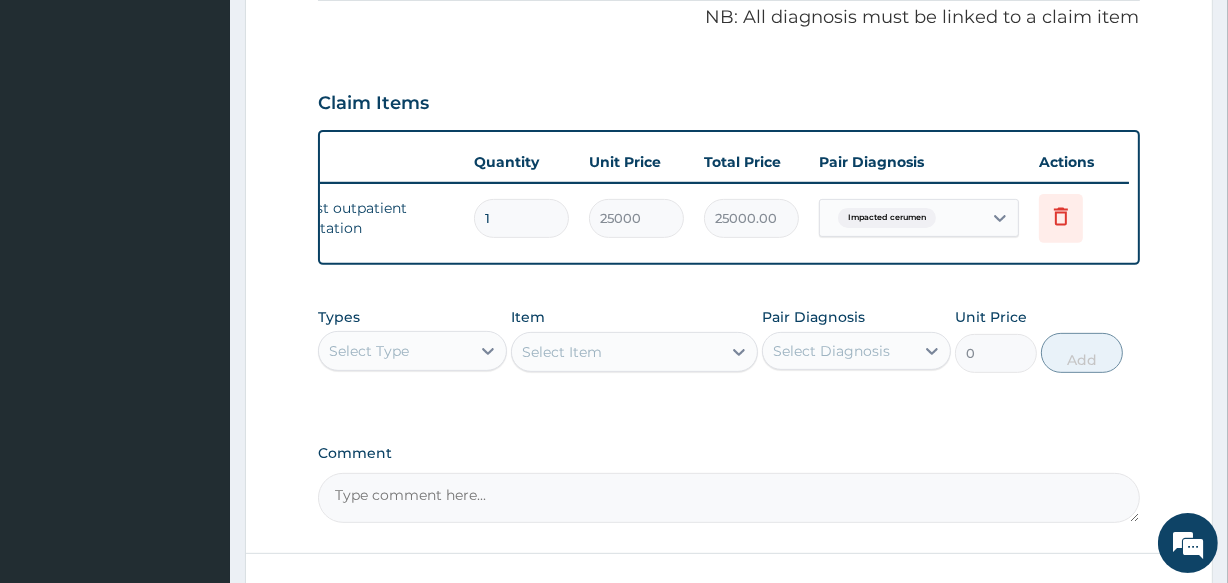 click on "PA Code / Prescription Code PA/BCF2C9 Encounter Date 03-08-2025 Important Notice Please enter PA codes before entering items that are not attached to a PA code   All diagnoses entered must be linked to a claim item. Diagnosis & Claim Items that are visible but inactive cannot be edited because they were imported from an already approved PA code. Diagnosis Impacted cerumen confirmed NB: All diagnosis must be linked to a claim item Claim Items Type Name Quantity Unit Price Total Price Pair Diagnosis Actions Procedures ent first outpatient consultation 1 25000 25000.00 Impacted cerumen Delete Types Select Type Item Select Item Pair Diagnosis Select Diagnosis Unit Price 0 Add Comment" at bounding box center (728, 50) 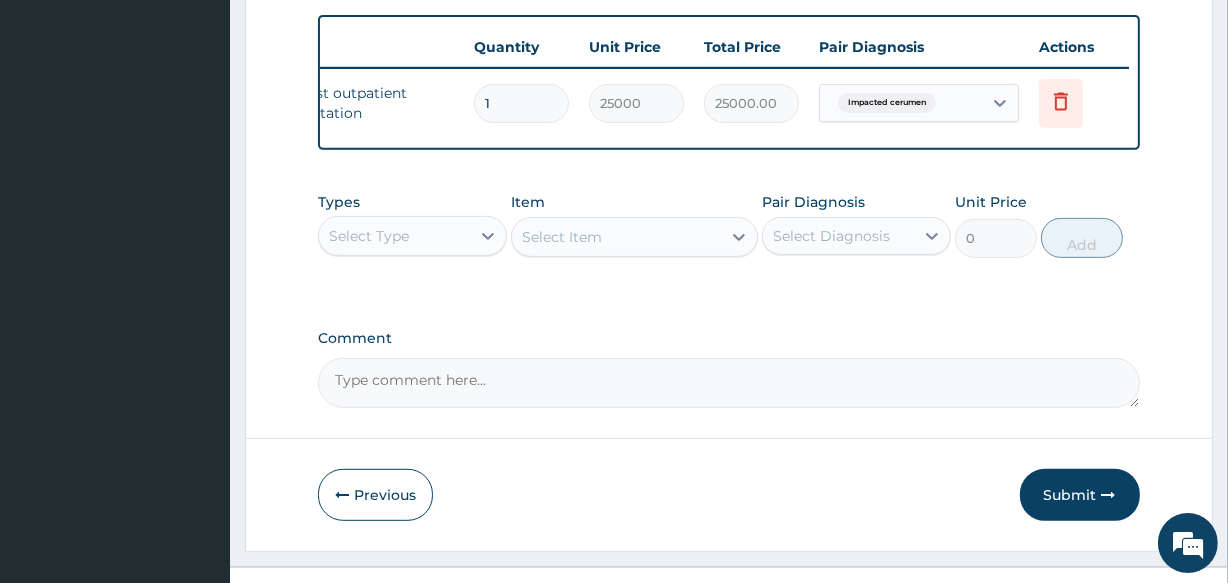 scroll, scrollTop: 776, scrollLeft: 0, axis: vertical 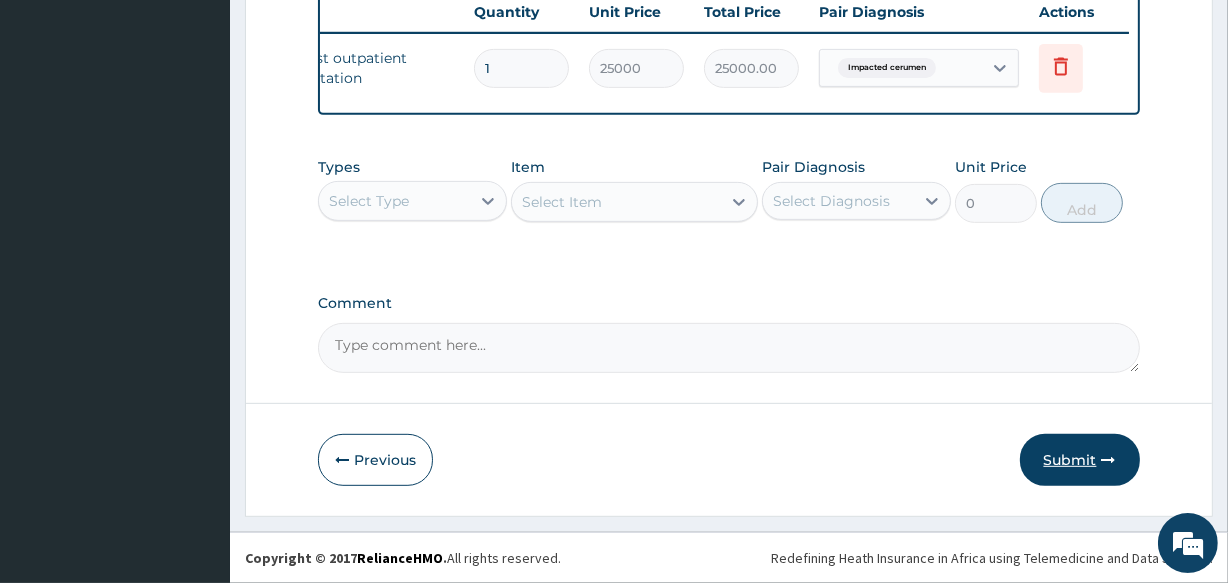 click on "Submit" at bounding box center (1080, 460) 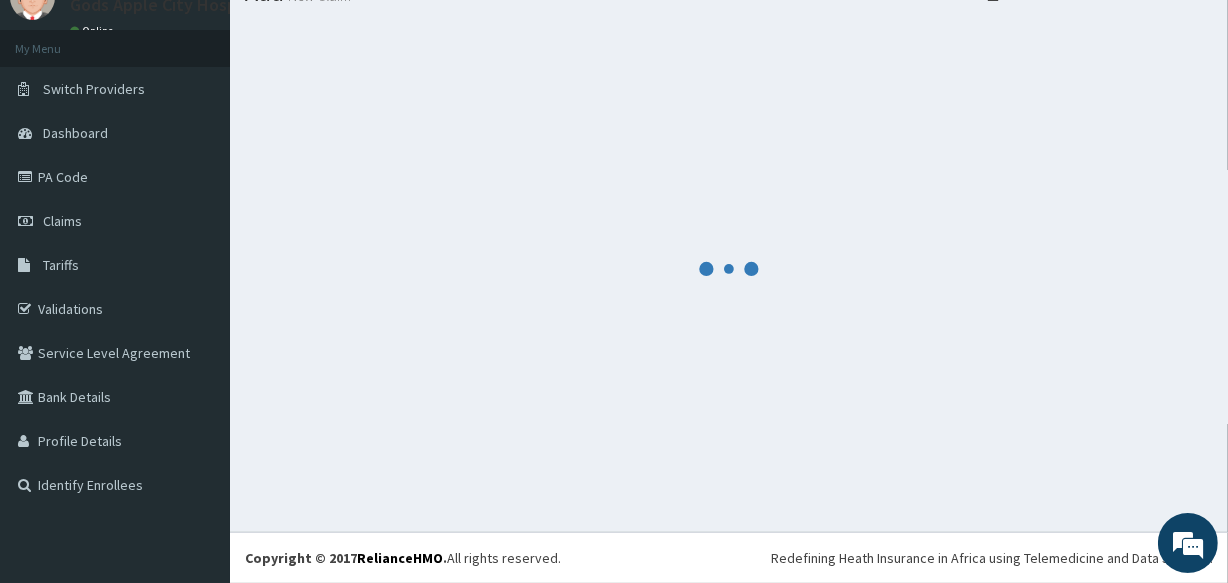 scroll, scrollTop: 84, scrollLeft: 0, axis: vertical 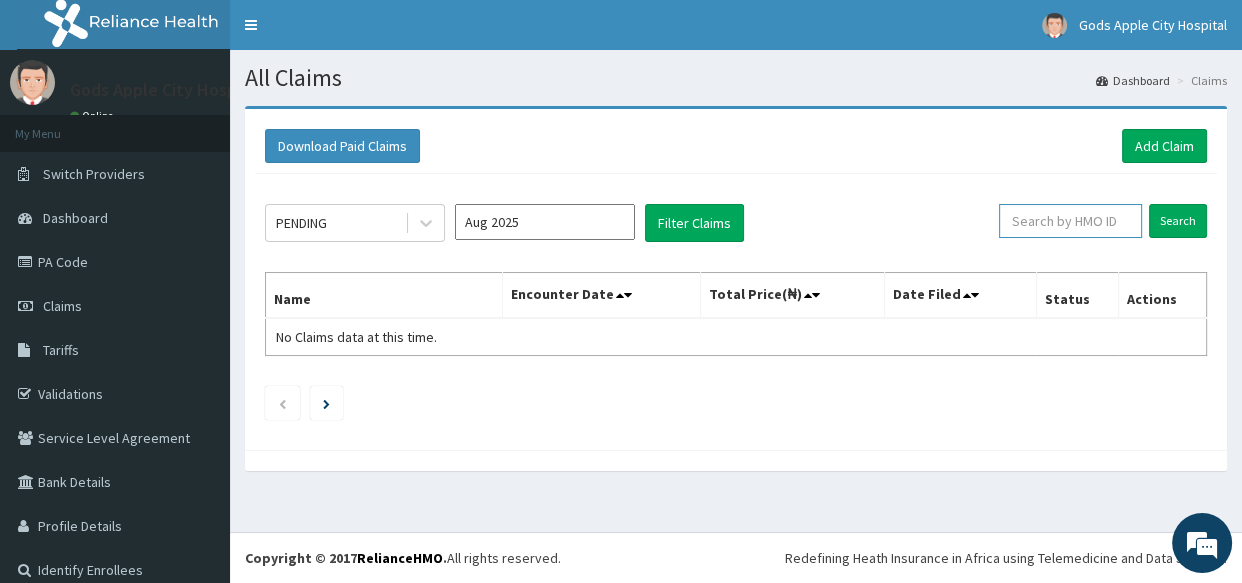 paste on "PA/BCF2C9" 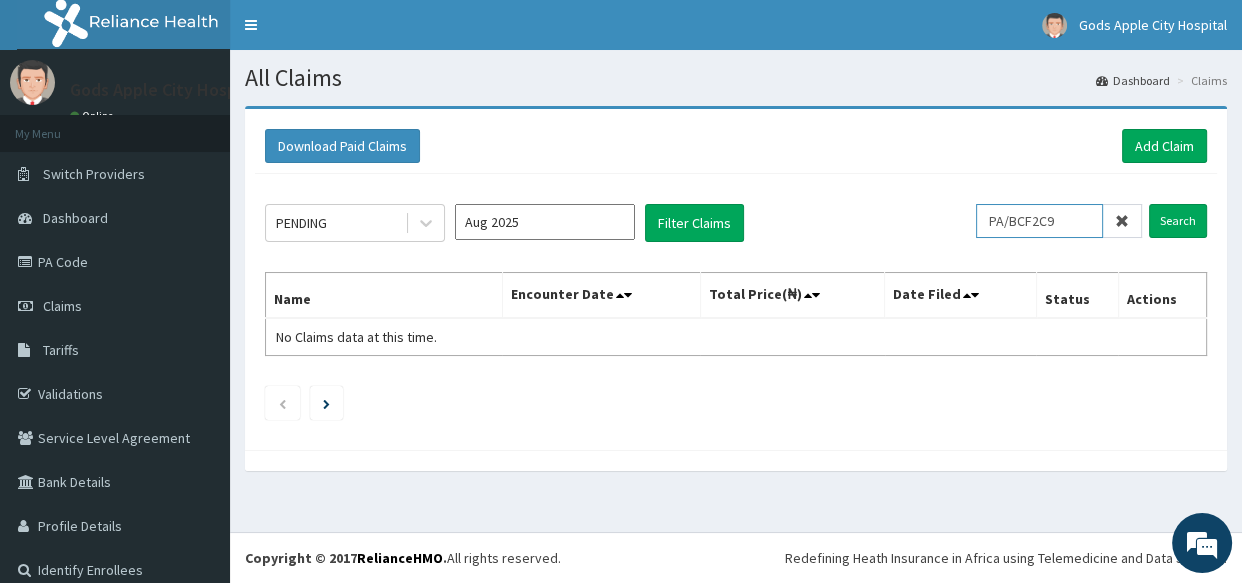 type on "PA/BCF2C9" 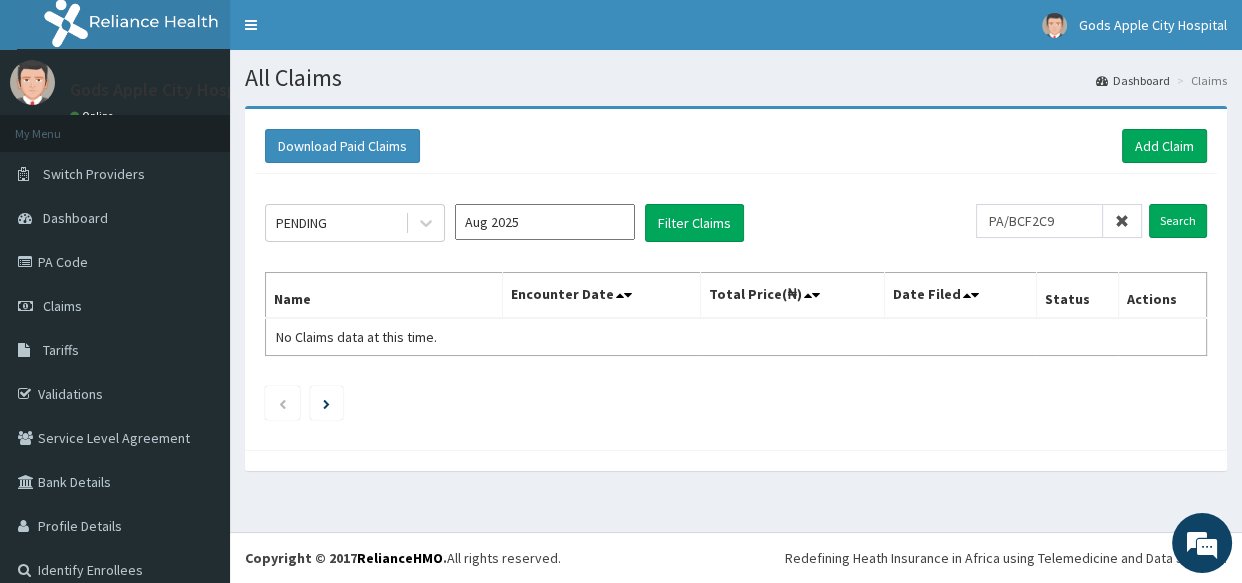 drag, startPoint x: 1112, startPoint y: 216, endPoint x: 1085, endPoint y: 229, distance: 29.966648 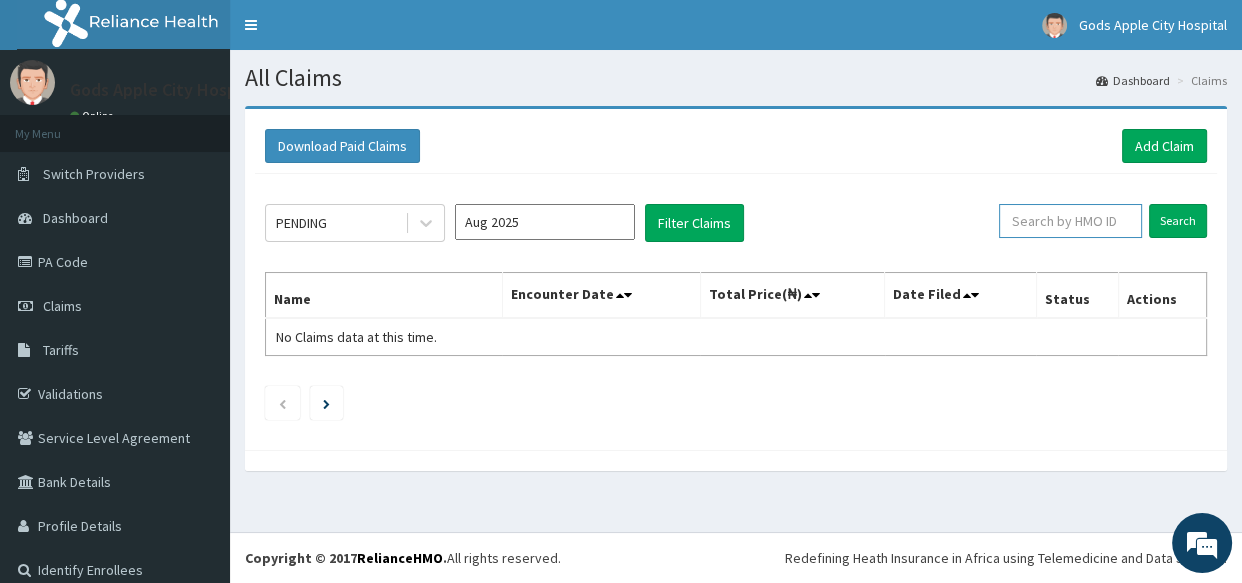 click at bounding box center [1070, 221] 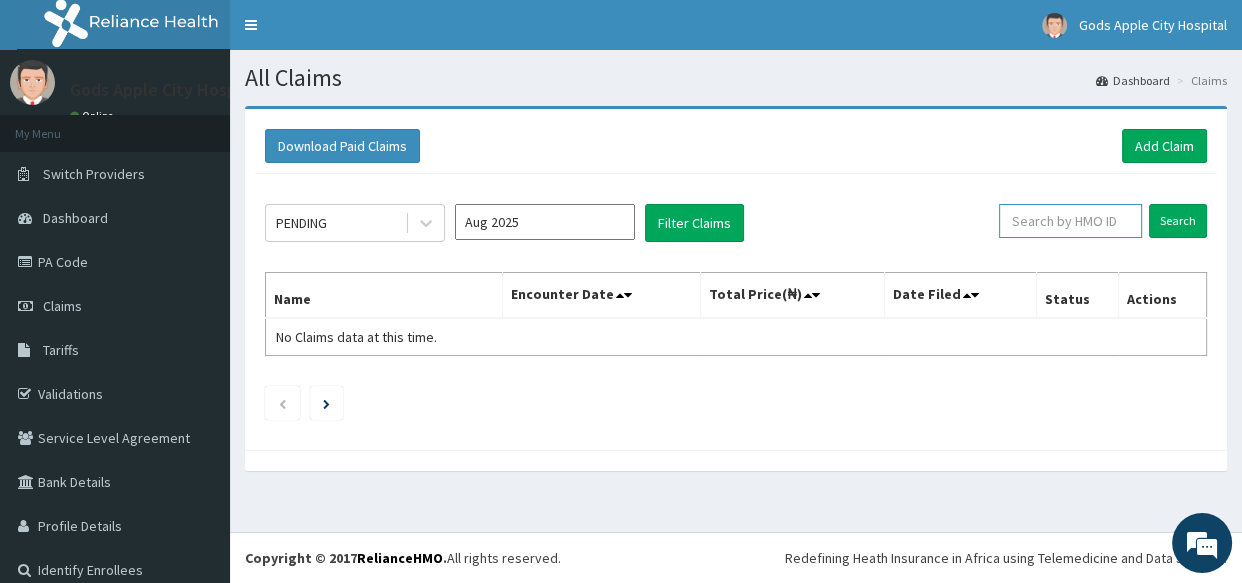 paste on "wfl/10007/a" 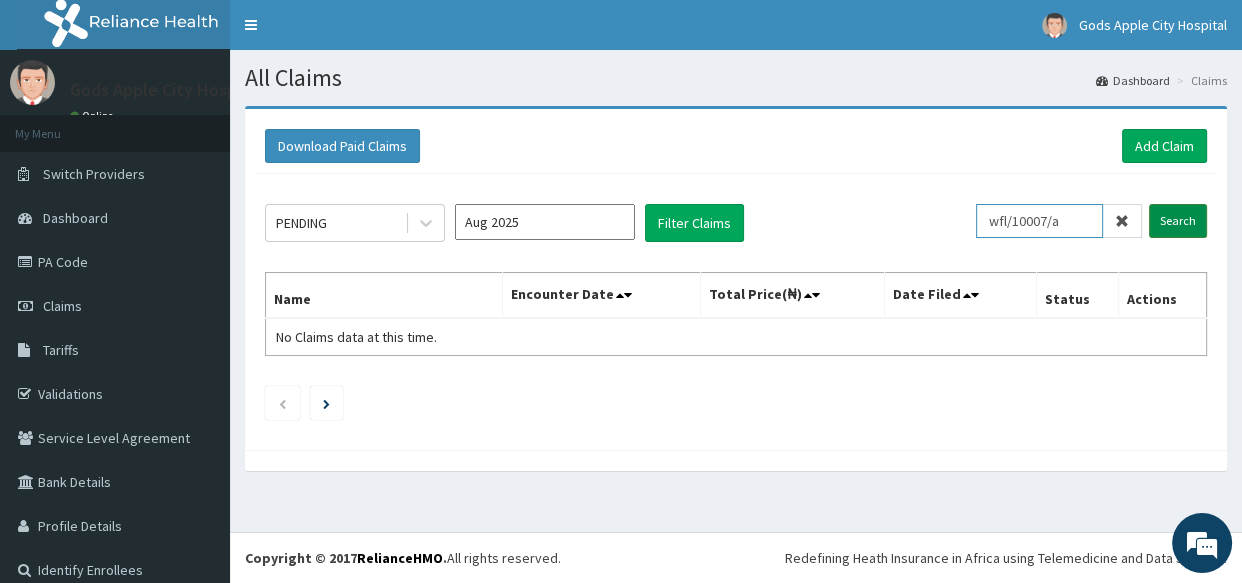 type on "wfl/10007/a" 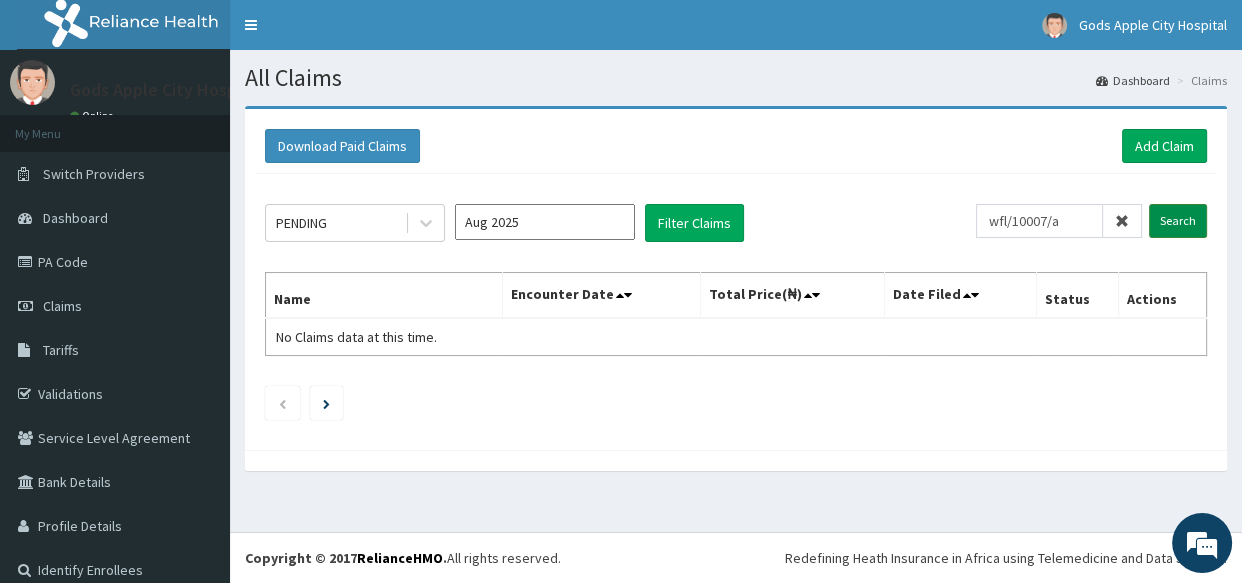 click on "Search" at bounding box center (1178, 221) 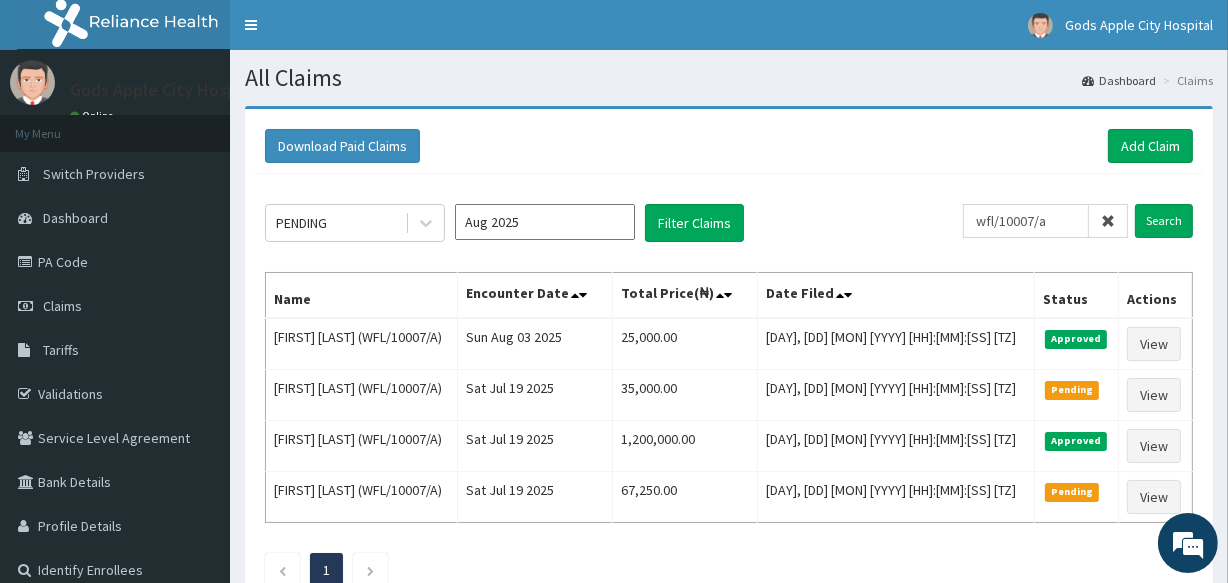 click at bounding box center [1108, 221] 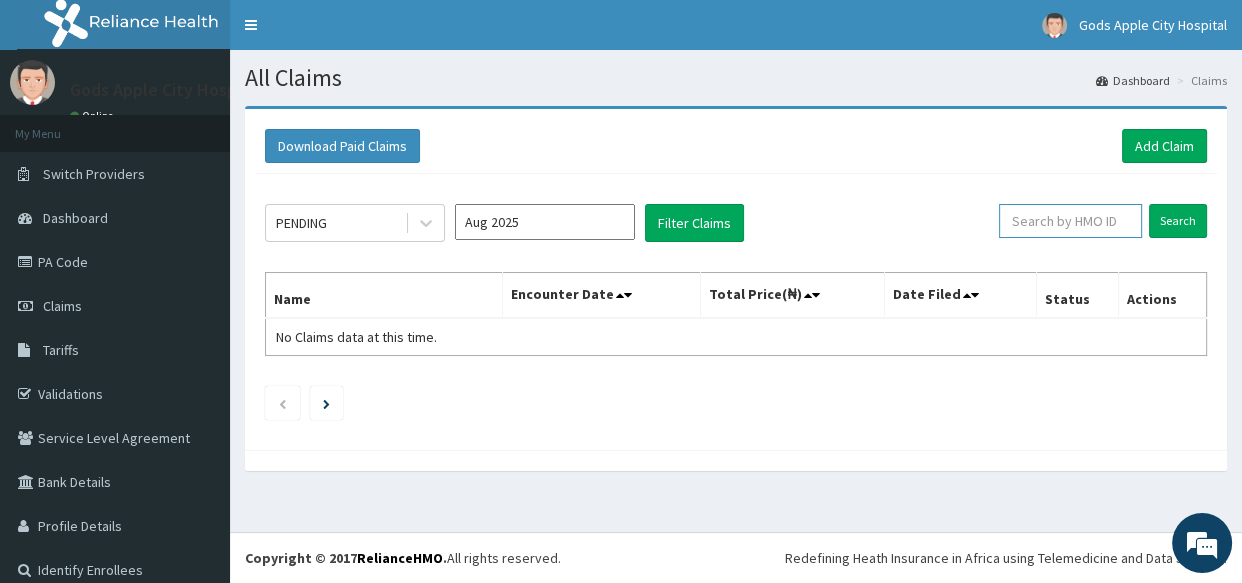 paste on "ENC/10015/F" 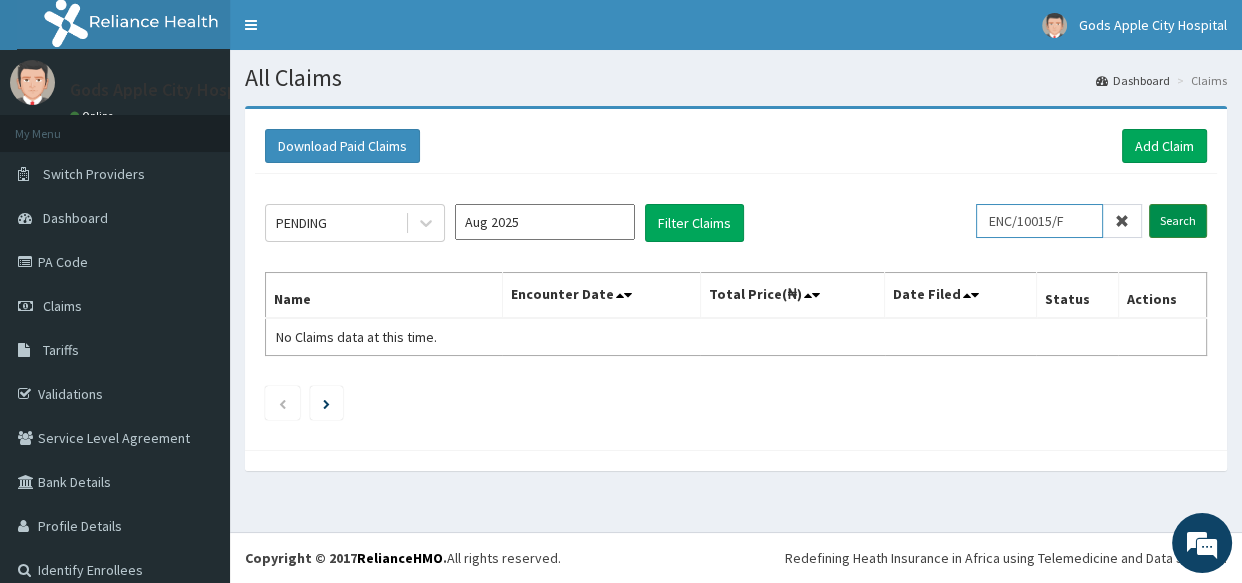 type on "ENC/10015/F" 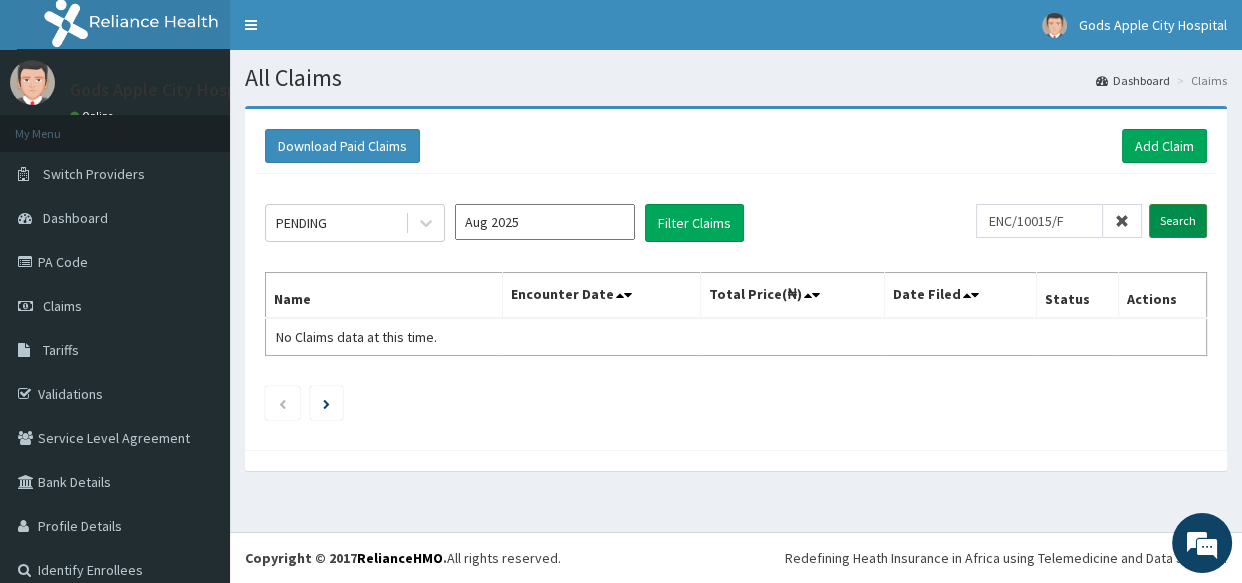 click on "Search" at bounding box center [1178, 221] 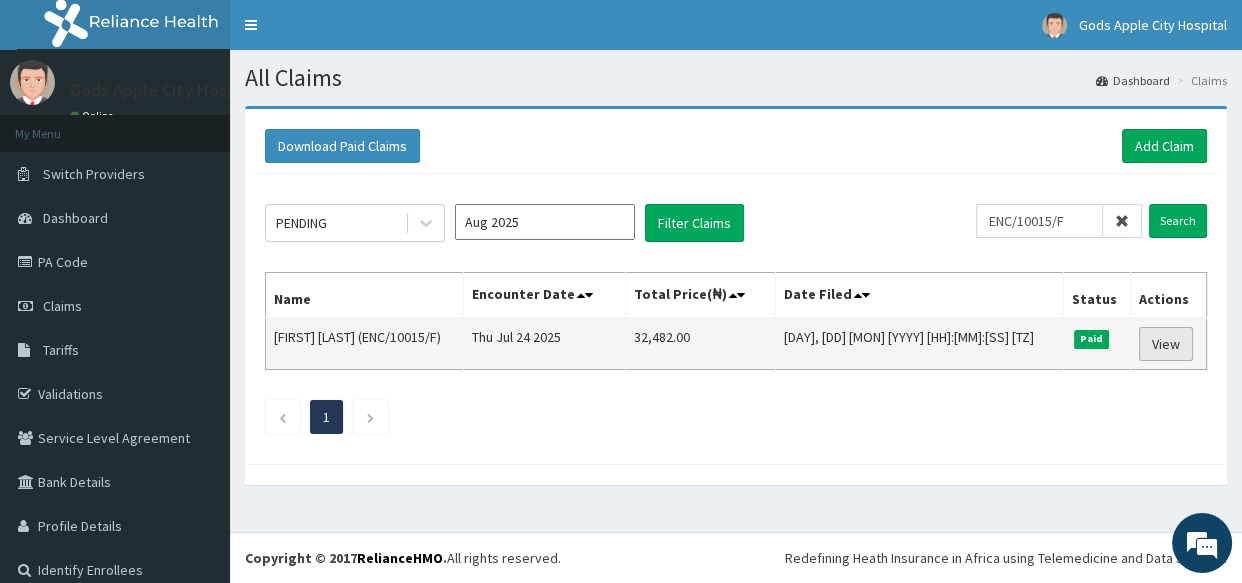 click on "View" at bounding box center [1166, 344] 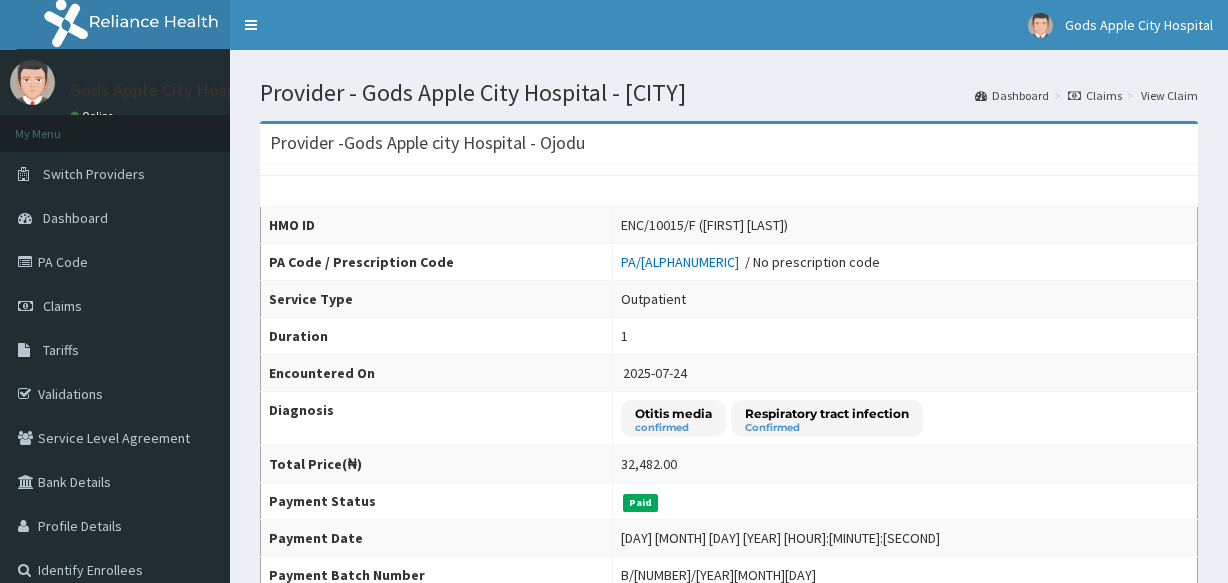 scroll, scrollTop: 454, scrollLeft: 0, axis: vertical 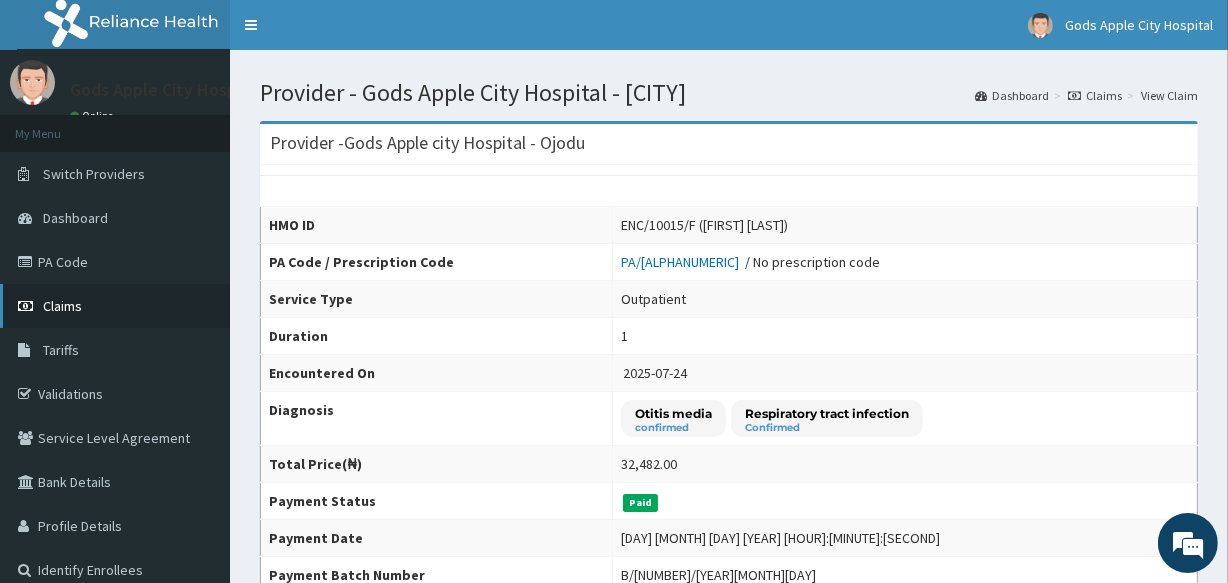 click on "Claims" at bounding box center (62, 306) 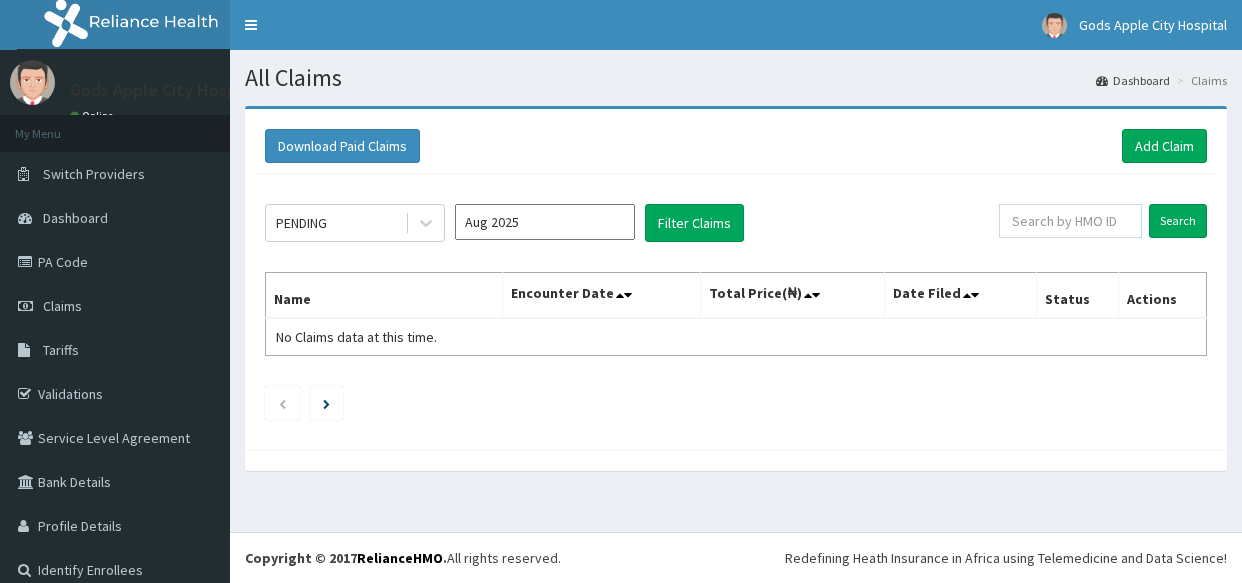 scroll, scrollTop: 0, scrollLeft: 0, axis: both 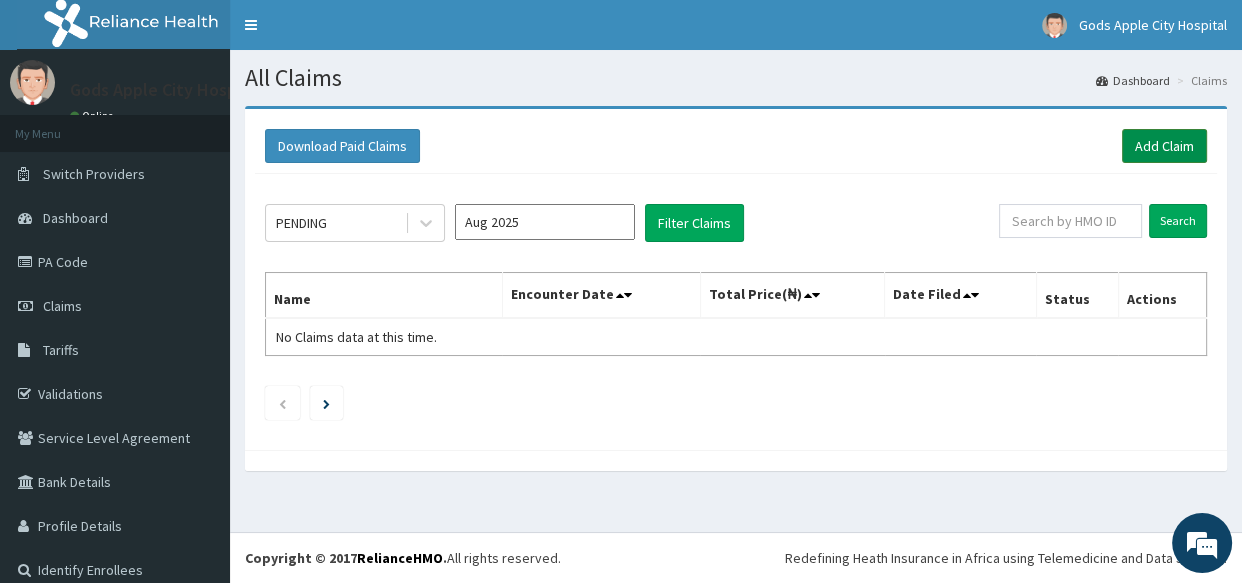 click on "Add Claim" at bounding box center [1164, 146] 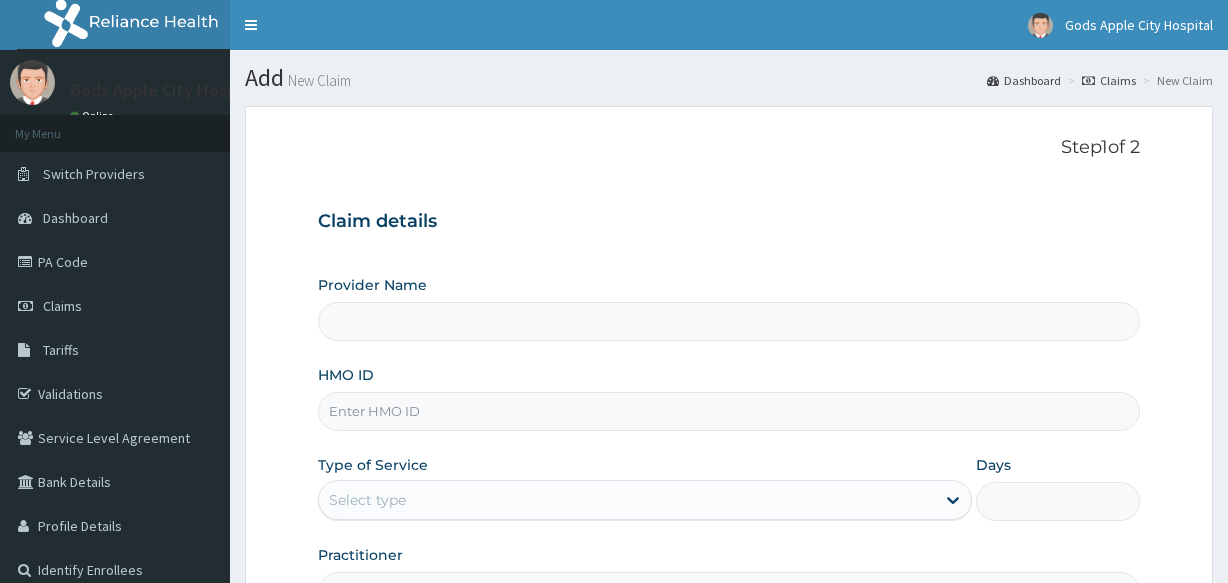 type on "Gods Apple city Hospital - Ojodu" 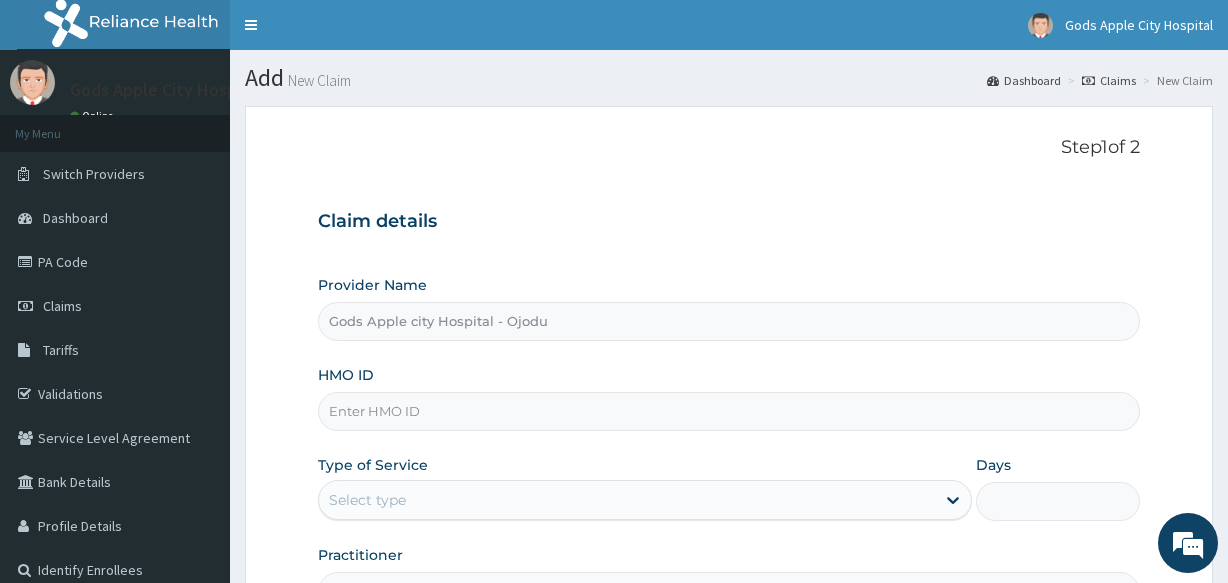 scroll, scrollTop: 0, scrollLeft: 0, axis: both 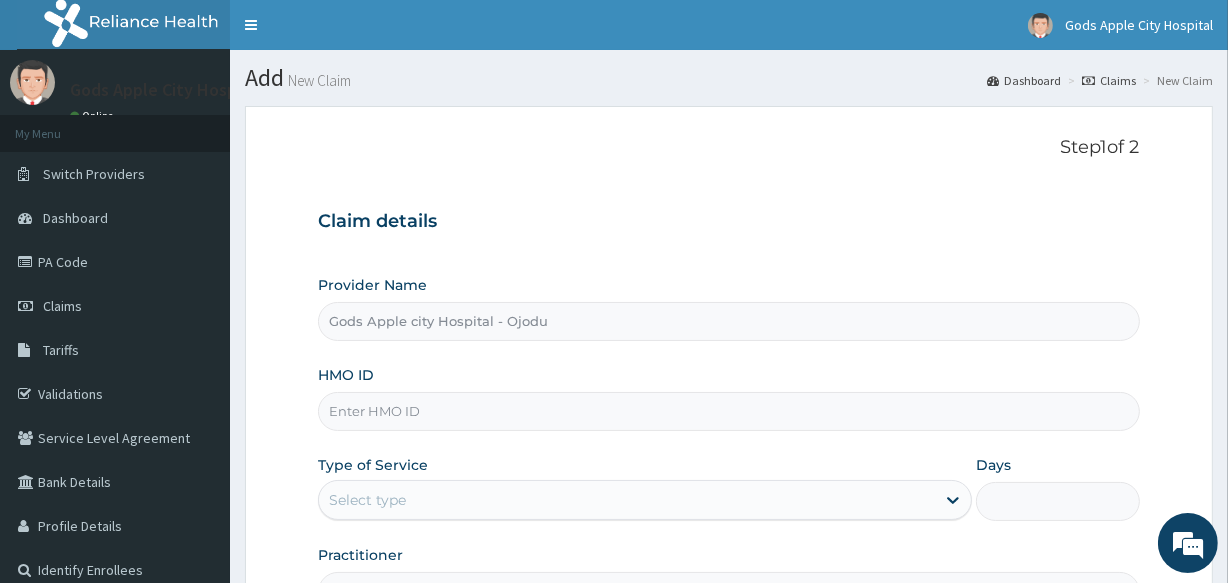 click on "HMO ID" at bounding box center (728, 411) 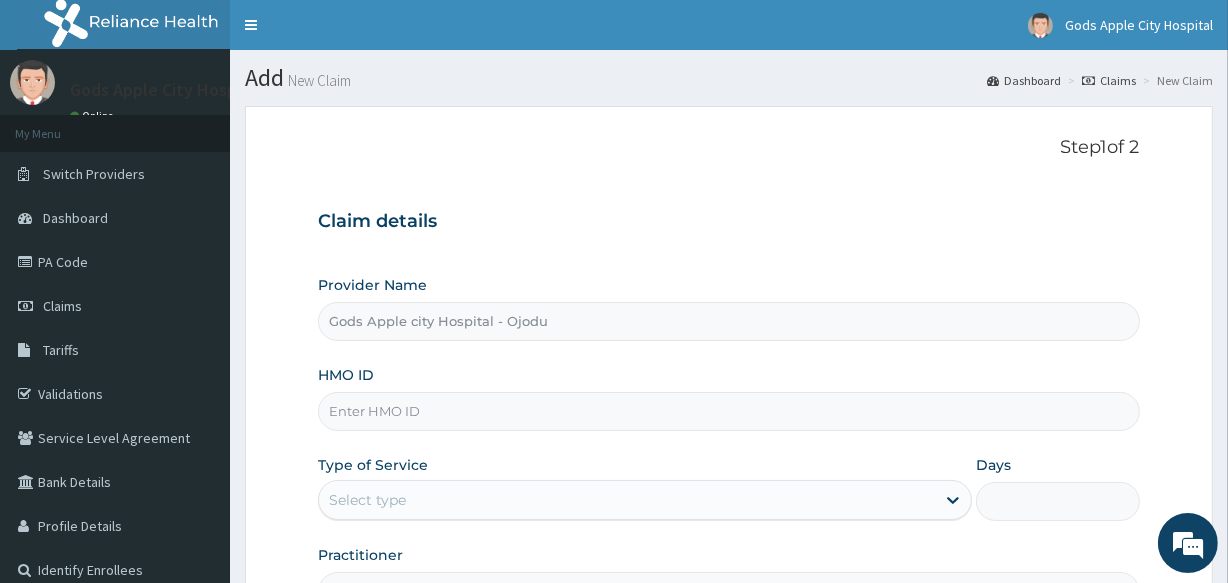 scroll, scrollTop: 0, scrollLeft: 0, axis: both 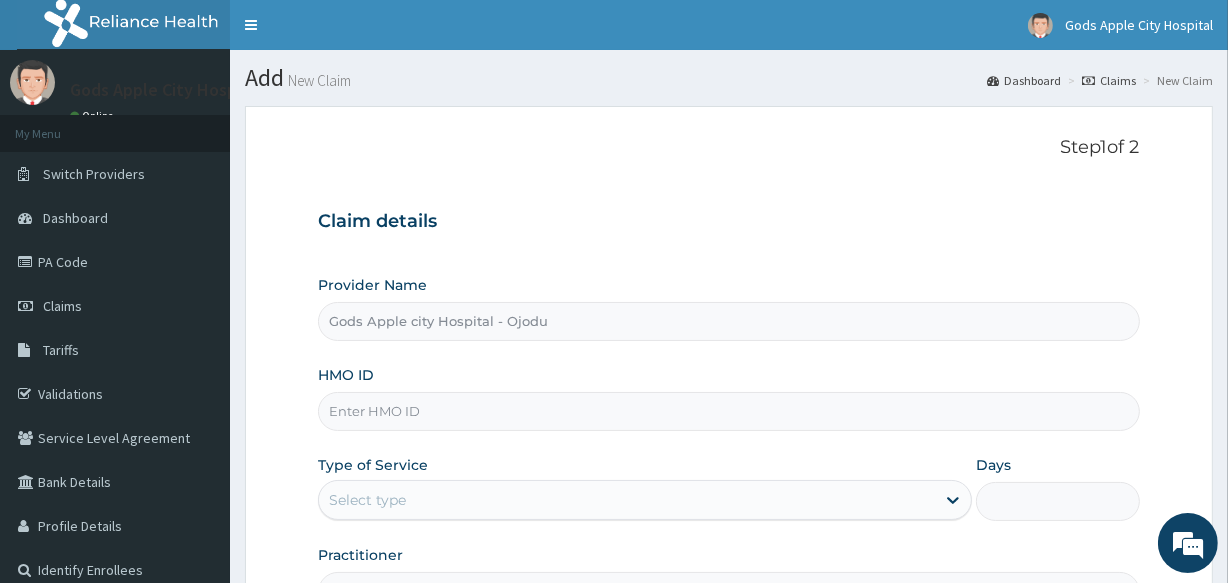 paste on "PPR/10035/A" 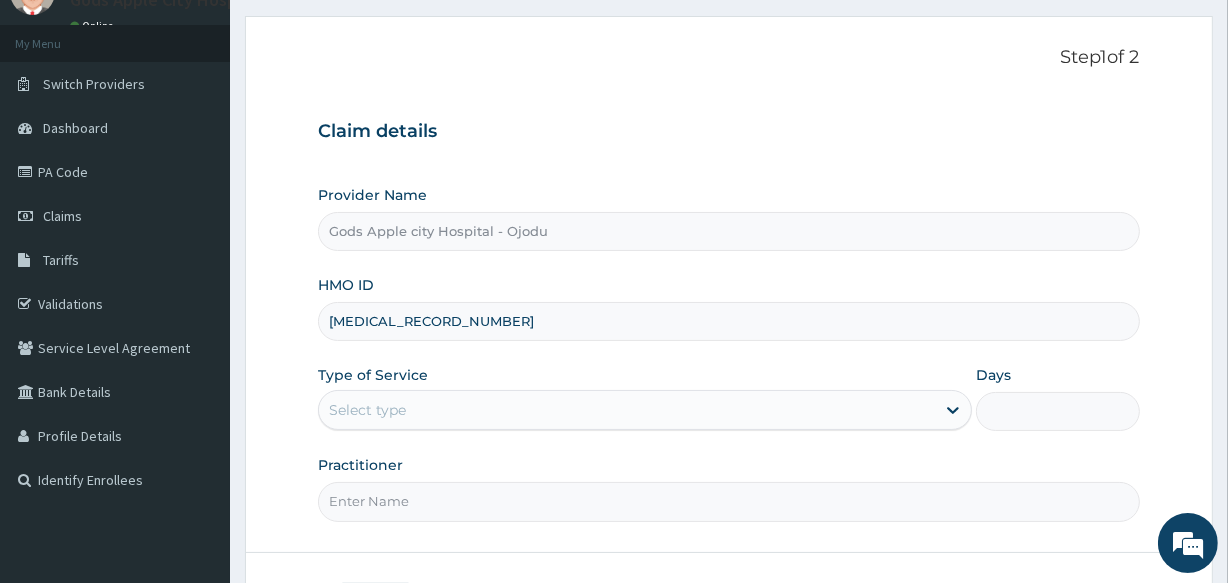 scroll, scrollTop: 237, scrollLeft: 0, axis: vertical 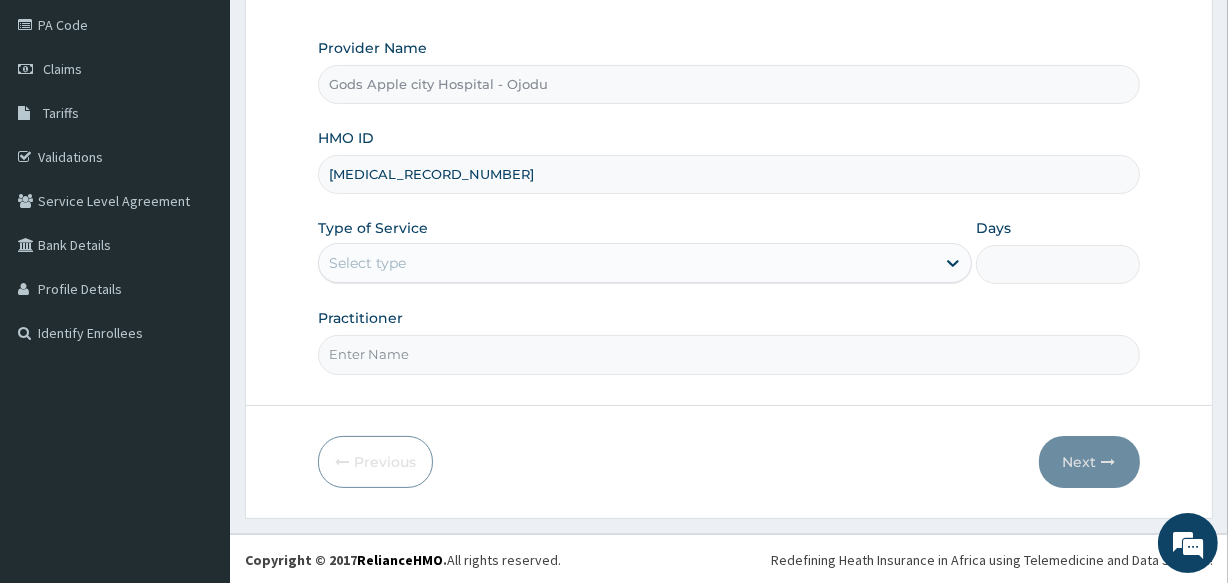 type on "PPR/10035/A" 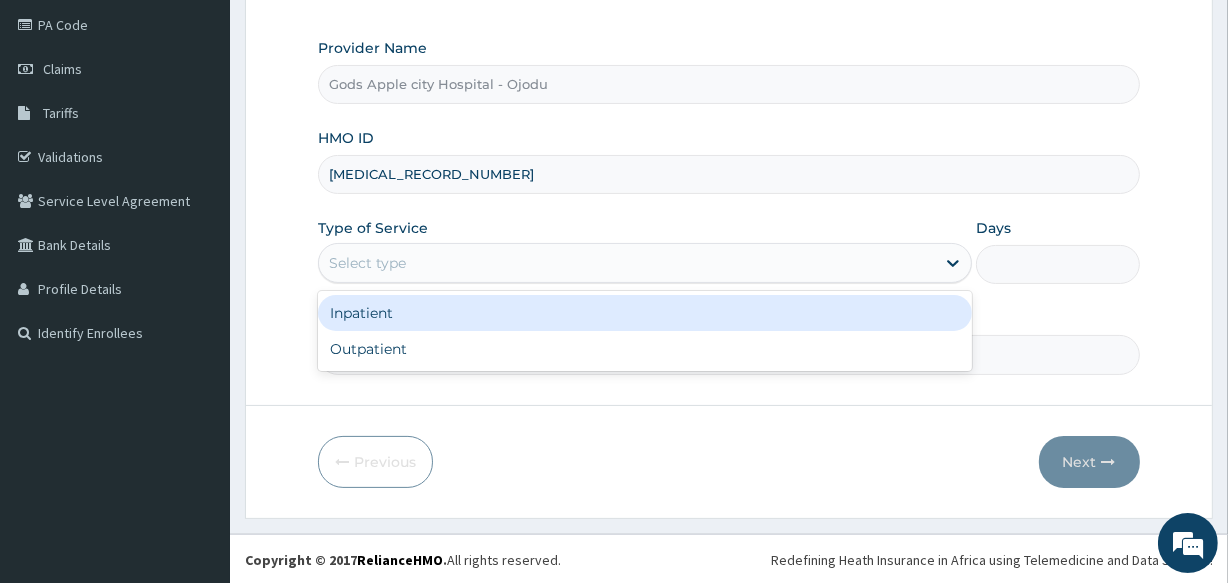 click on "Select type" at bounding box center (367, 263) 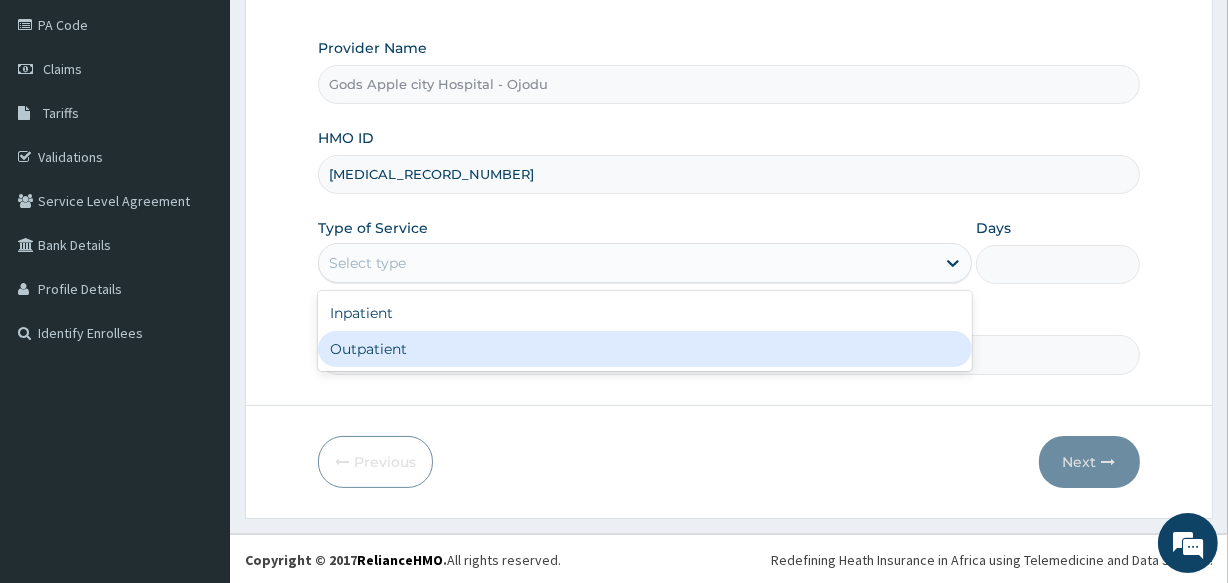 click on "Outpatient" at bounding box center [645, 349] 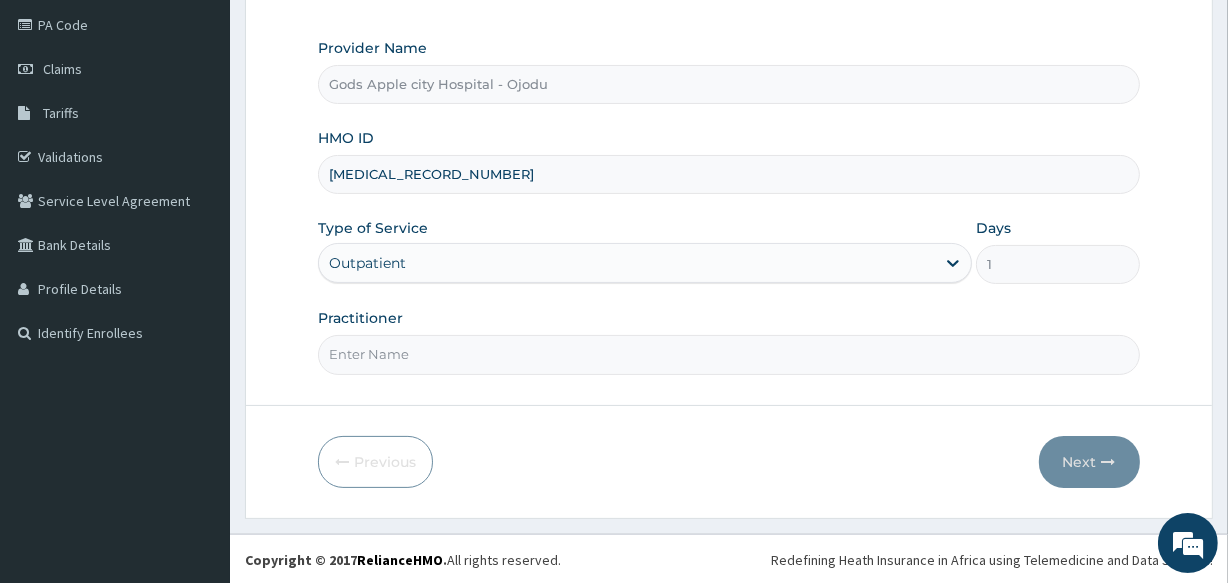 click on "Practitioner" at bounding box center [728, 354] 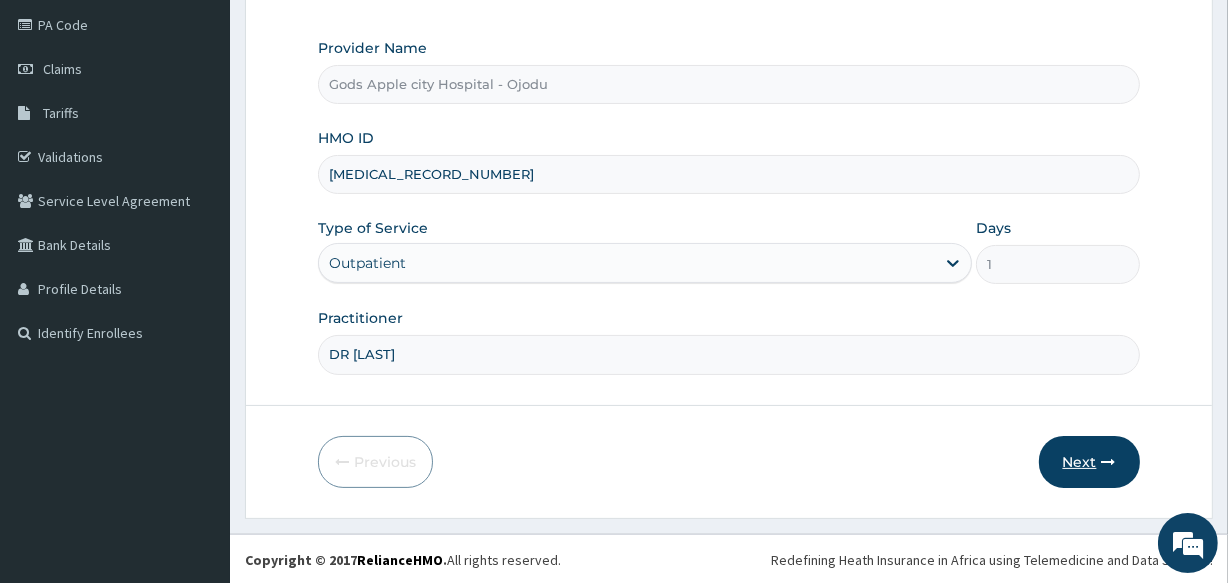 click on "Next" at bounding box center [1089, 462] 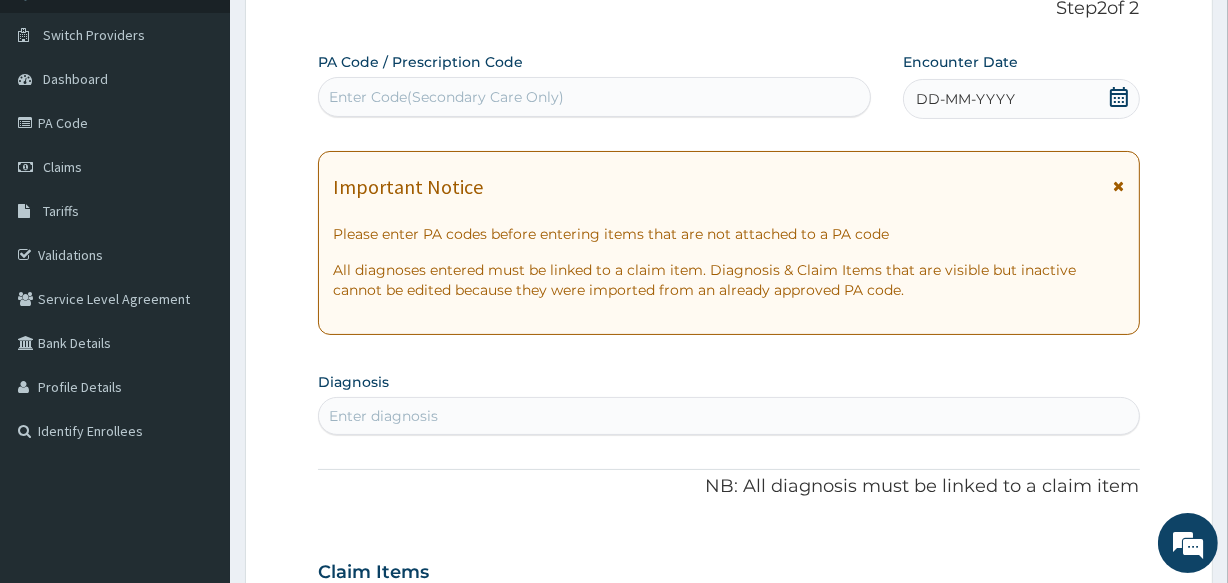 scroll, scrollTop: 0, scrollLeft: 0, axis: both 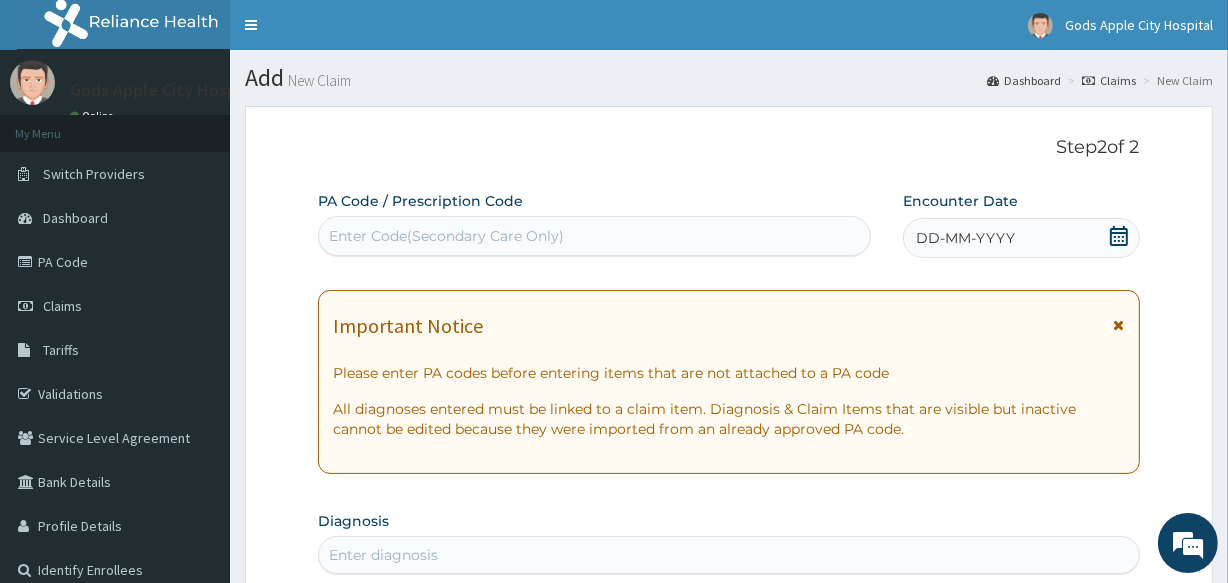click on "Enter Code(Secondary Care Only)" at bounding box center (446, 236) 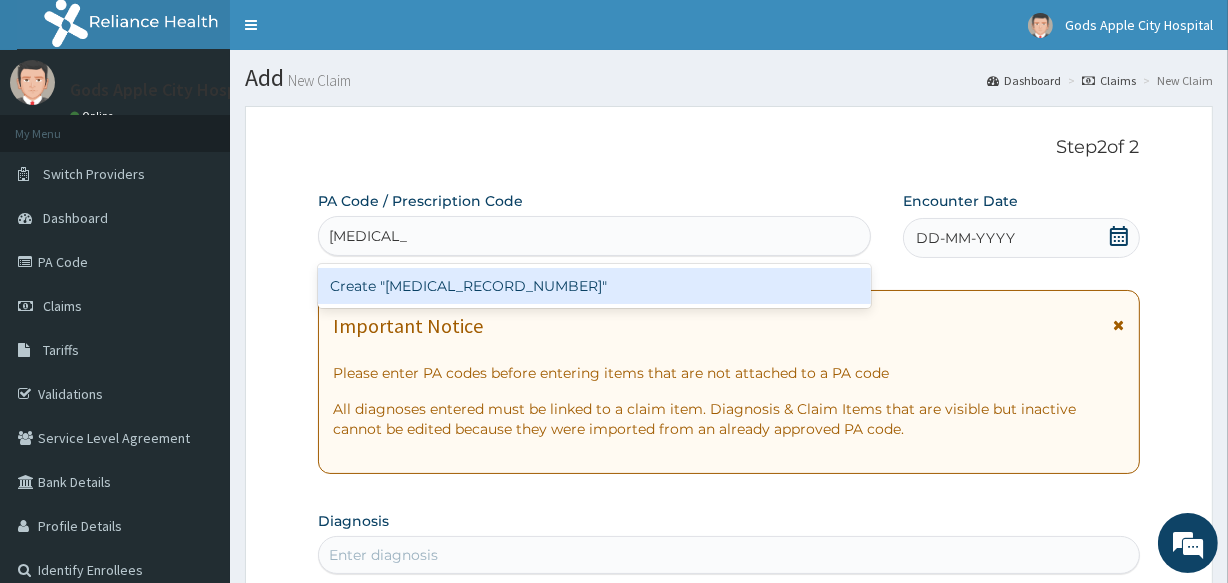 click on "Create "PA/A5B1A2"" at bounding box center (594, 286) 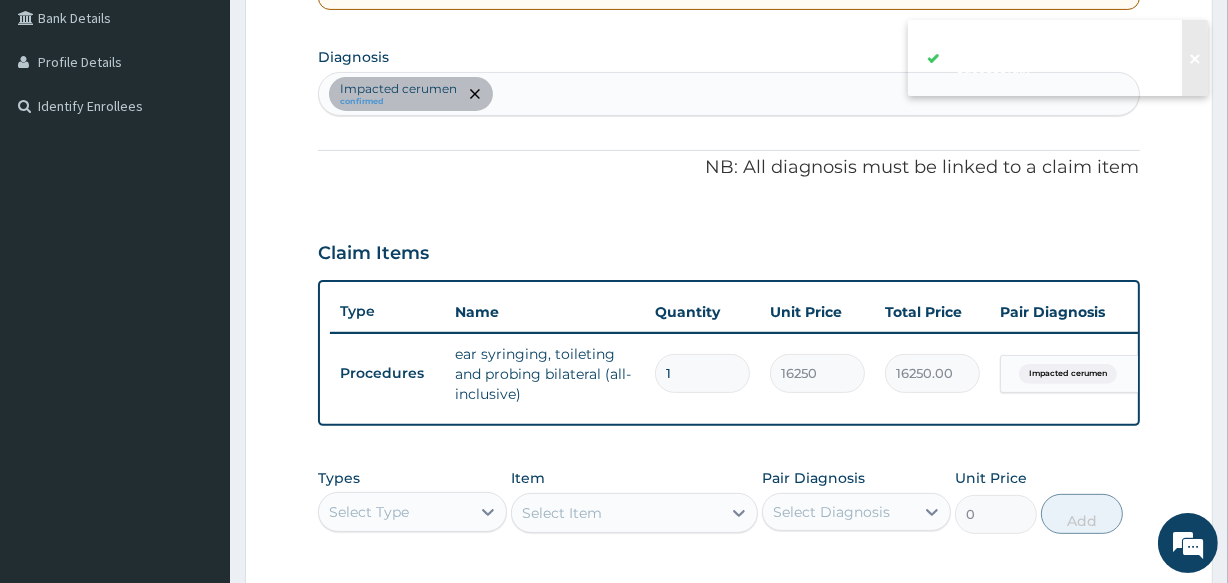 scroll, scrollTop: 363, scrollLeft: 0, axis: vertical 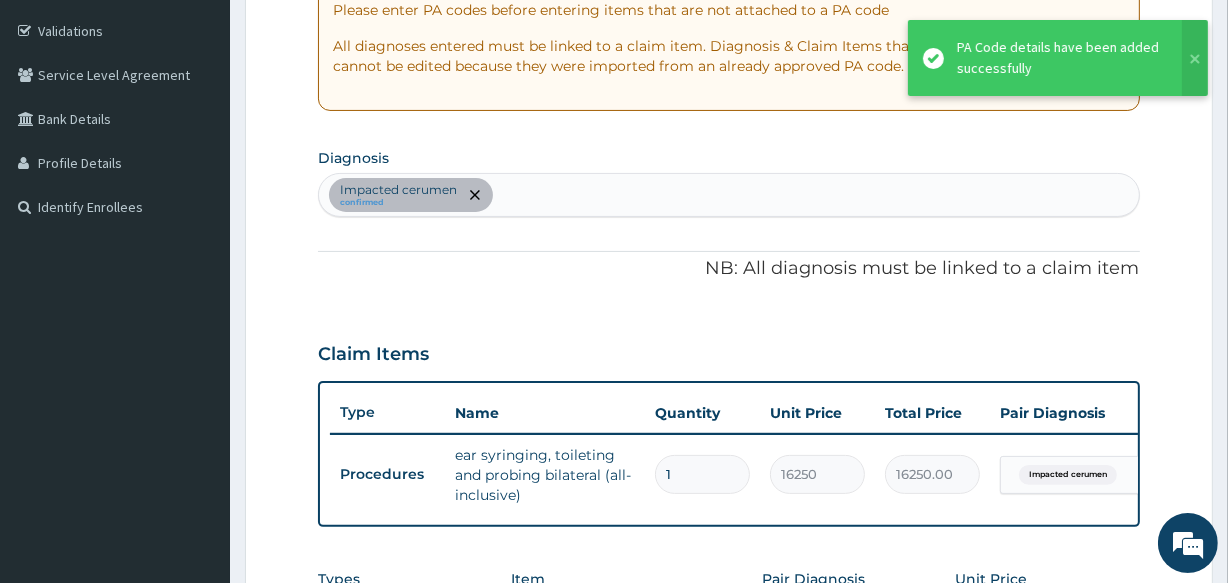 click on "Impacted cerumen confirmed" at bounding box center (728, 195) 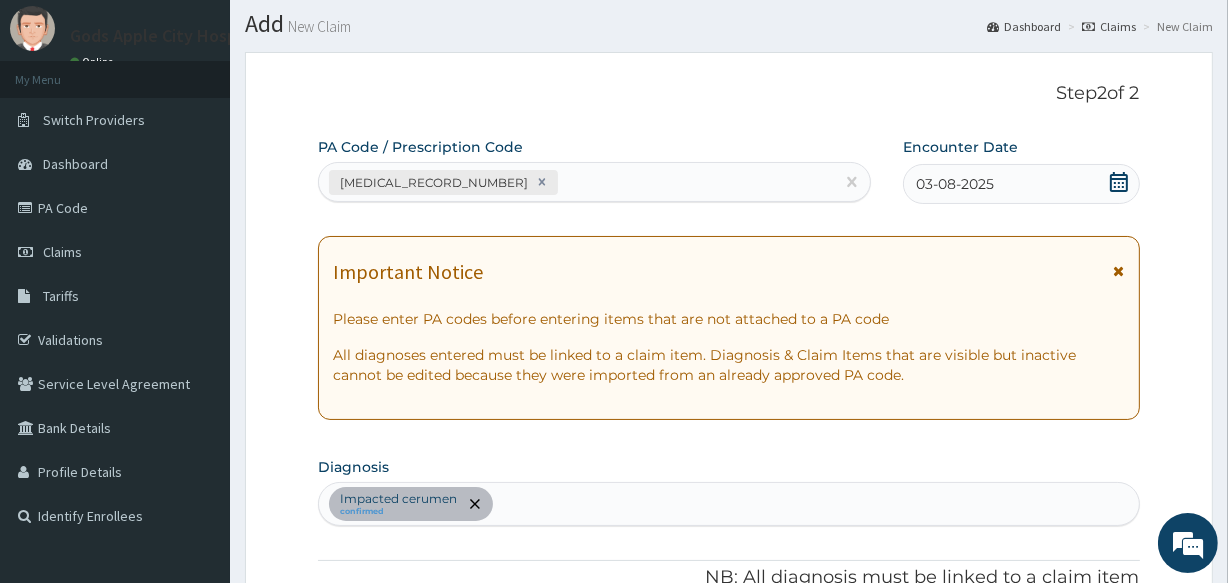 scroll, scrollTop: 0, scrollLeft: 0, axis: both 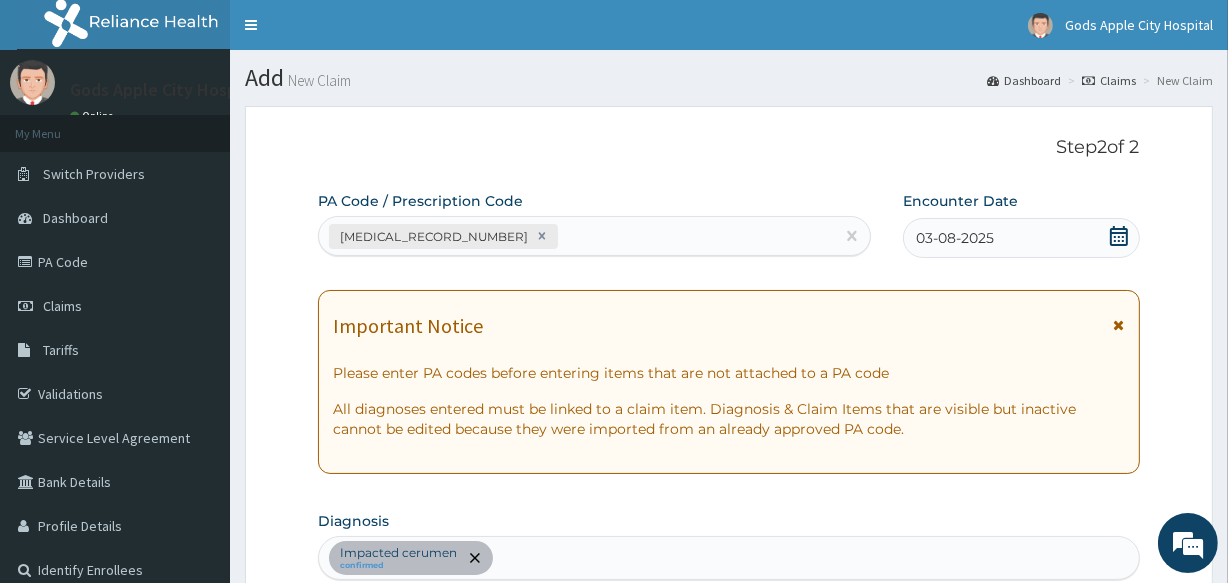 click on "PA/A5B1A2" at bounding box center (576, 236) 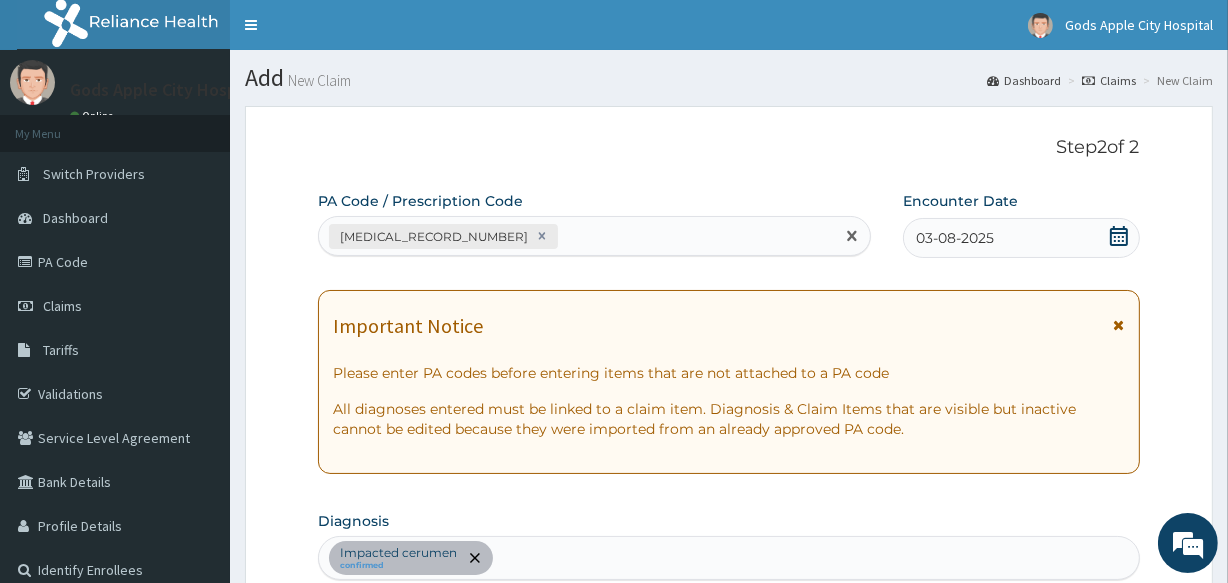 paste on "PA/DFDD82" 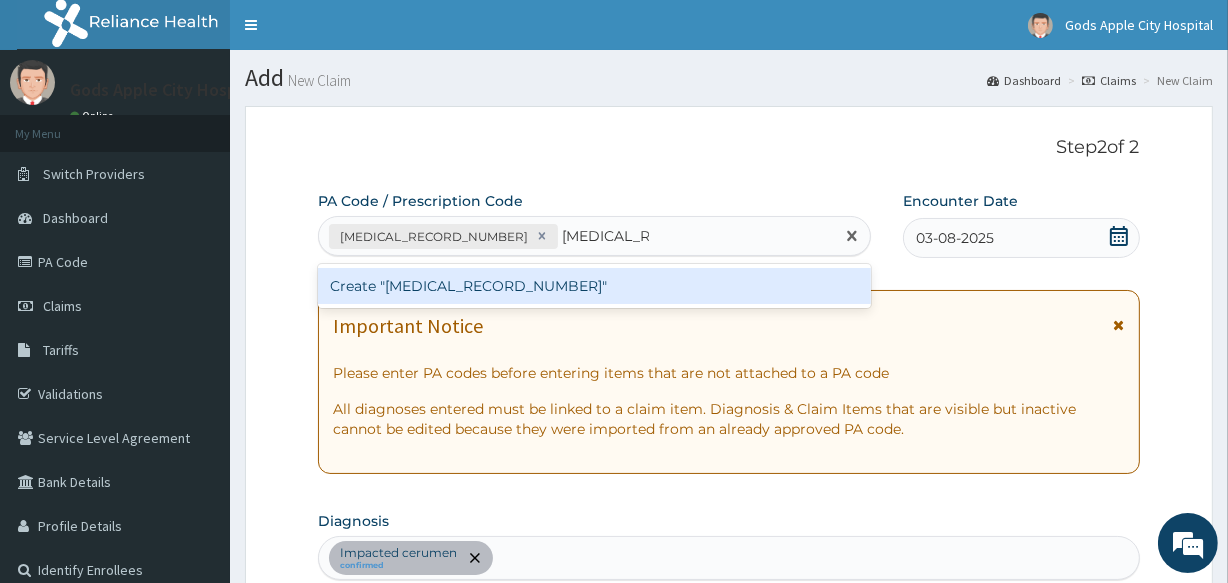 click on "Create "PA/DFDD82"" at bounding box center [594, 286] 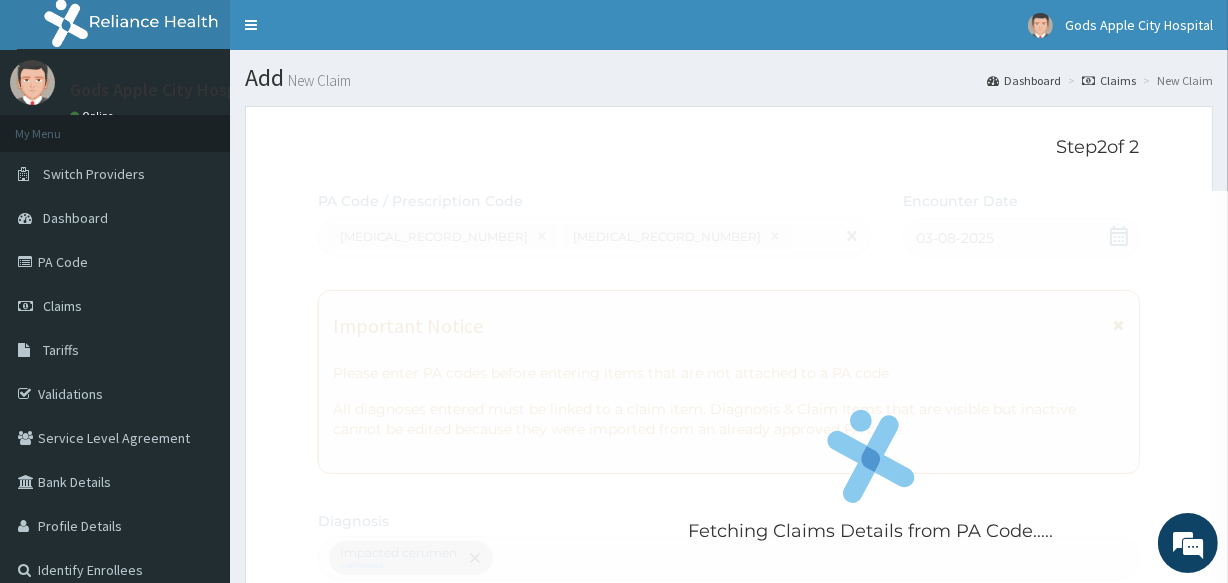 scroll, scrollTop: 689, scrollLeft: 0, axis: vertical 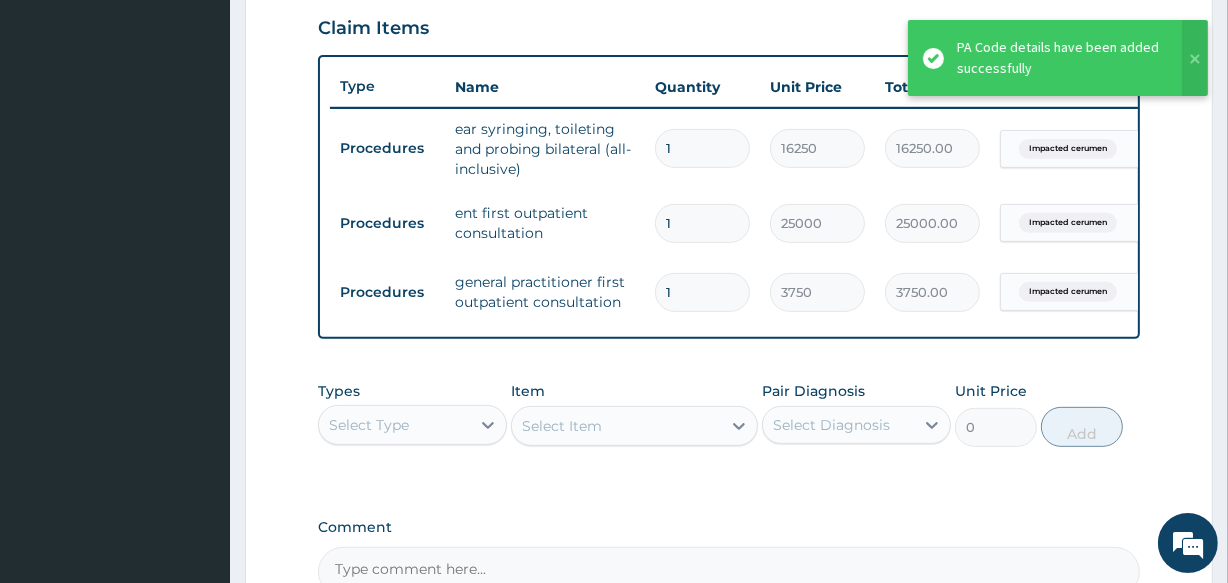 click on "Types Select Type Item Select Item Pair Diagnosis Select Diagnosis Unit Price 0 Add" at bounding box center [728, 414] 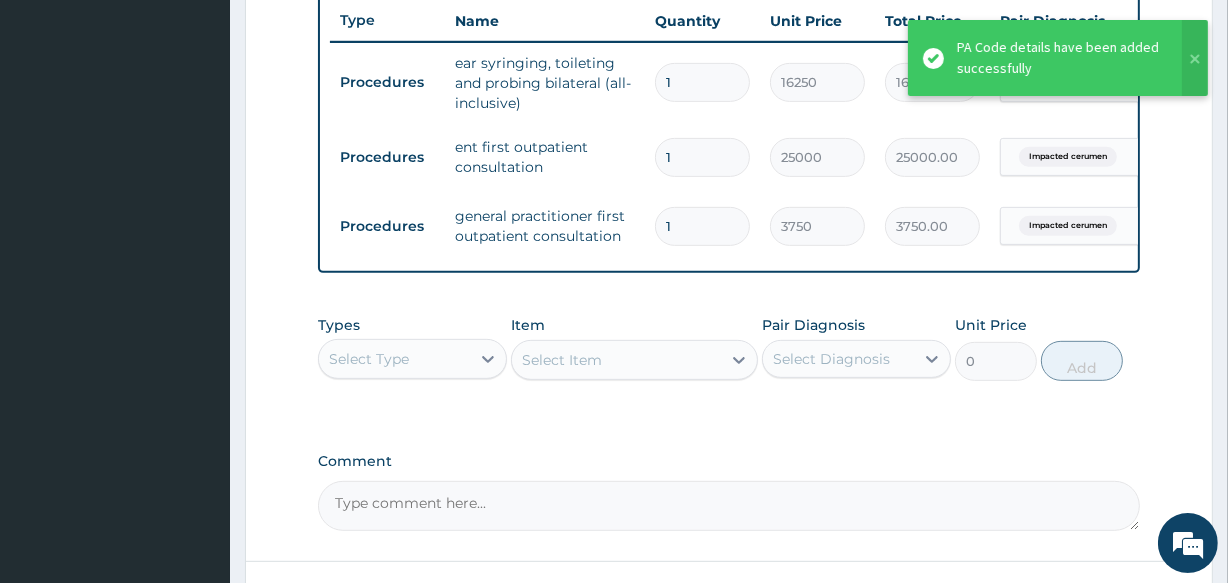 scroll, scrollTop: 780, scrollLeft: 0, axis: vertical 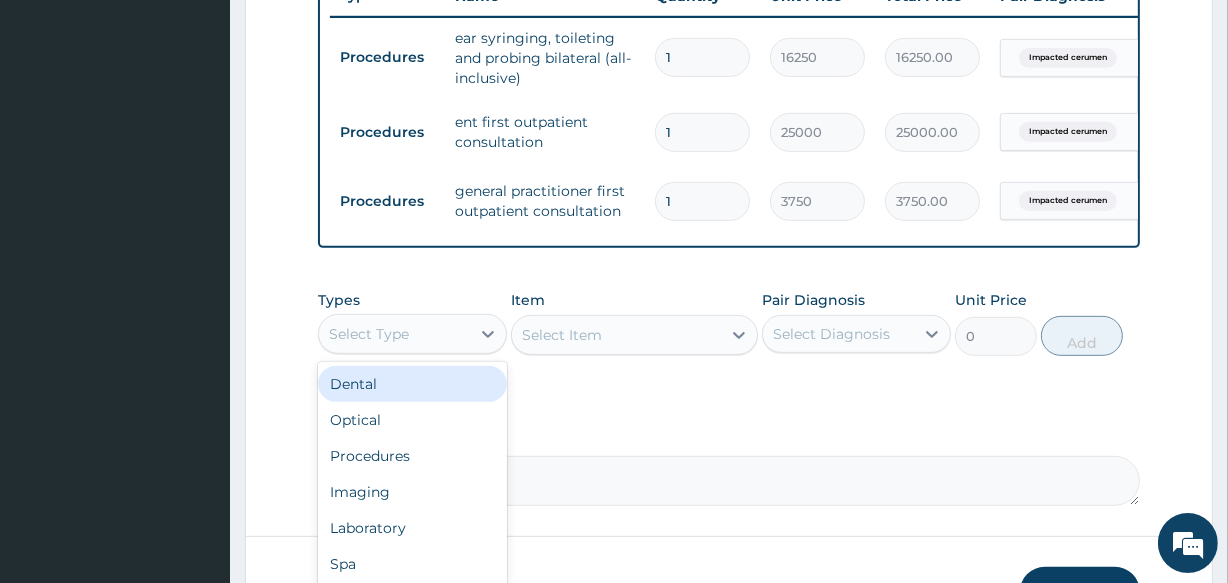 click on "Select Type" at bounding box center [394, 334] 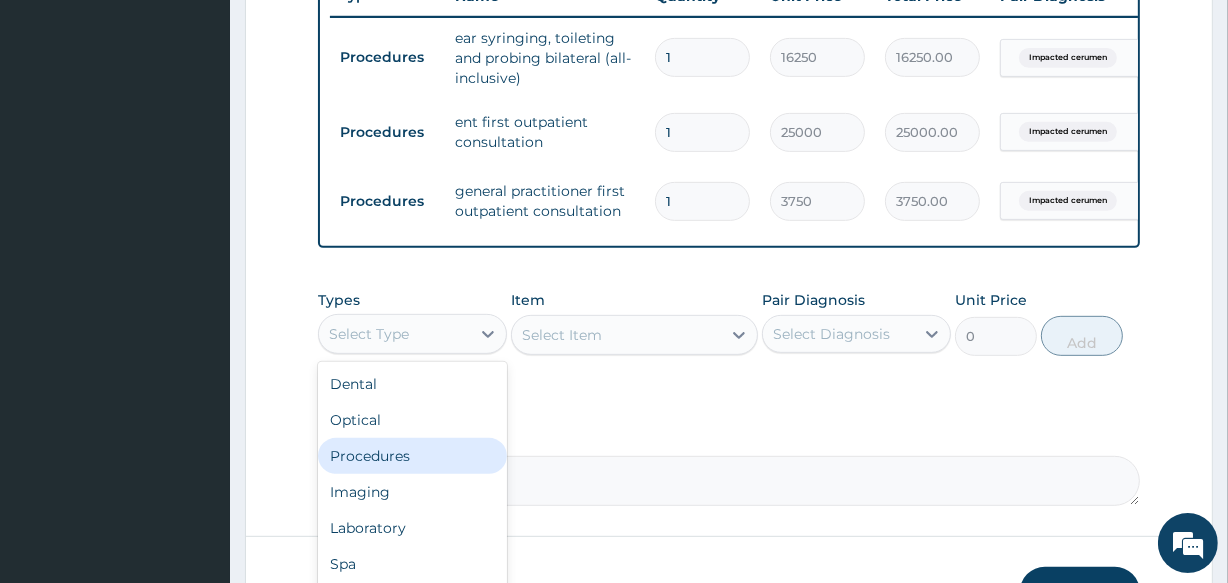 click on "Procedures" at bounding box center (412, 456) 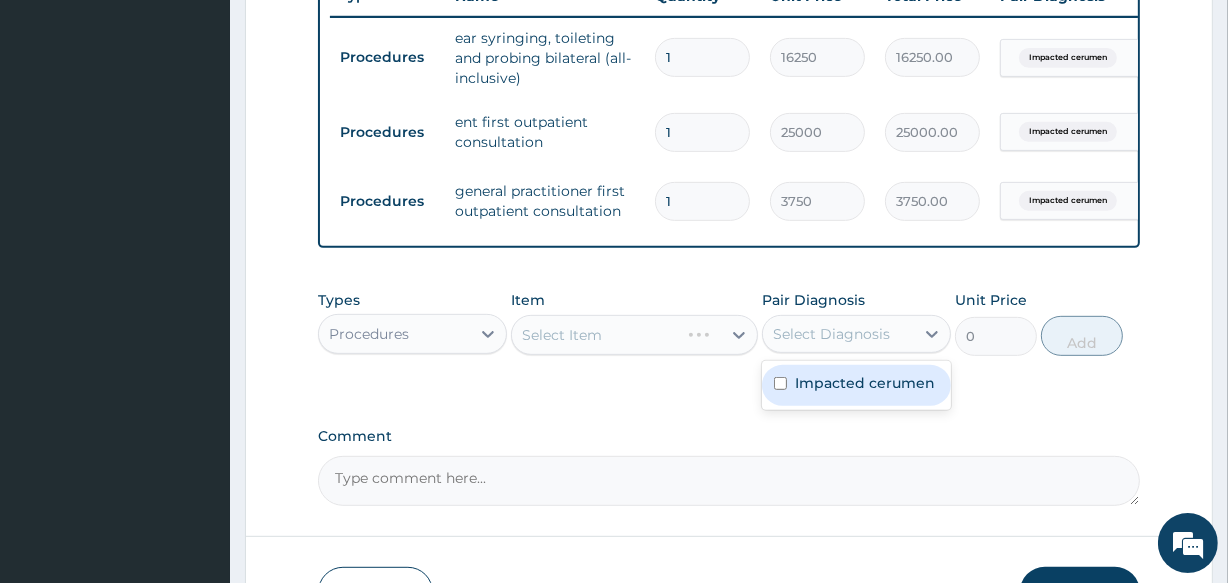 click on "Select Diagnosis" at bounding box center (831, 334) 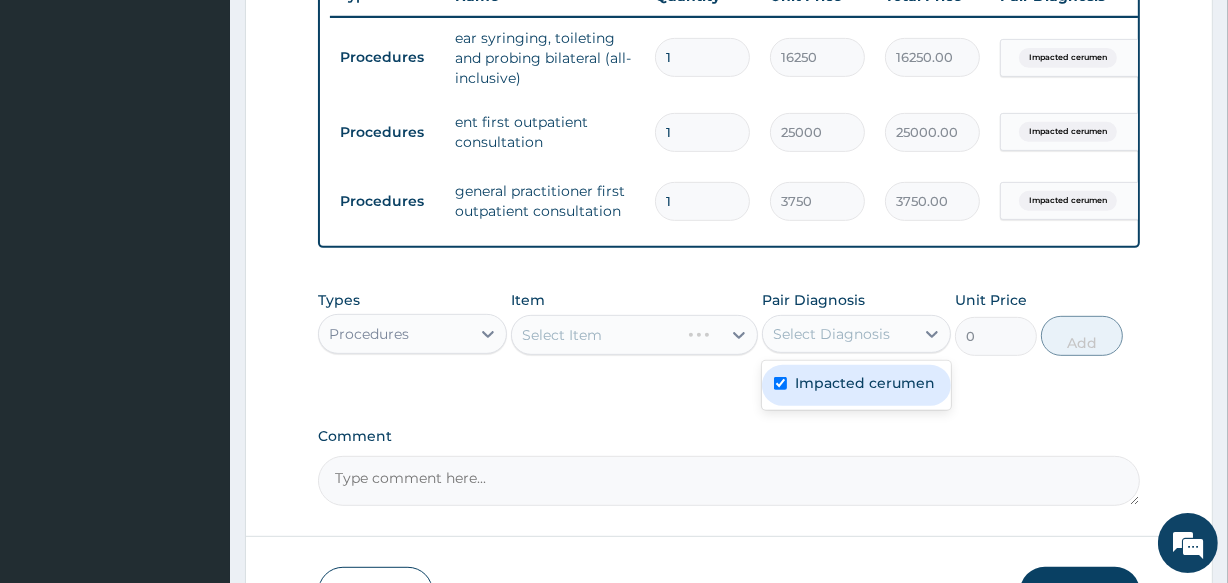 checkbox on "true" 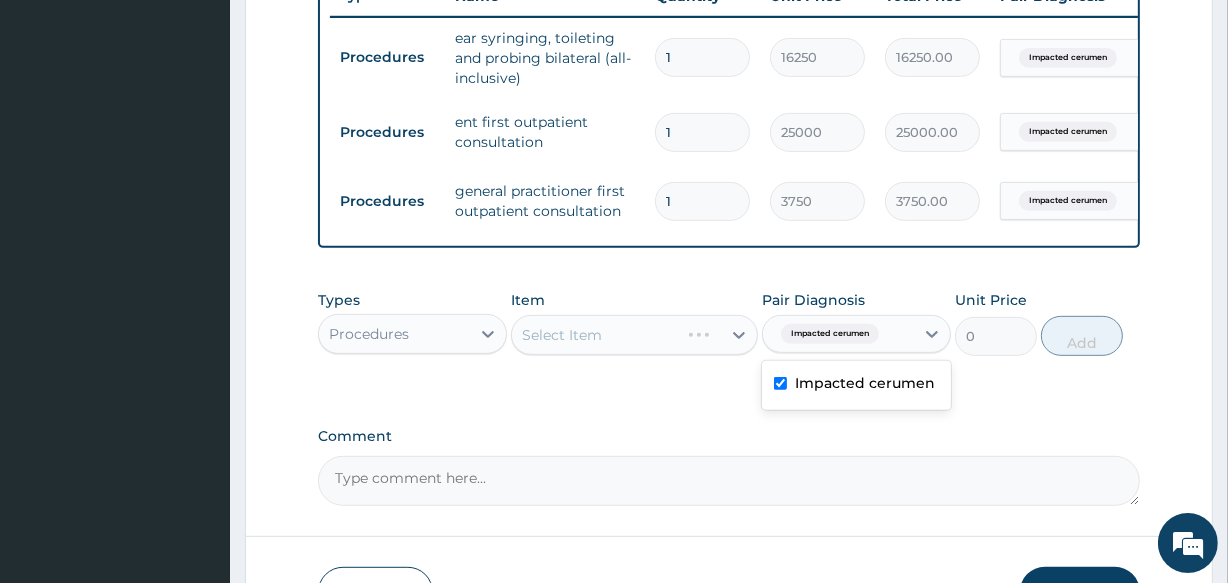 click on "Select Item" at bounding box center [634, 335] 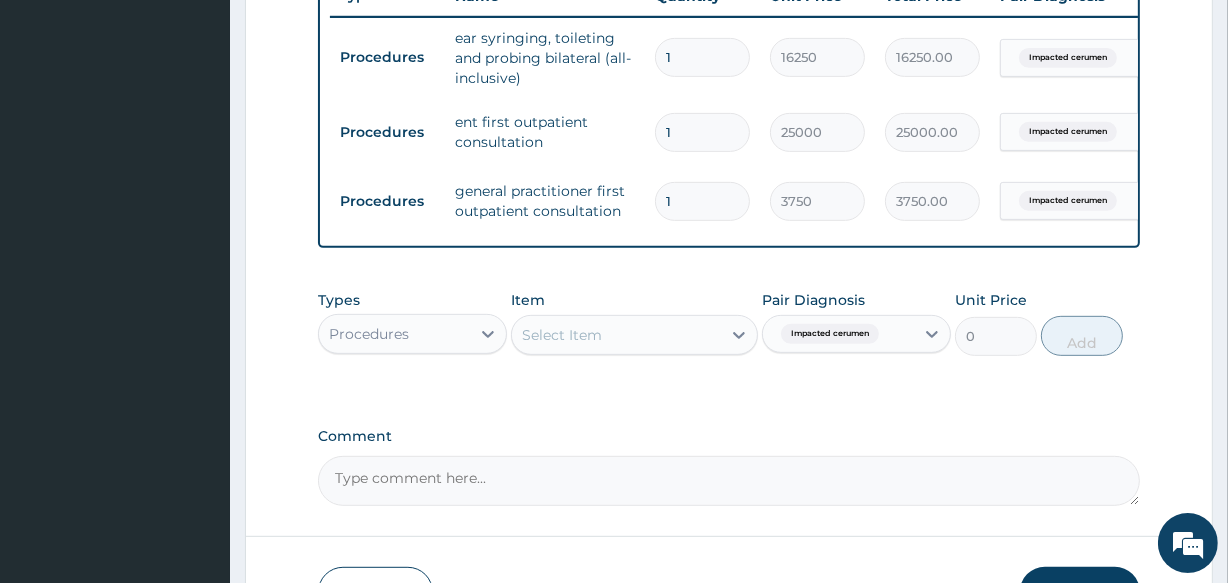 click on "Select Item" at bounding box center [562, 335] 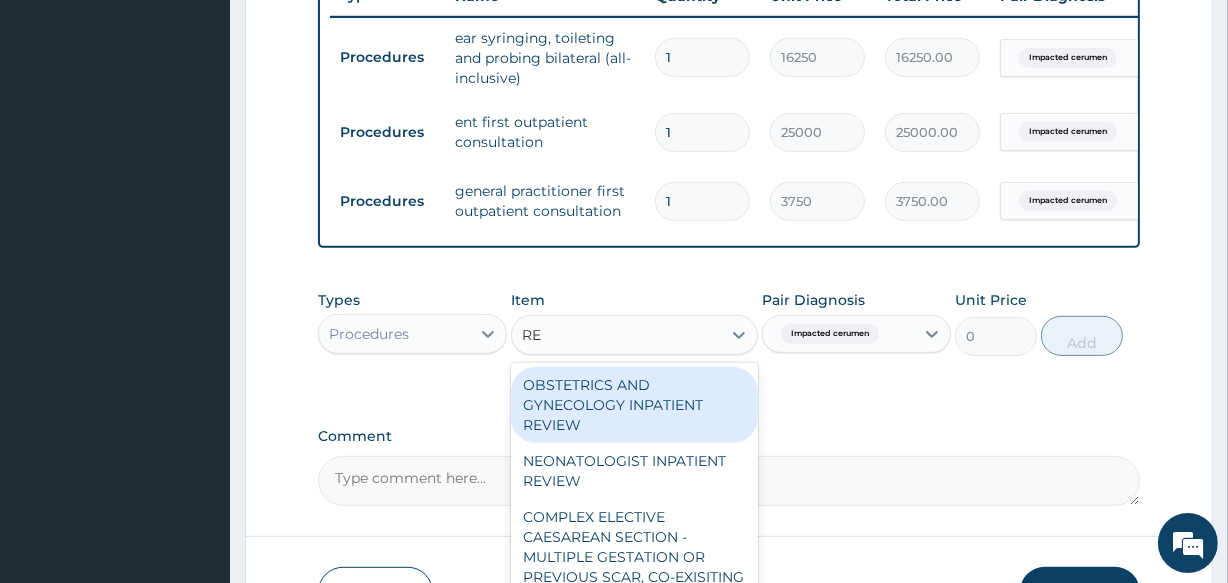 type on "REG" 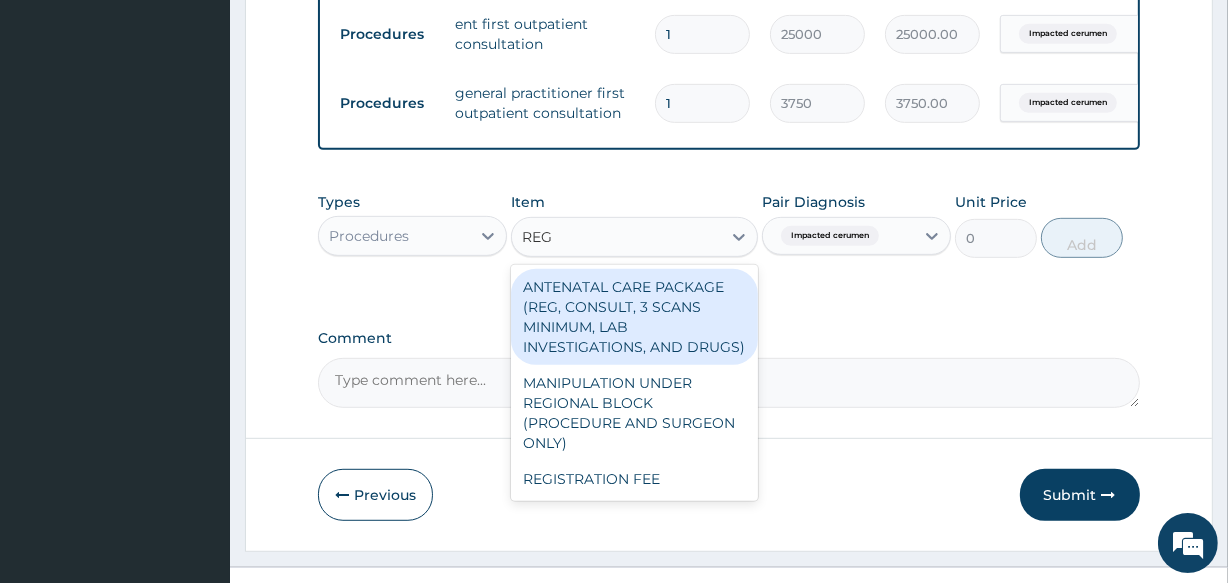 scroll, scrollTop: 926, scrollLeft: 0, axis: vertical 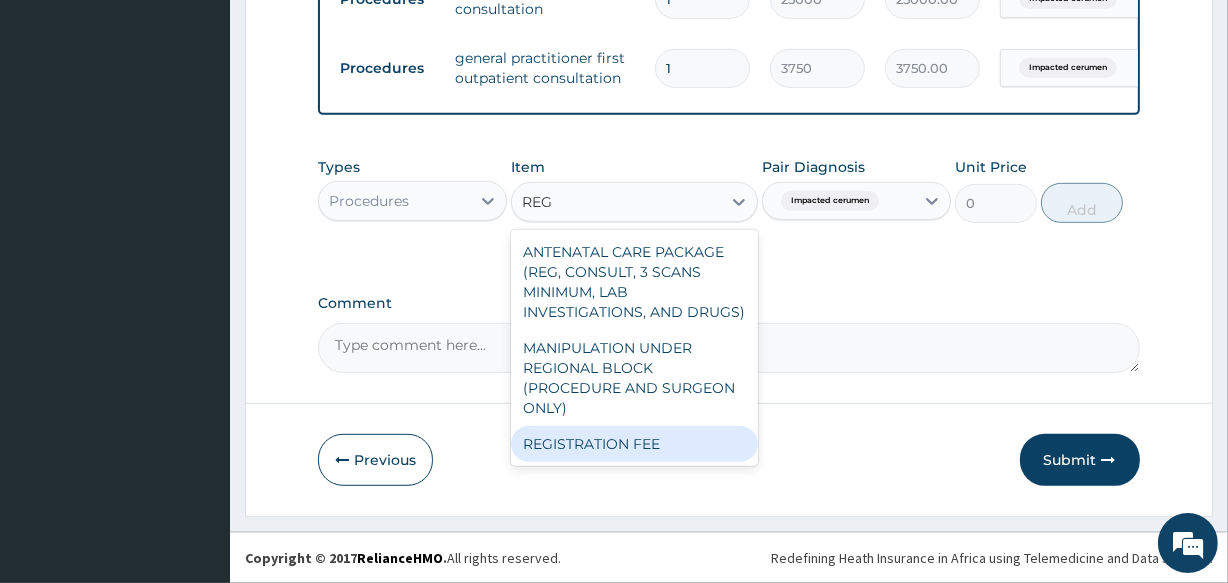 click on "REGISTRATION FEE" at bounding box center [634, 444] 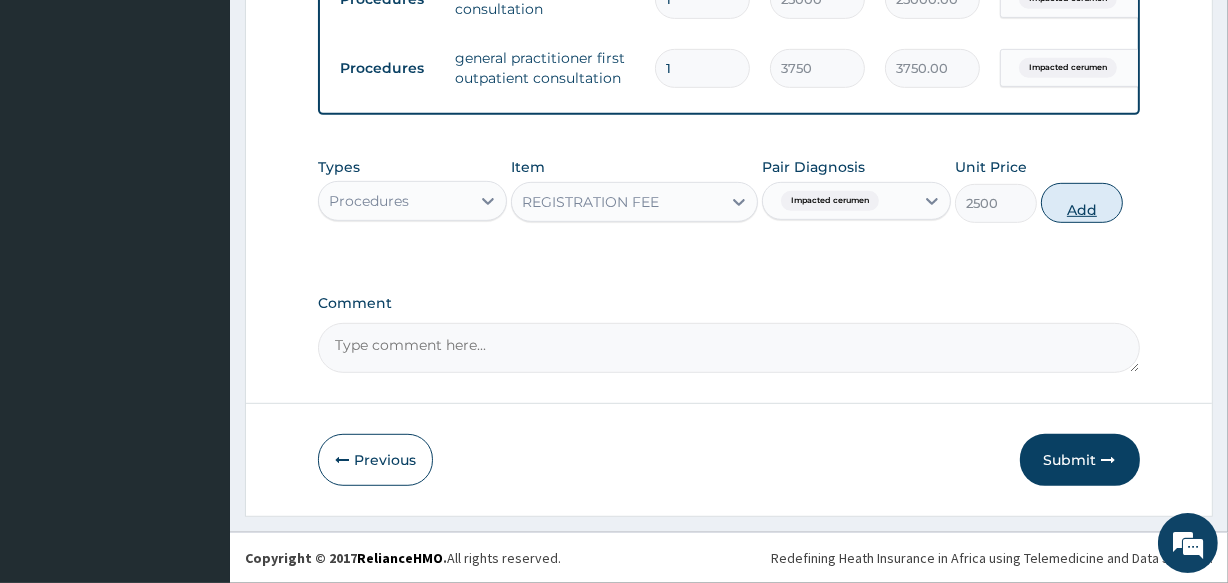 click on "Add" at bounding box center [1082, 203] 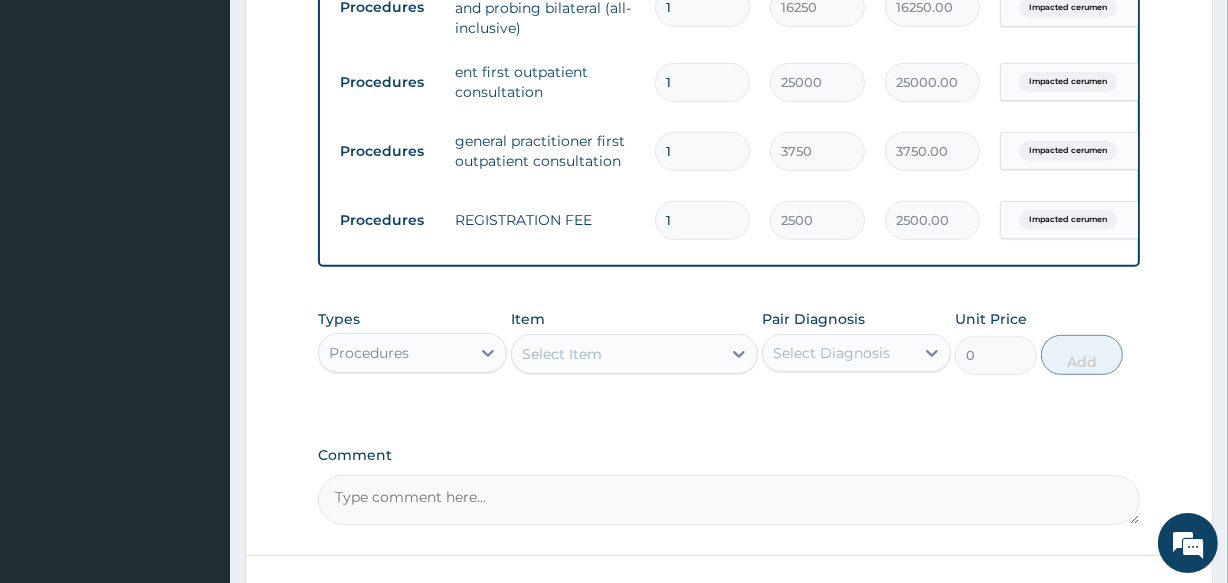 scroll, scrollTop: 653, scrollLeft: 0, axis: vertical 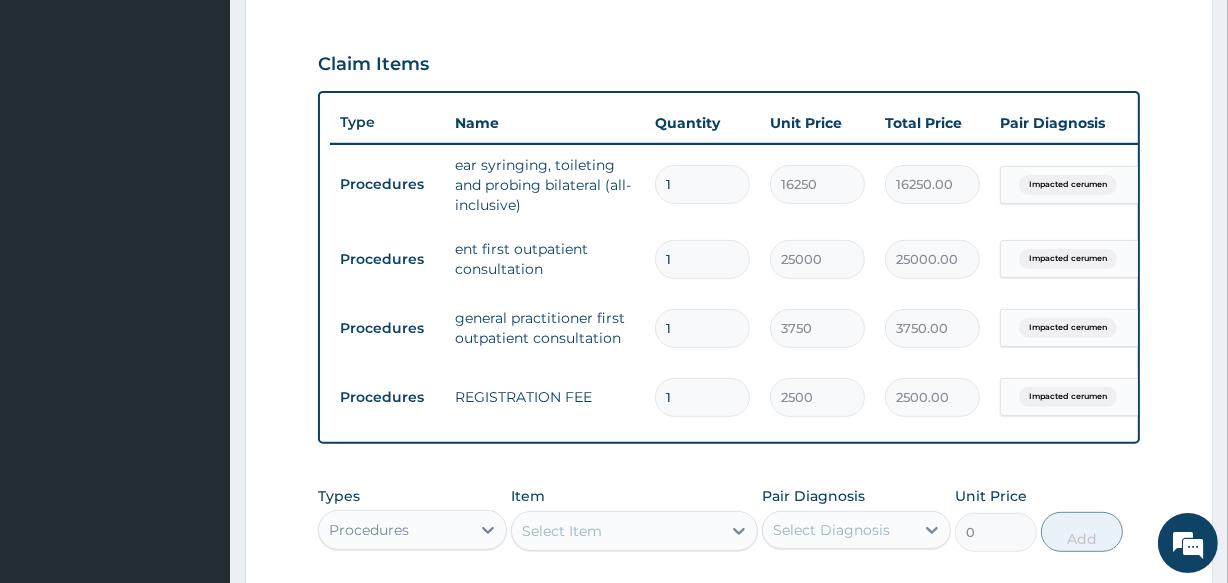 click on "Procedures REGISTRATION FEE 1 2500 2500.00 Impacted cerumen Delete" at bounding box center (820, 397) 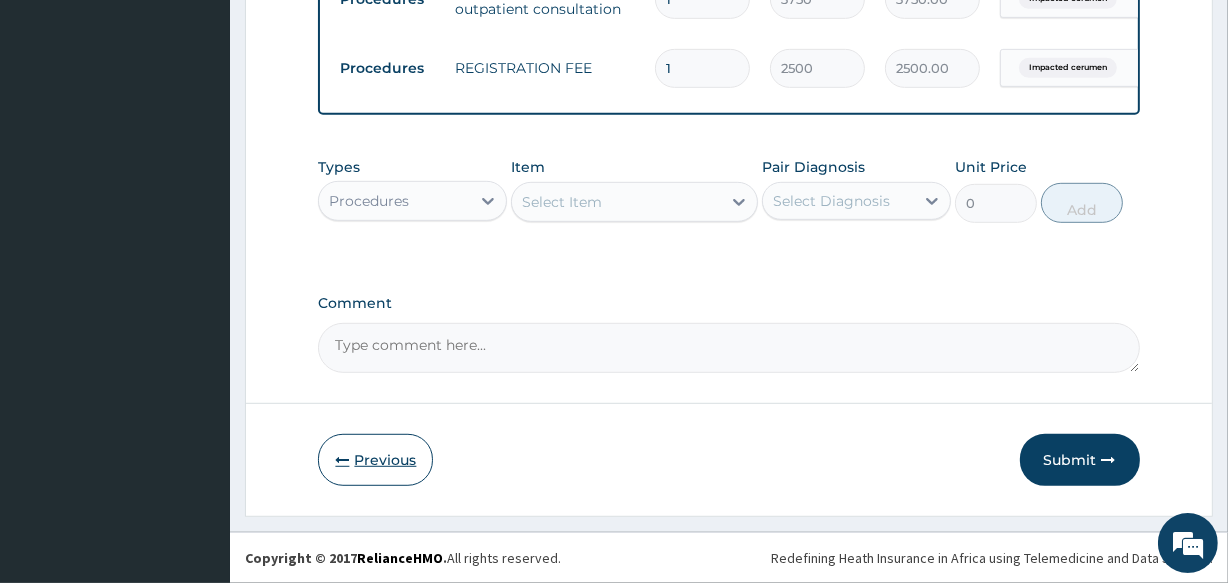 click on "Previous" at bounding box center (375, 460) 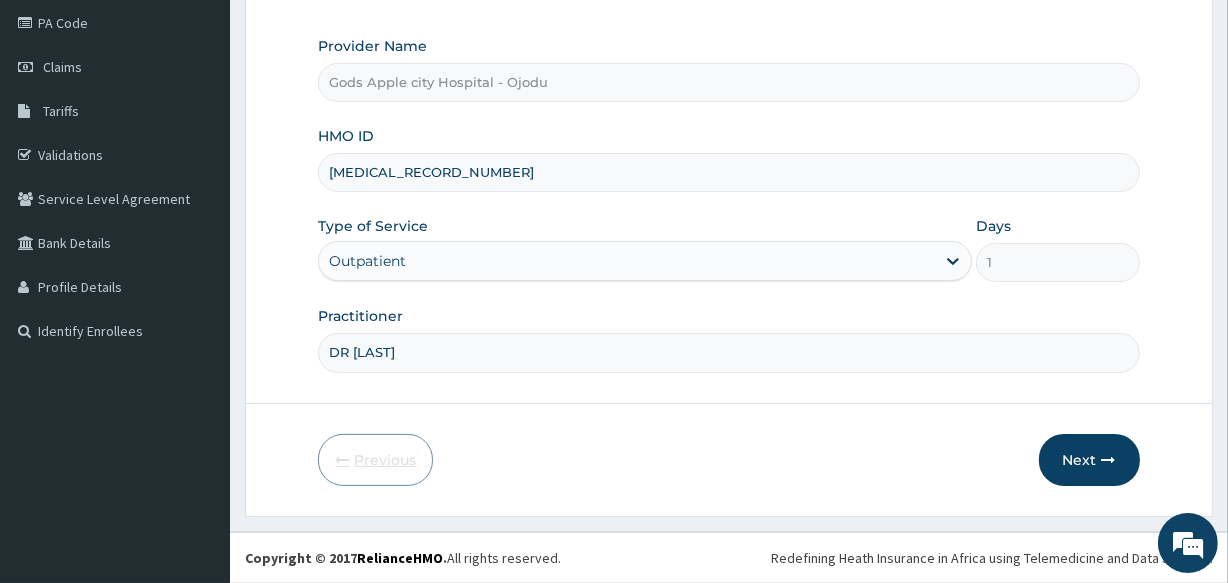 scroll, scrollTop: 237, scrollLeft: 0, axis: vertical 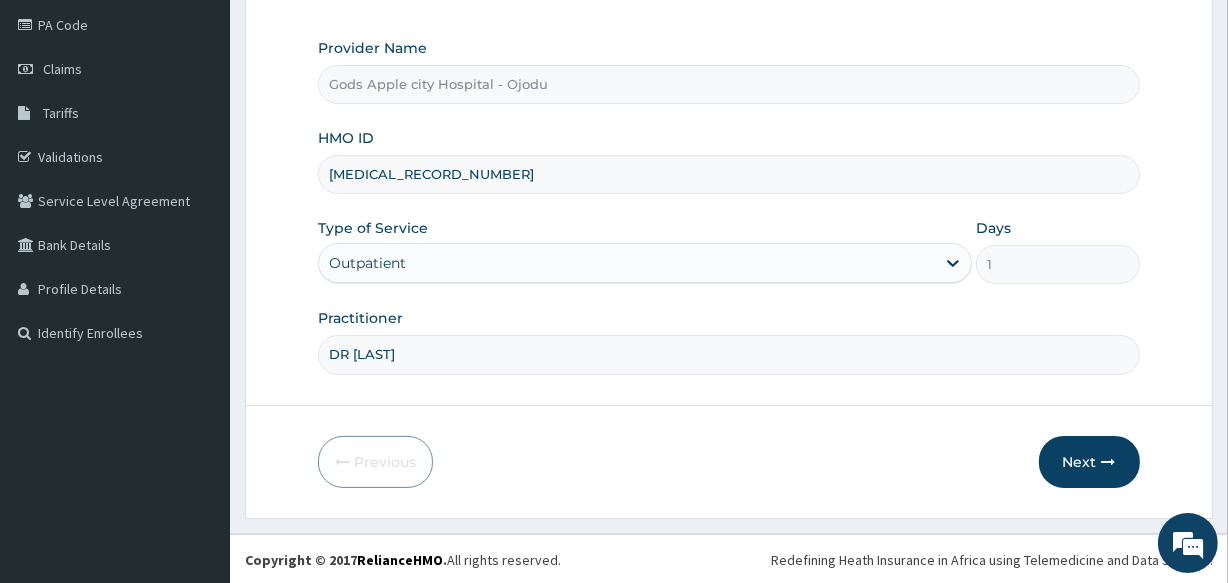 click on "PPR/10035/A" at bounding box center (728, 174) 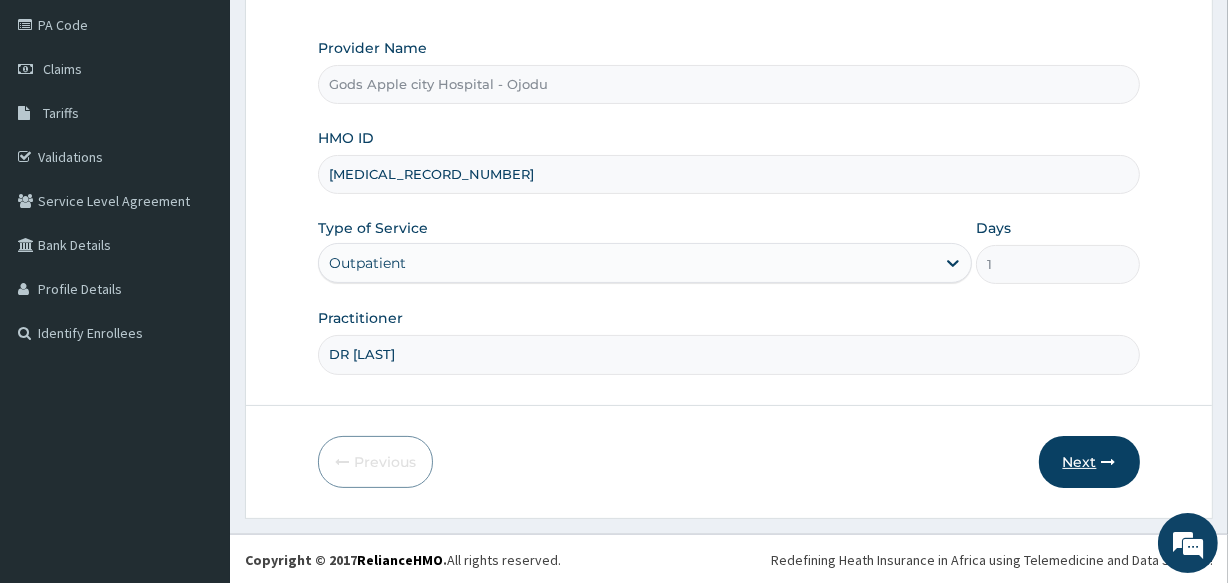 click on "Next" at bounding box center (1089, 462) 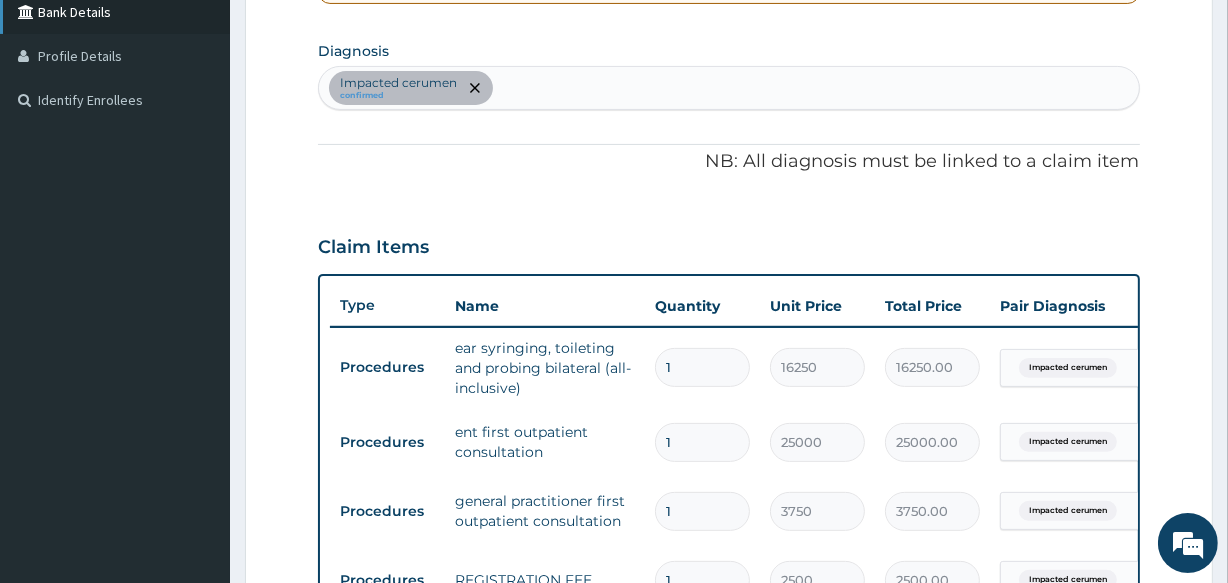 scroll, scrollTop: 268, scrollLeft: 0, axis: vertical 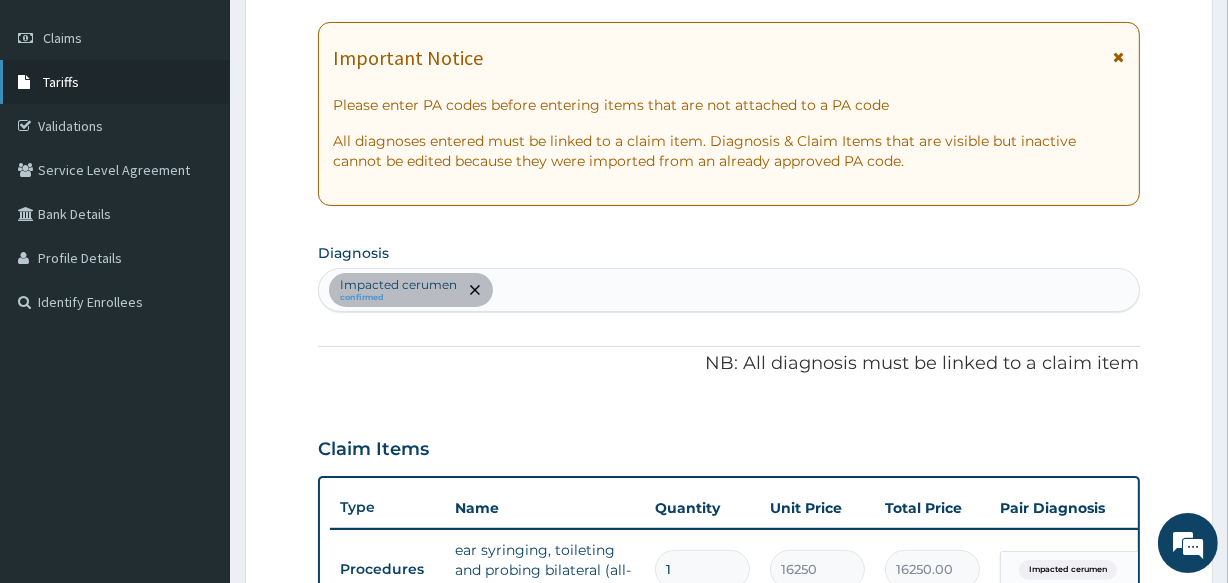 click on "Tariffs" at bounding box center [61, 82] 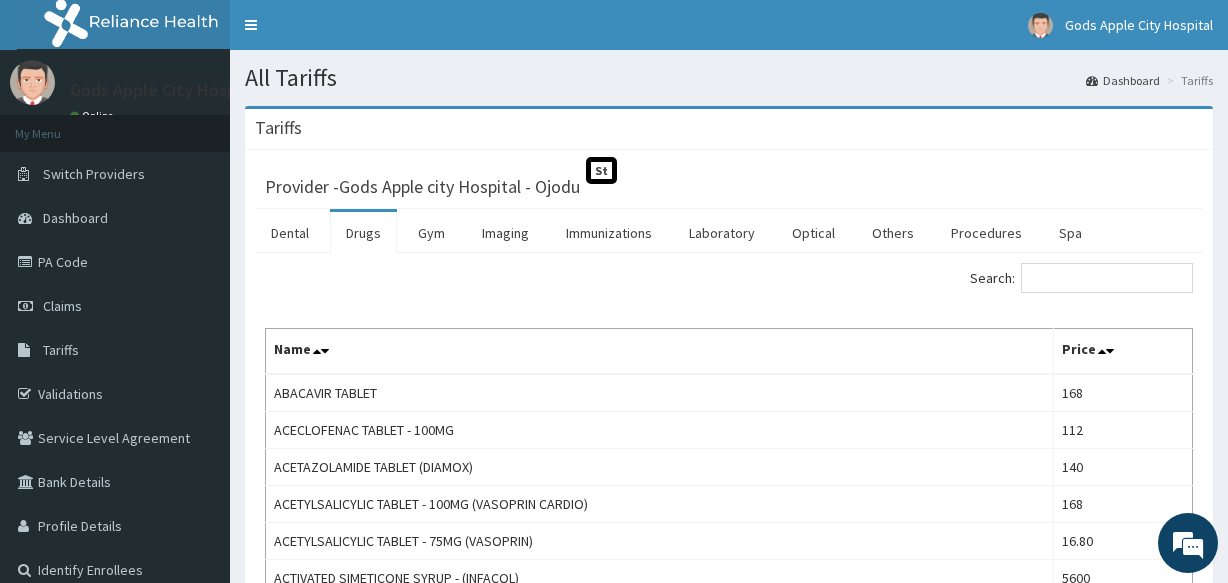 scroll, scrollTop: 0, scrollLeft: 0, axis: both 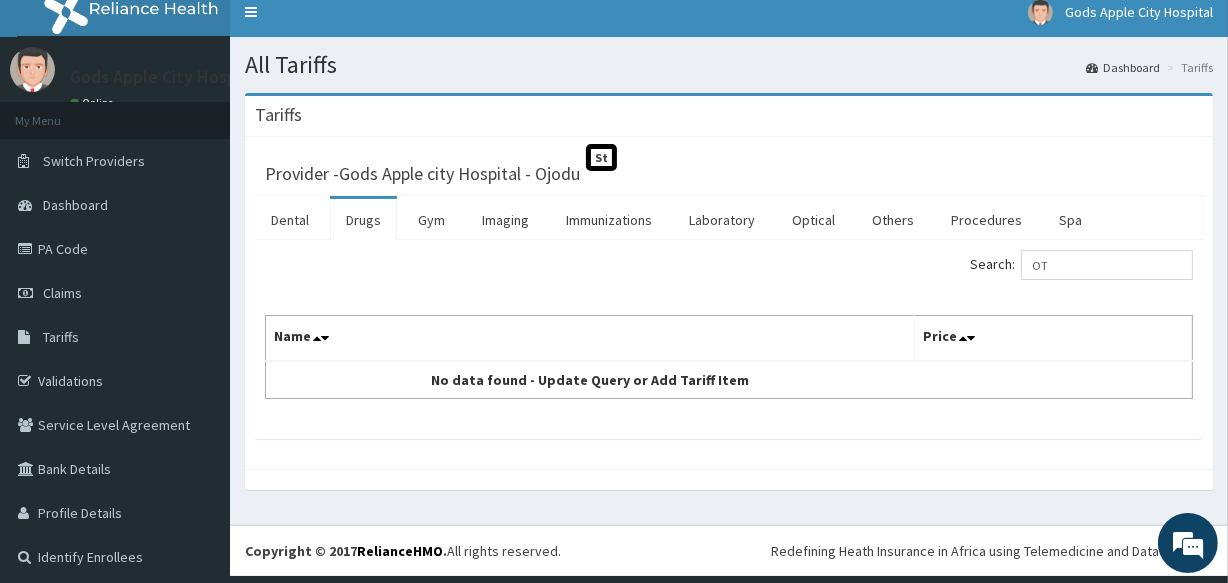 type on "O" 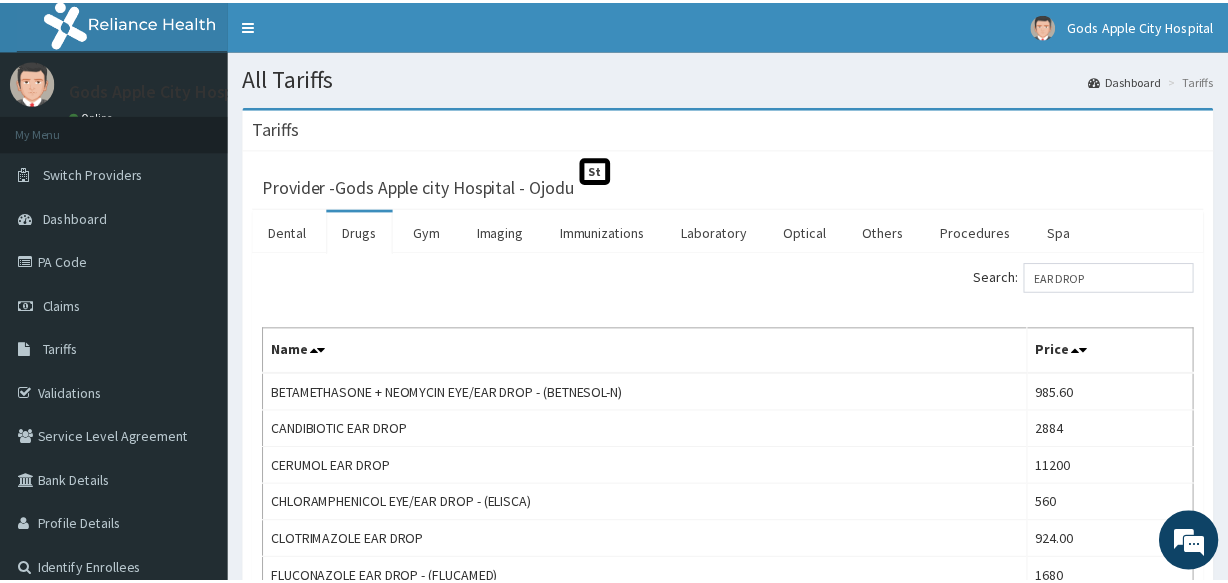 scroll, scrollTop: 0, scrollLeft: 0, axis: both 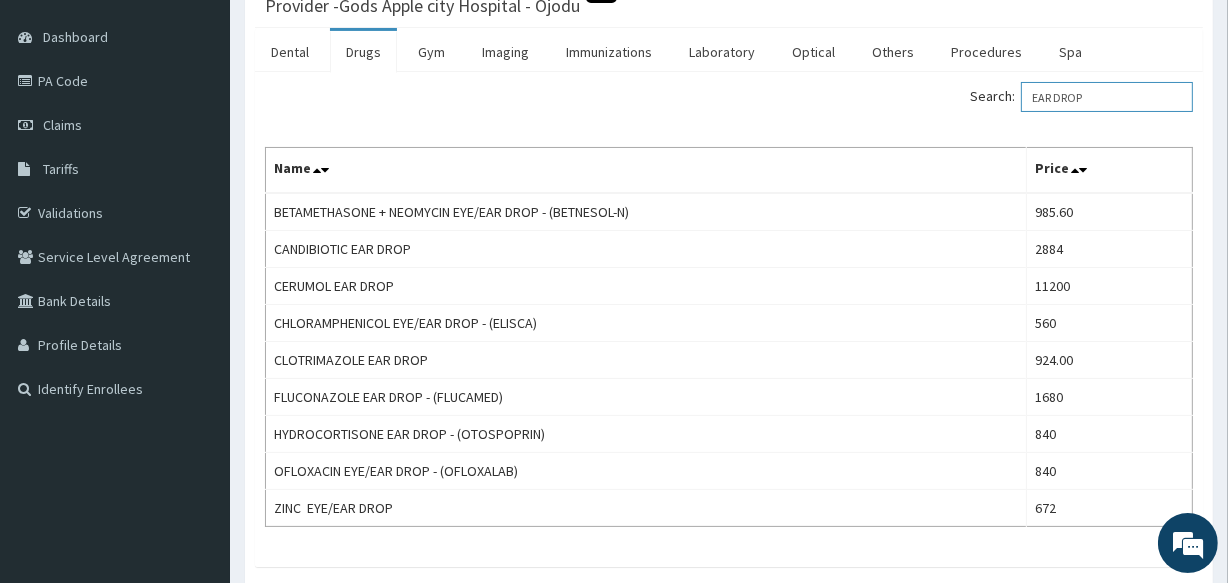 click on "EAR DROP" at bounding box center [1107, 97] 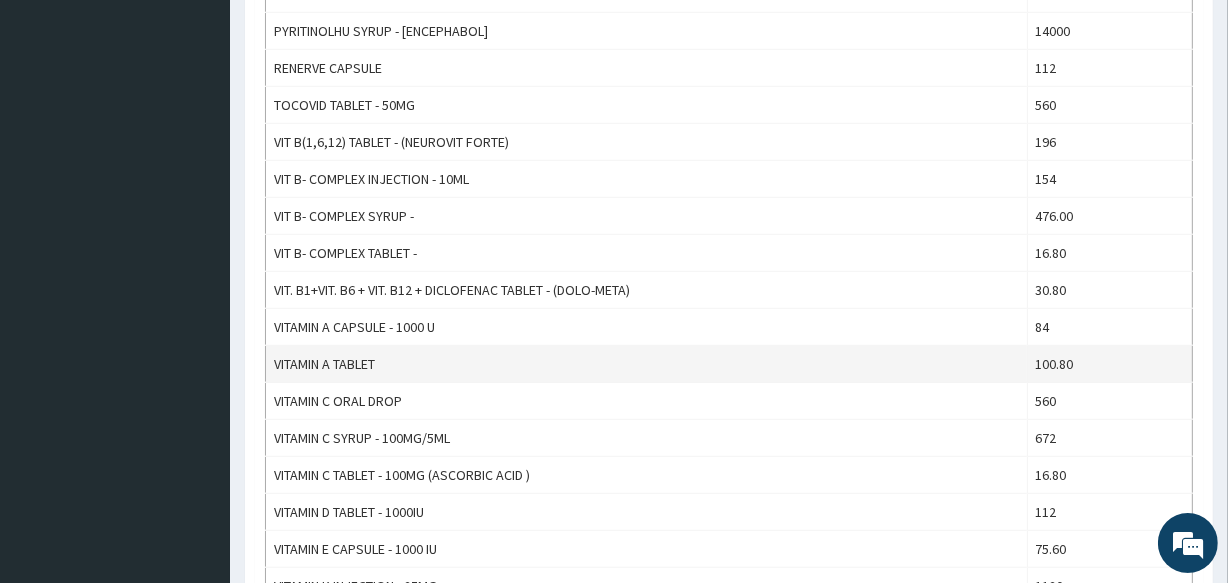 scroll, scrollTop: 1181, scrollLeft: 0, axis: vertical 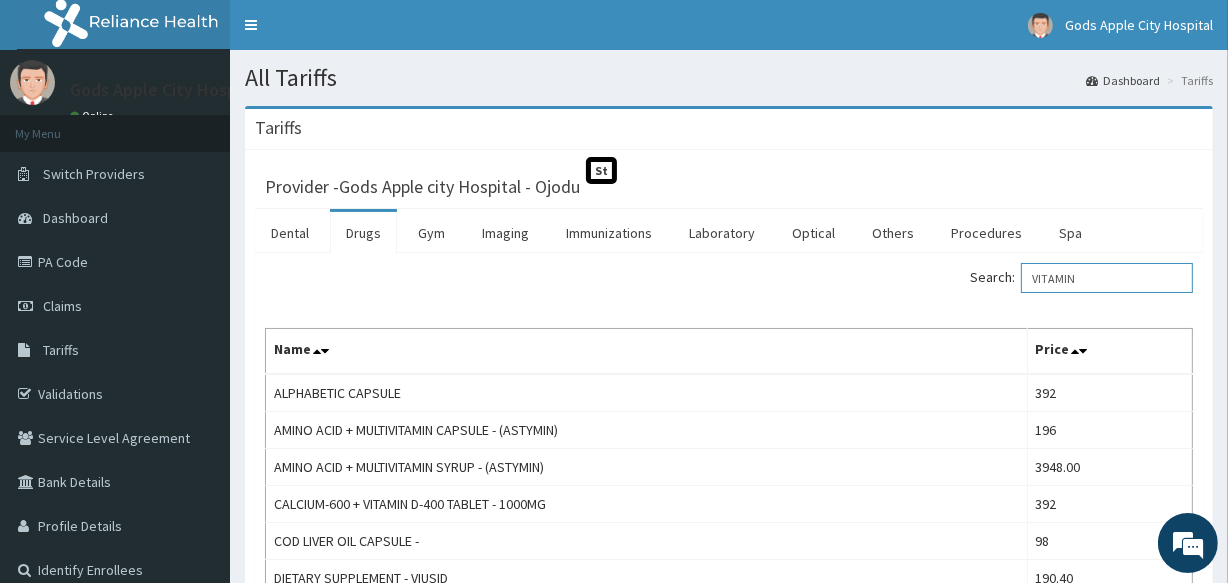 click on "VITAMIN" at bounding box center (1107, 278) 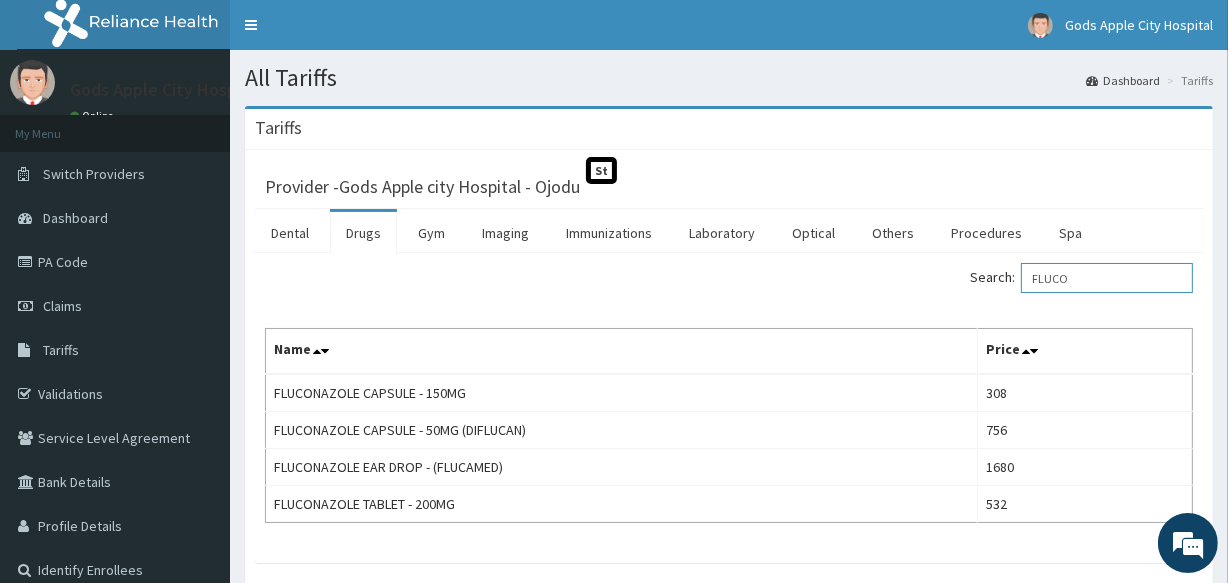 type on "FLUCO" 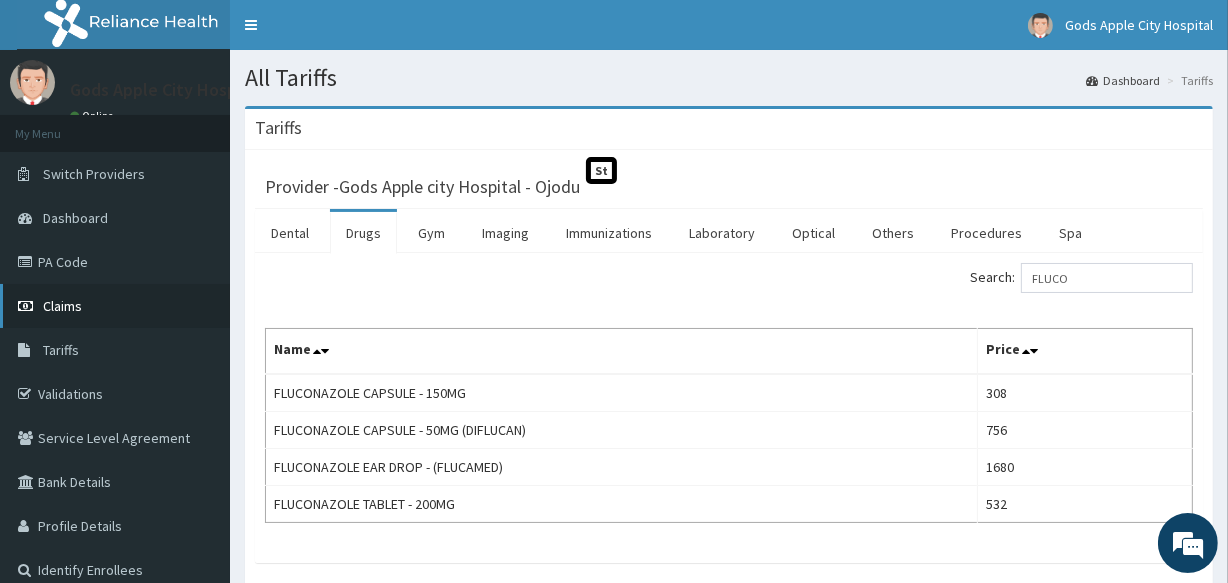 click on "Claims" at bounding box center [62, 306] 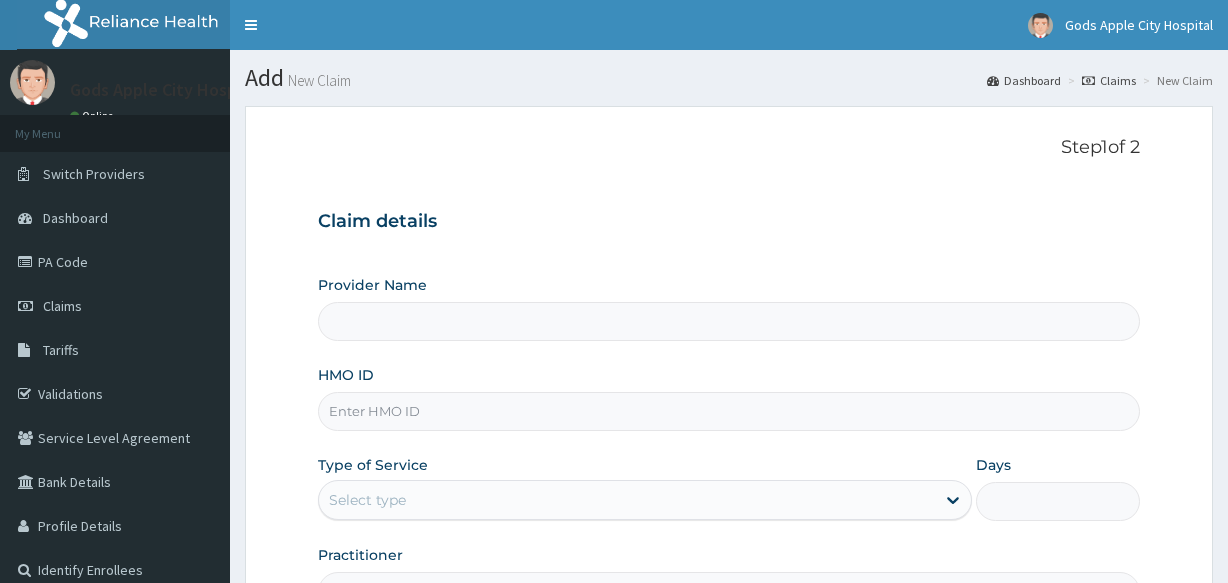 scroll, scrollTop: 0, scrollLeft: 0, axis: both 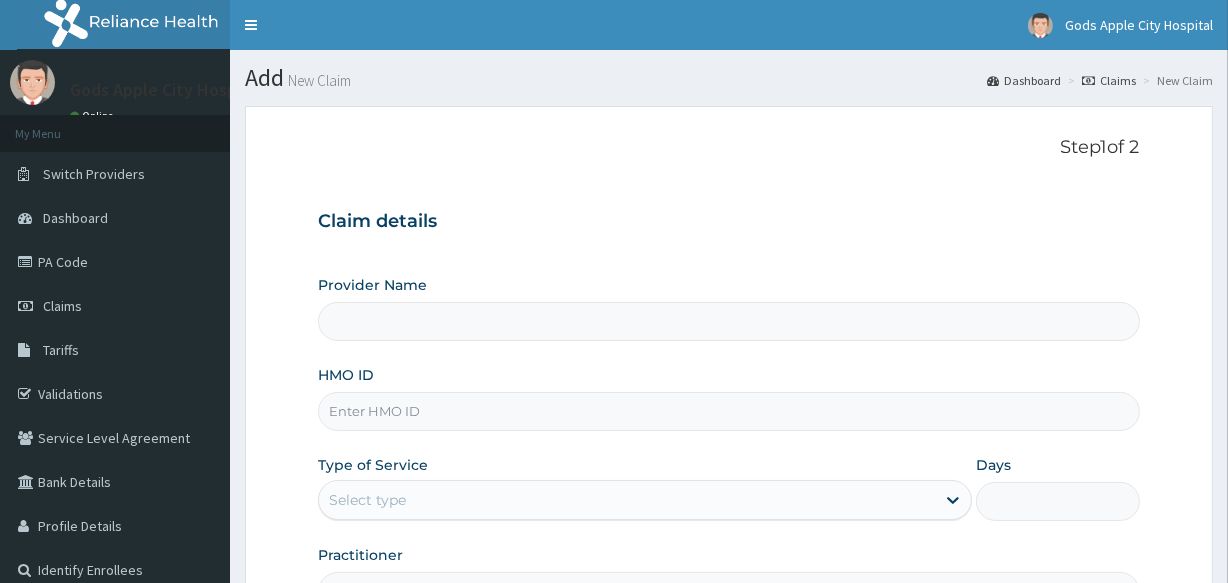 type on "Gods Apple city Hospital - Ojodu" 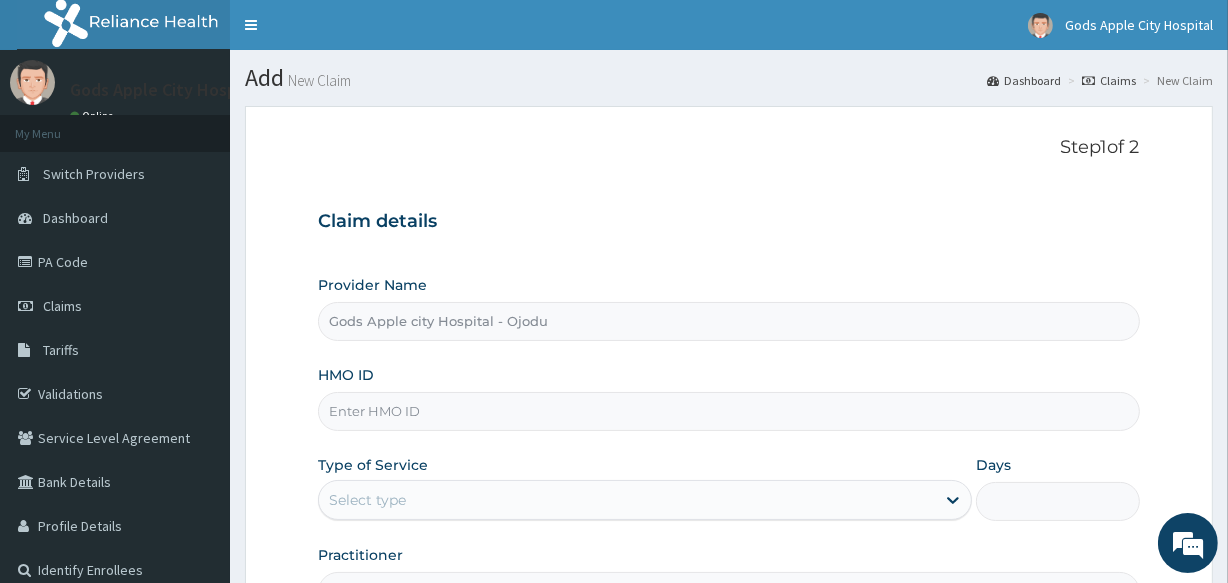 scroll, scrollTop: 0, scrollLeft: 0, axis: both 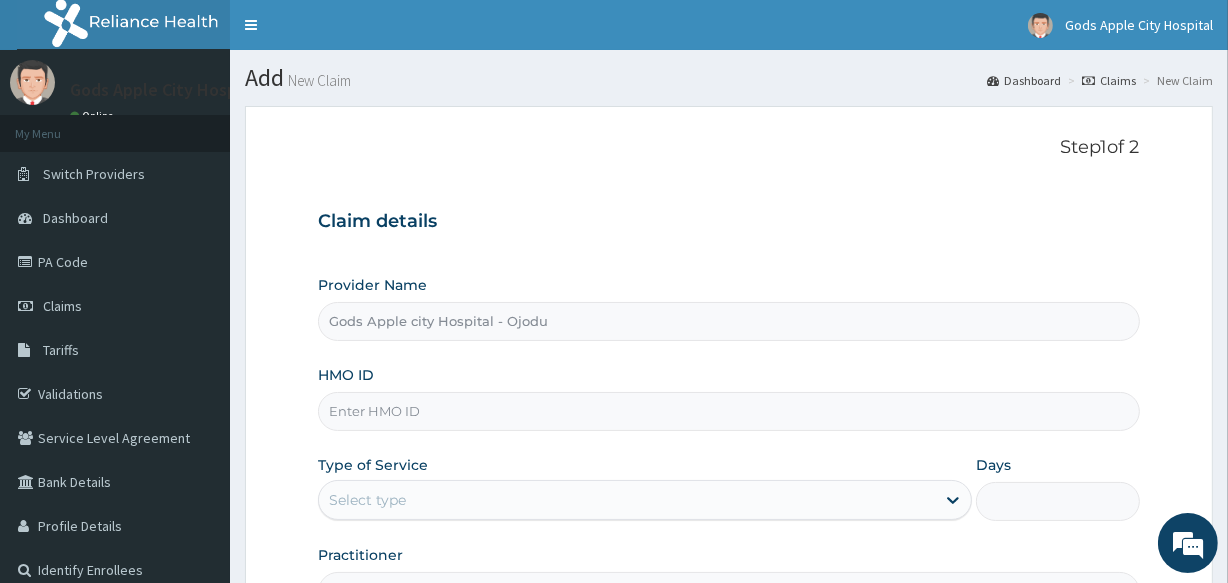 paste on "ENC/10015/F" 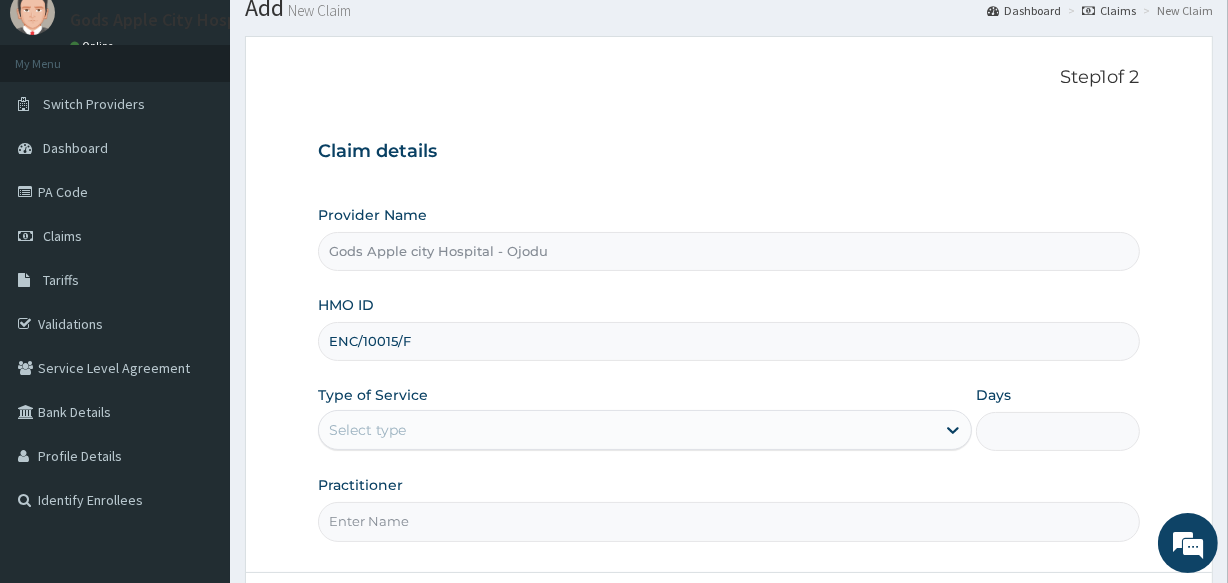 scroll, scrollTop: 181, scrollLeft: 0, axis: vertical 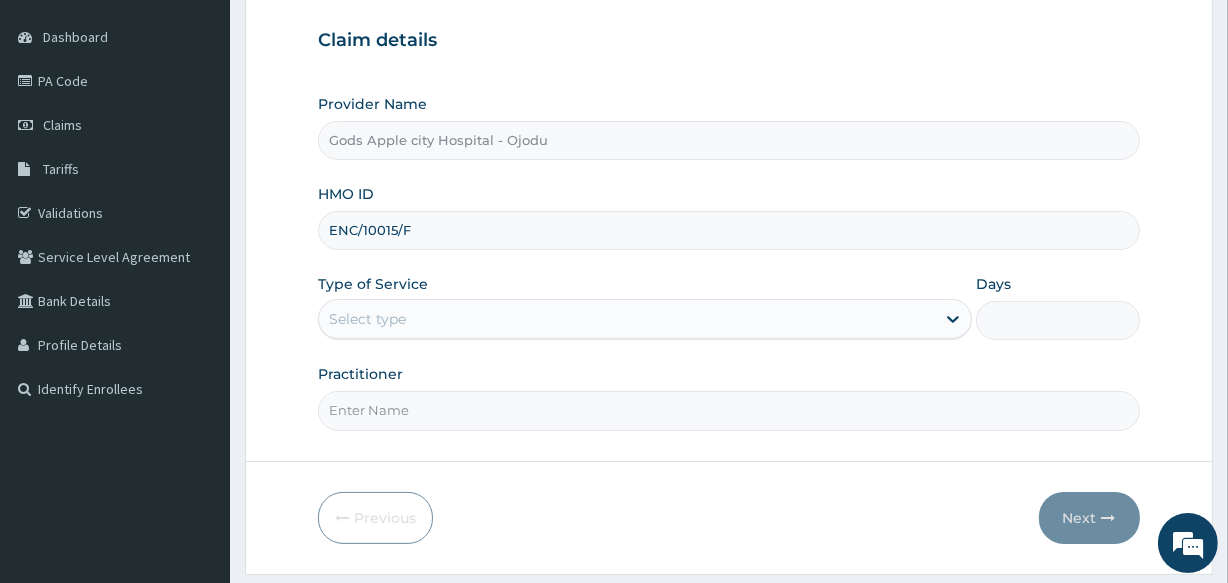 type on "ENC/10015/F" 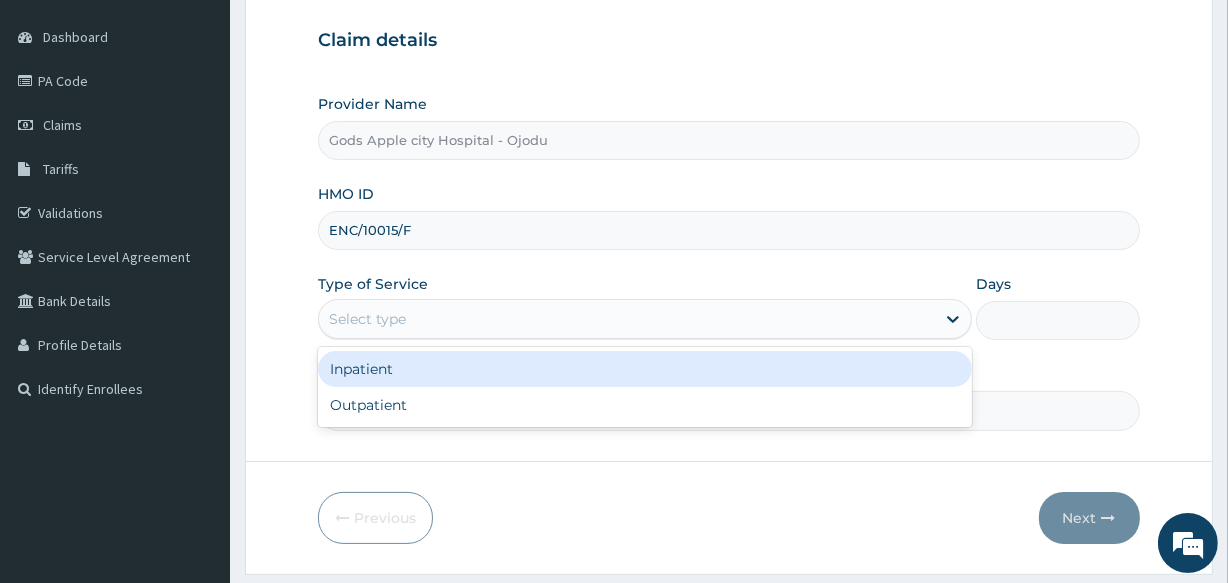 click on "Select type" at bounding box center [367, 319] 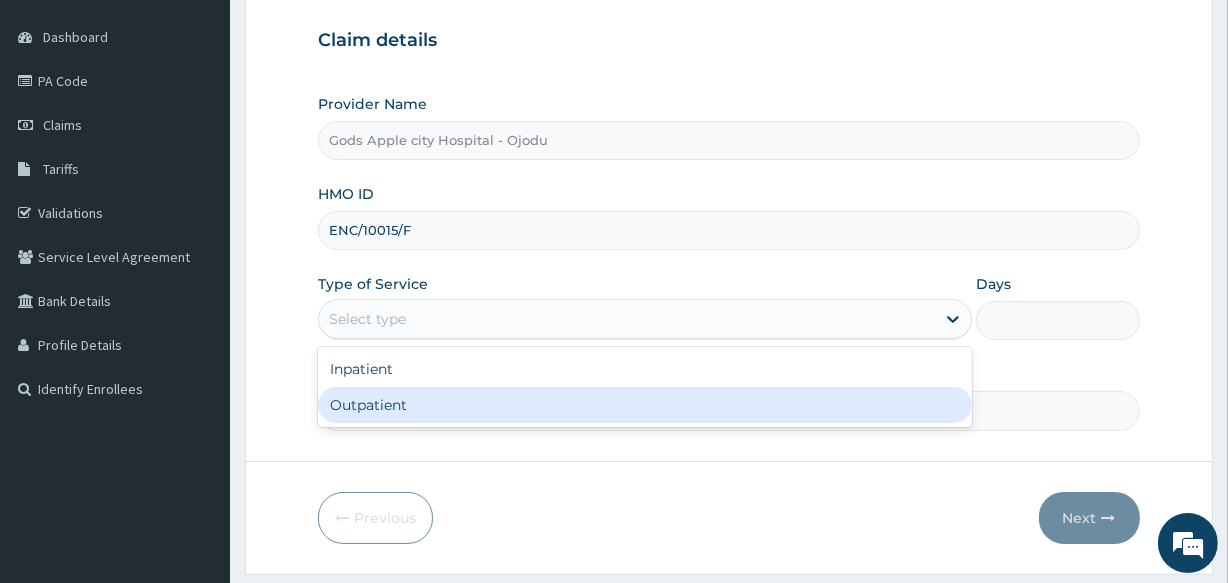 click on "Outpatient" at bounding box center (645, 405) 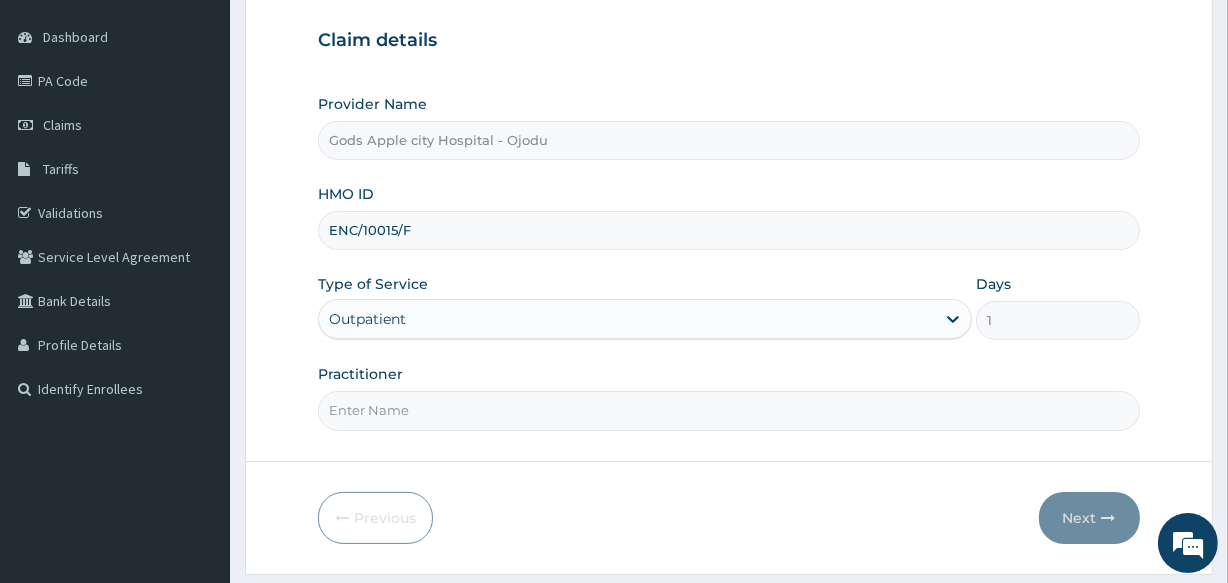 click on "Practitioner" at bounding box center (728, 410) 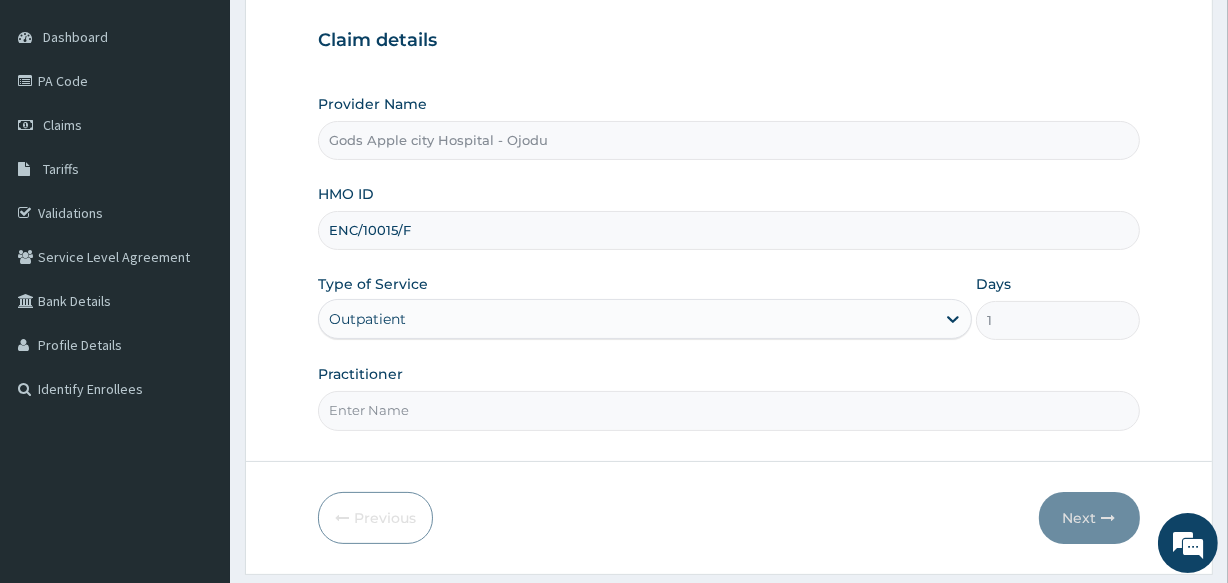 type on "DR [NAME]" 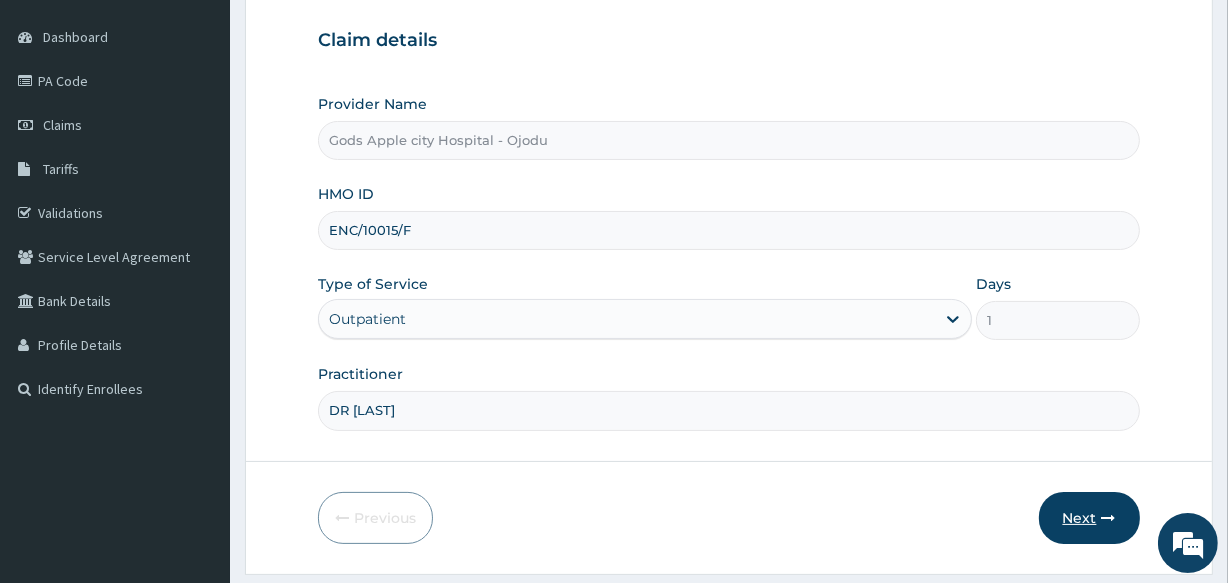 click on "Next" at bounding box center [1089, 518] 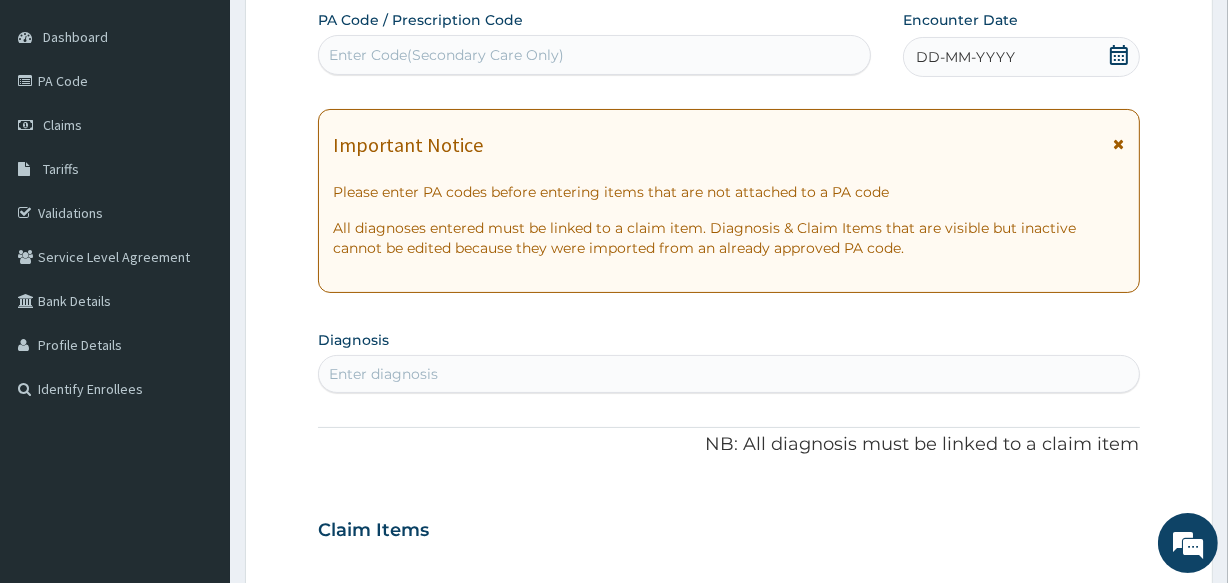 click on "Enter Code(Secondary Care Only)" at bounding box center (446, 55) 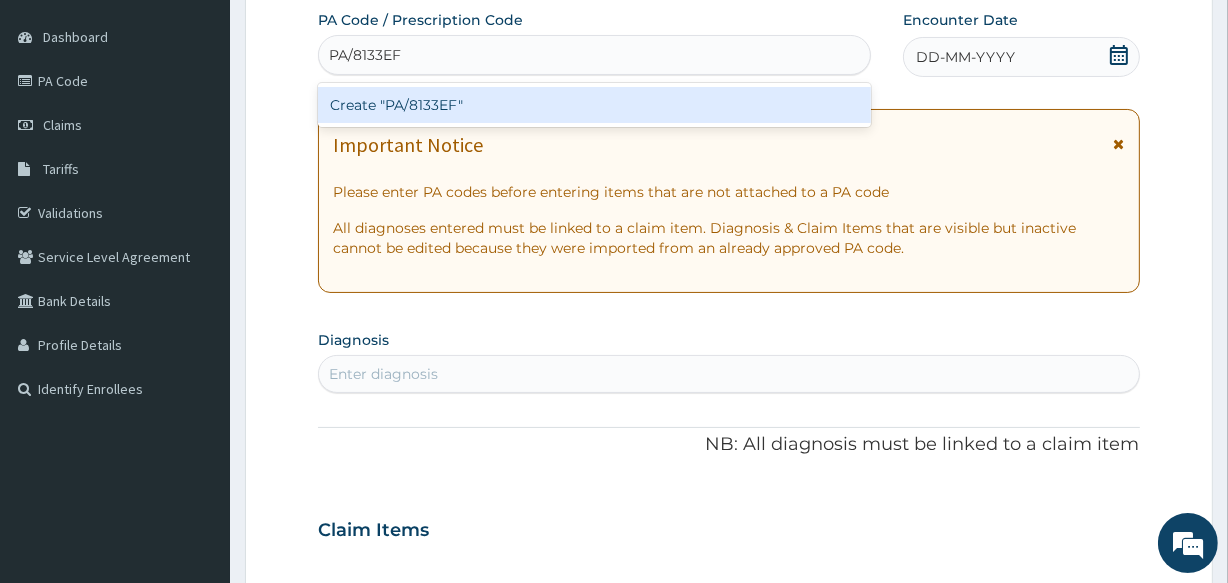 click on "Create "PA/8133EF"" at bounding box center (594, 105) 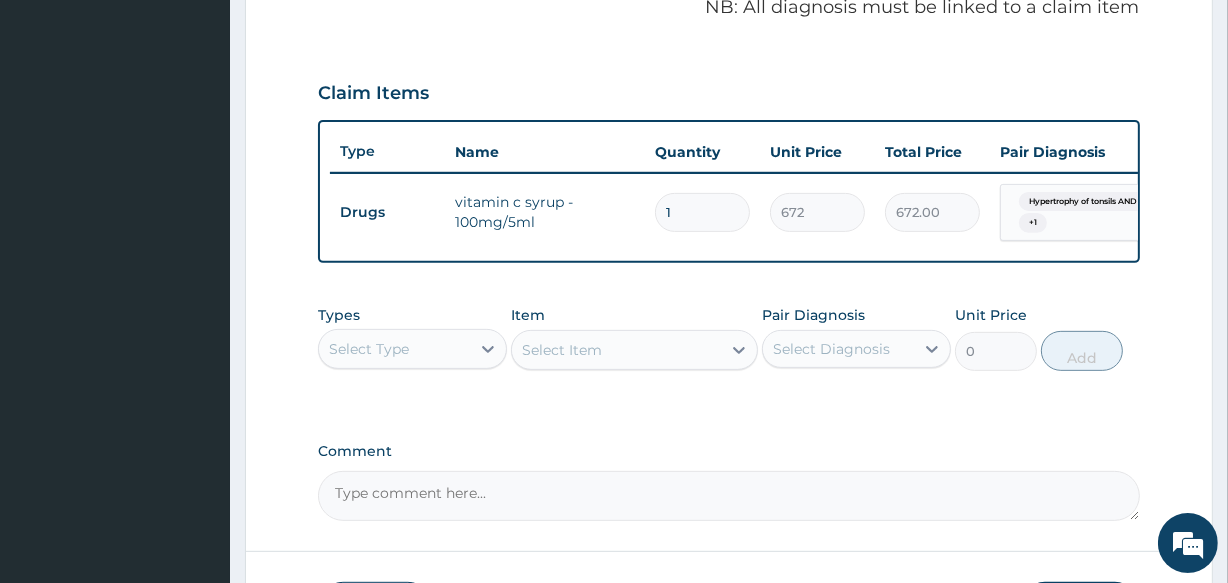 scroll, scrollTop: 634, scrollLeft: 0, axis: vertical 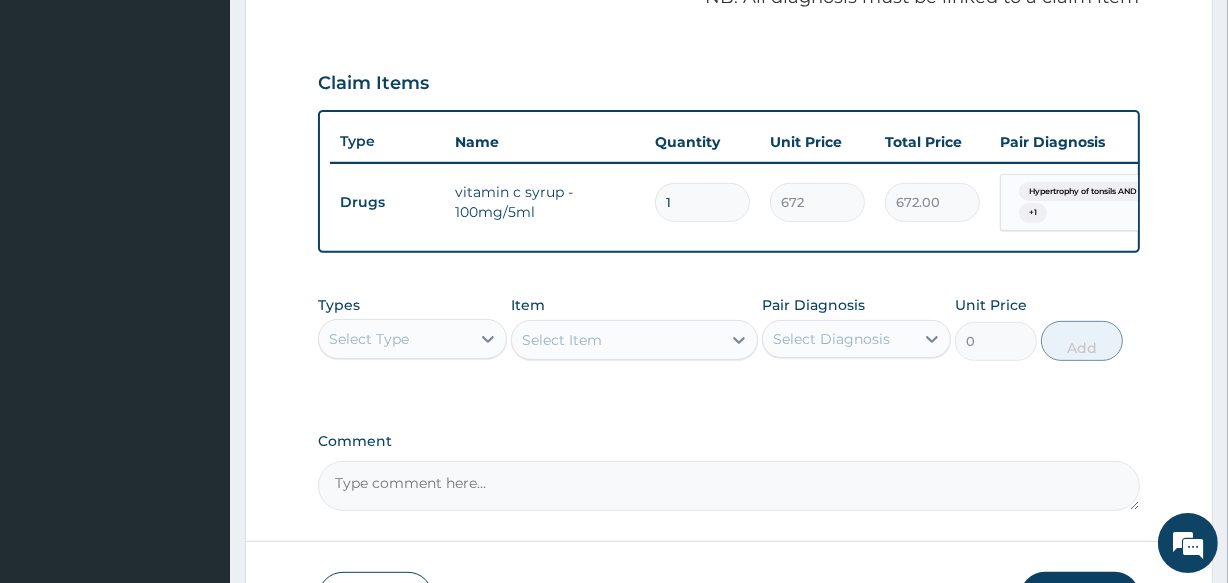 click on "Select Type" at bounding box center [369, 339] 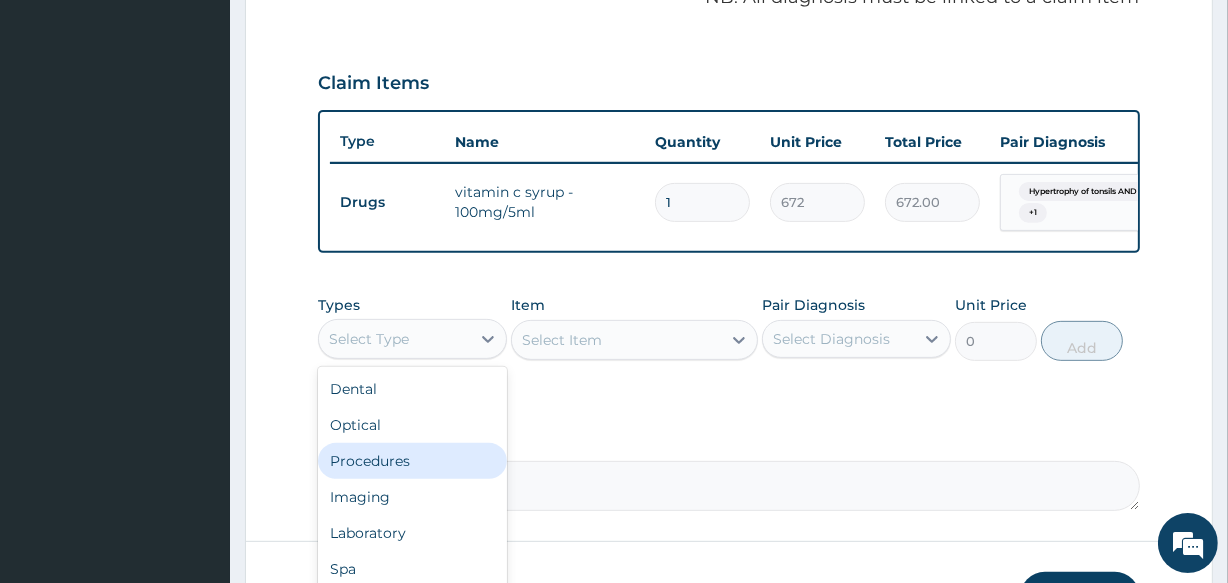 click on "Procedures" at bounding box center [412, 461] 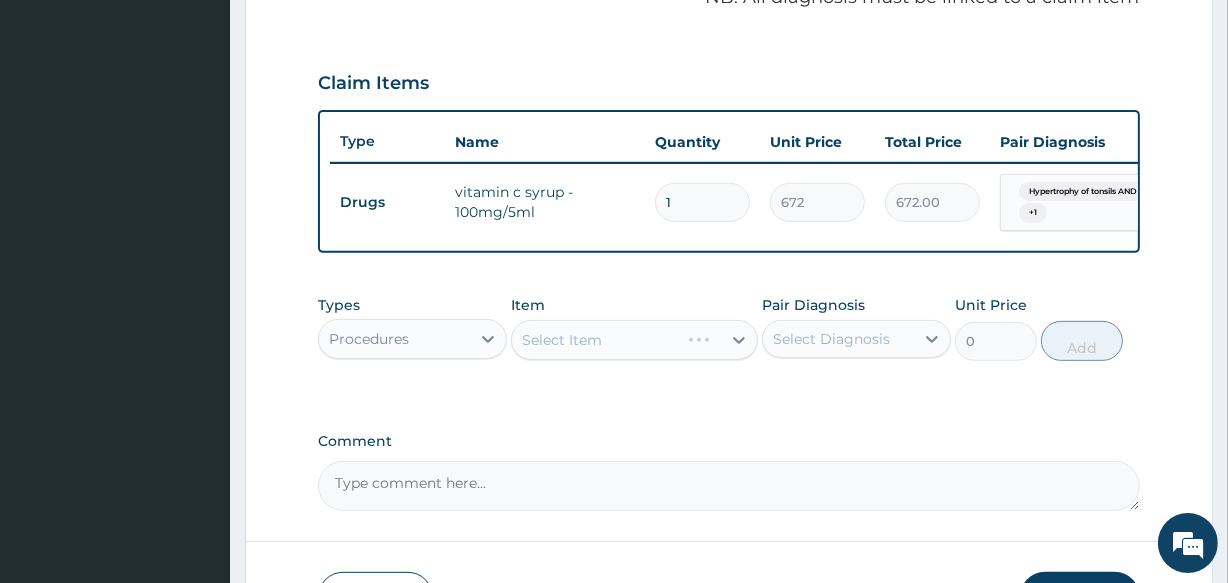 click on "Select Diagnosis" at bounding box center [838, 339] 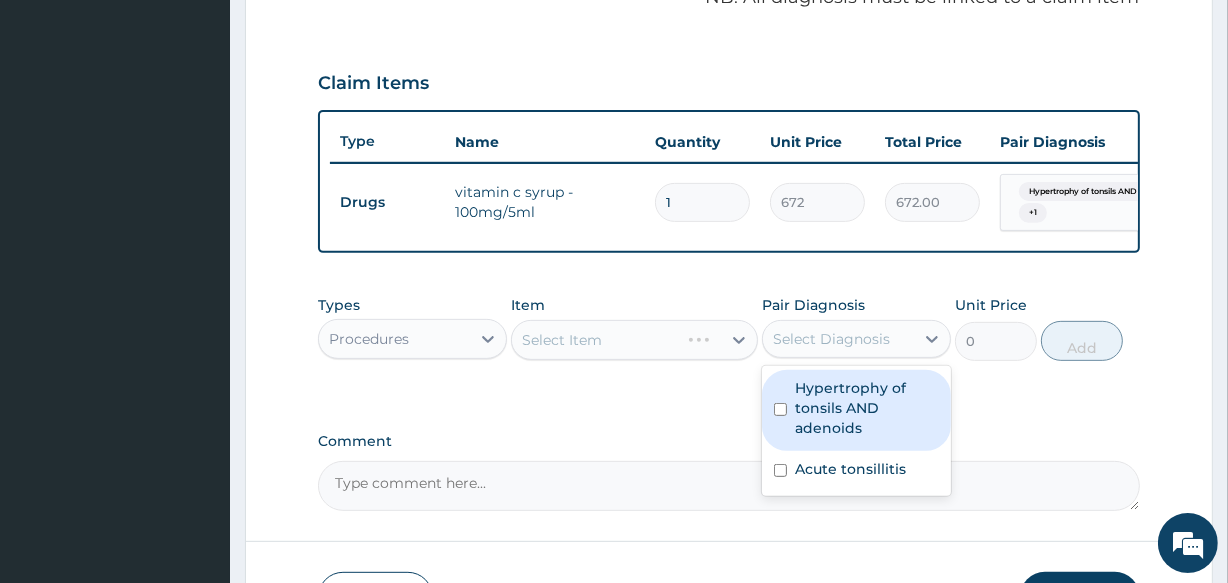 click on "Hypertrophy of tonsils AND adenoids" at bounding box center (867, 408) 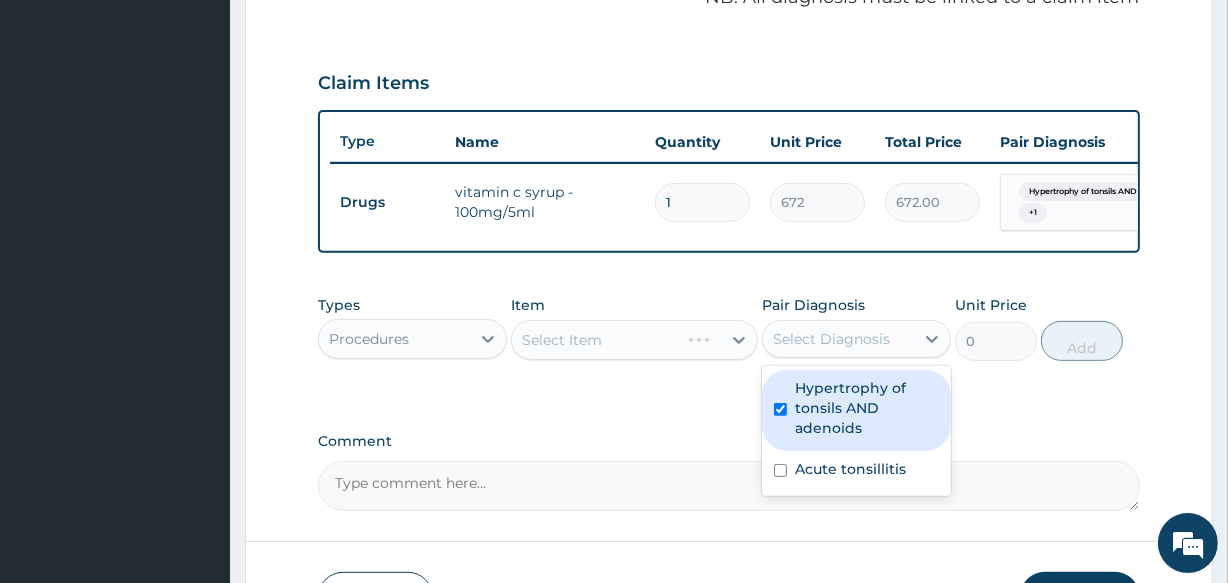 checkbox on "true" 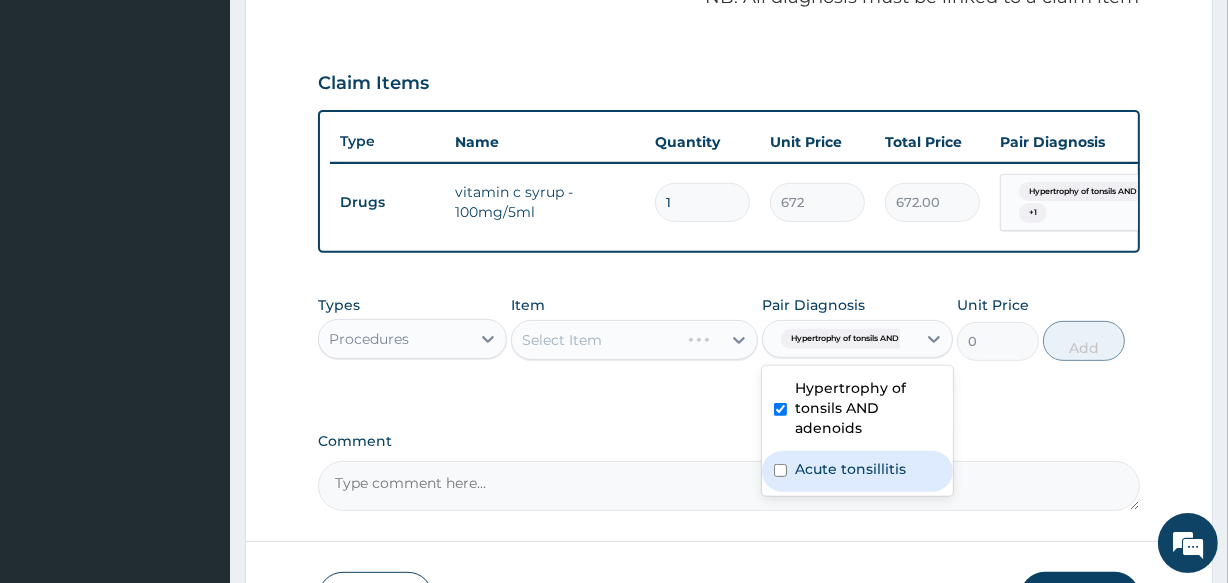 click on "Acute tonsillitis" at bounding box center [857, 471] 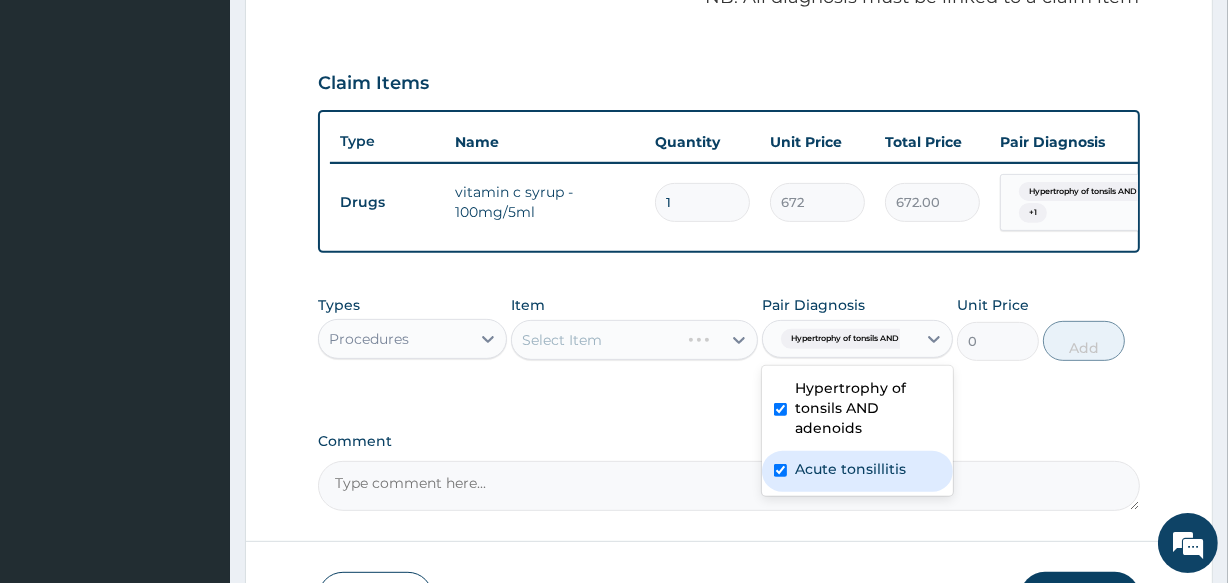 checkbox on "true" 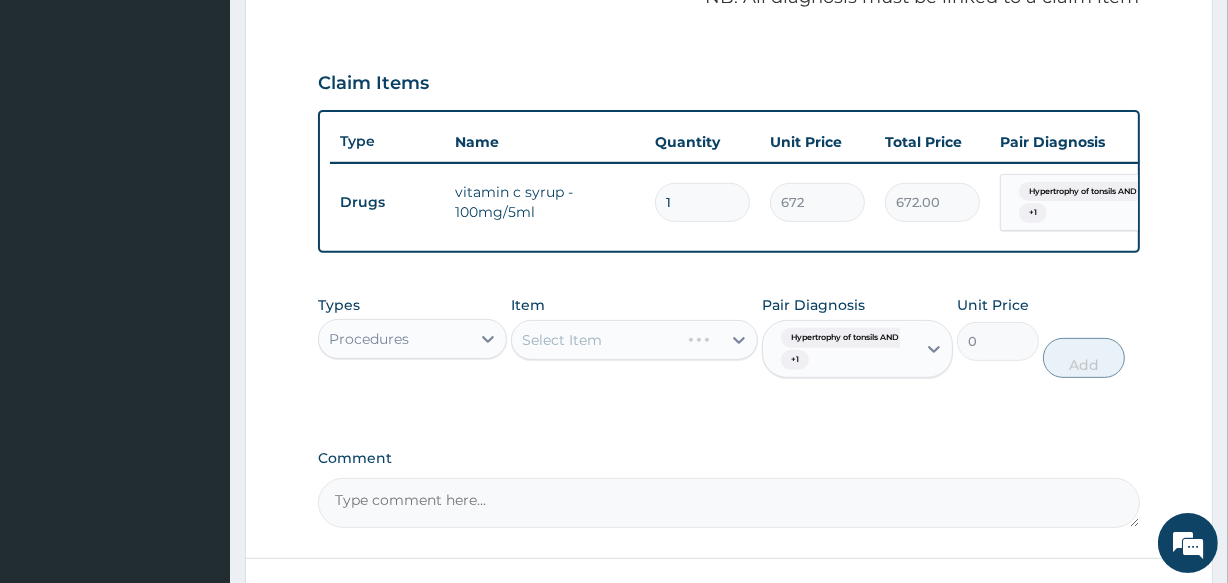click on "Select Item" at bounding box center [634, 340] 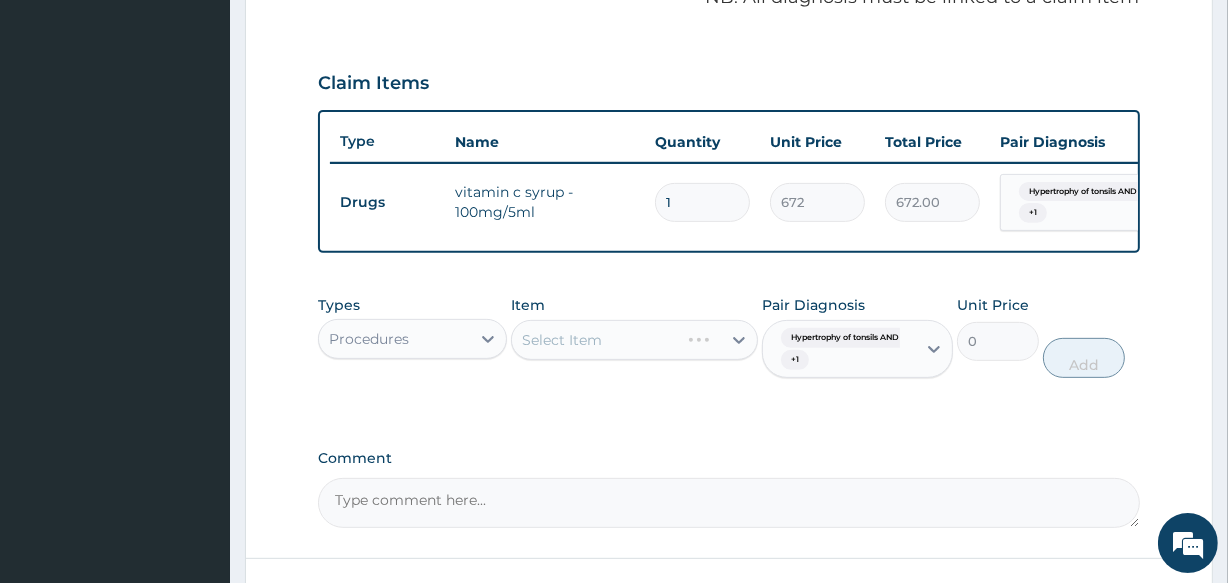 click on "PA Code / Prescription Code PA/8133EF Encounter Date 03-08-2025 Important Notice Please enter PA codes before entering items that are not attached to a PA code   All diagnoses entered must be linked to a claim item. Diagnosis & Claim Items that are visible but inactive cannot be edited because they were imported from an already approved PA code. Diagnosis Hypertrophy of tonsils AND adenoids confirmed Acute tonsillitis confirmed NB: All diagnosis must be linked to a claim item Claim Items Type Name Quantity Unit Price Total Price Pair Diagnosis Actions Drugs vitamin c syrup - 100mg/5ml 1 672 672.00 Hypertrophy of tonsils AND ade...  + 1 Delete Types Procedures Item Select Item Pair Diagnosis Hypertrophy of tonsils AND ade...  + 1 Unit Price 0 Add Comment" at bounding box center [728, 42] 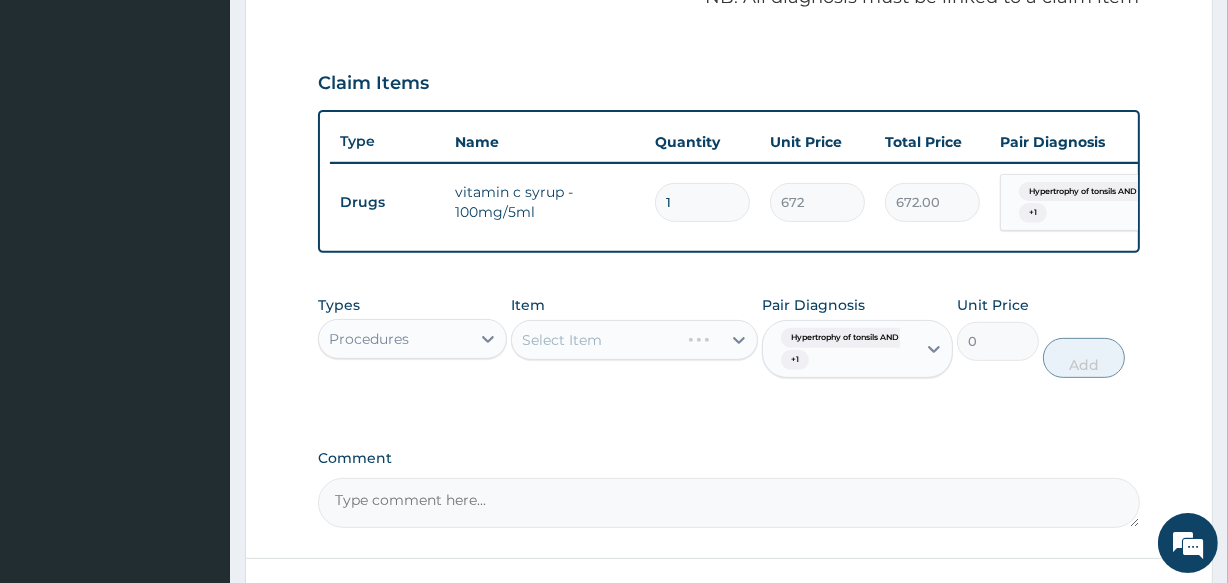 click on "Select Item" at bounding box center [634, 340] 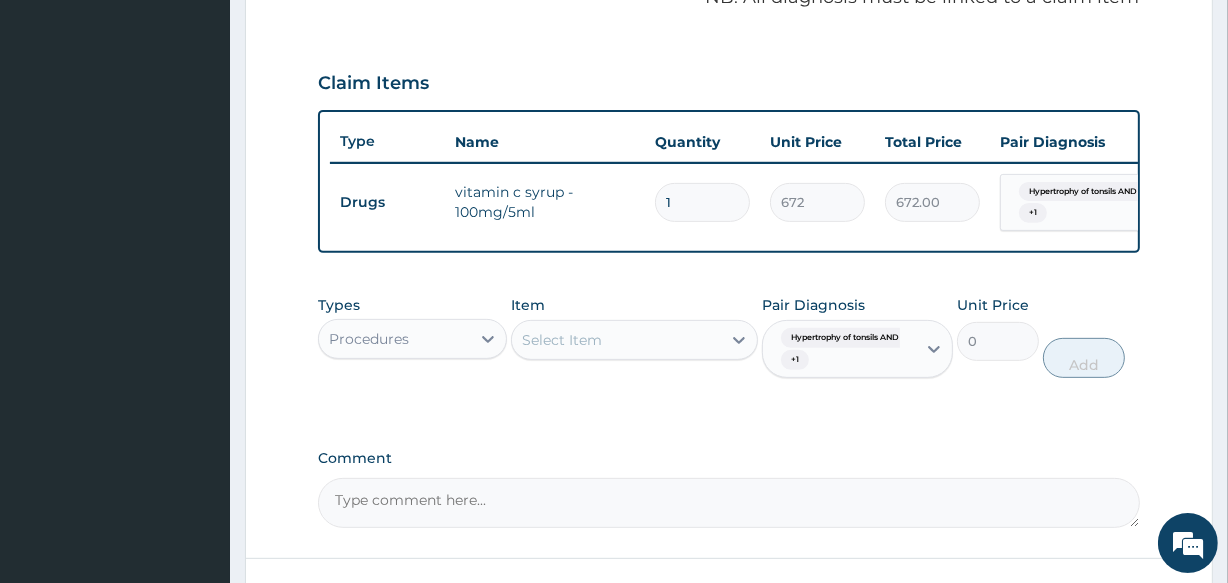 click on "Select Item" at bounding box center (562, 340) 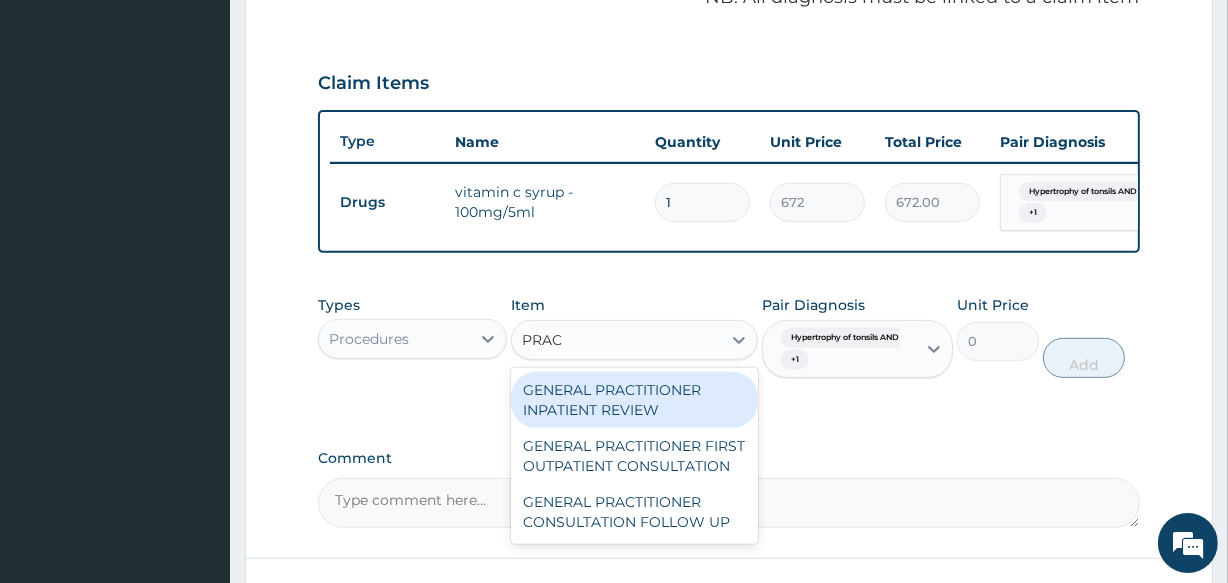 type on "PRACT" 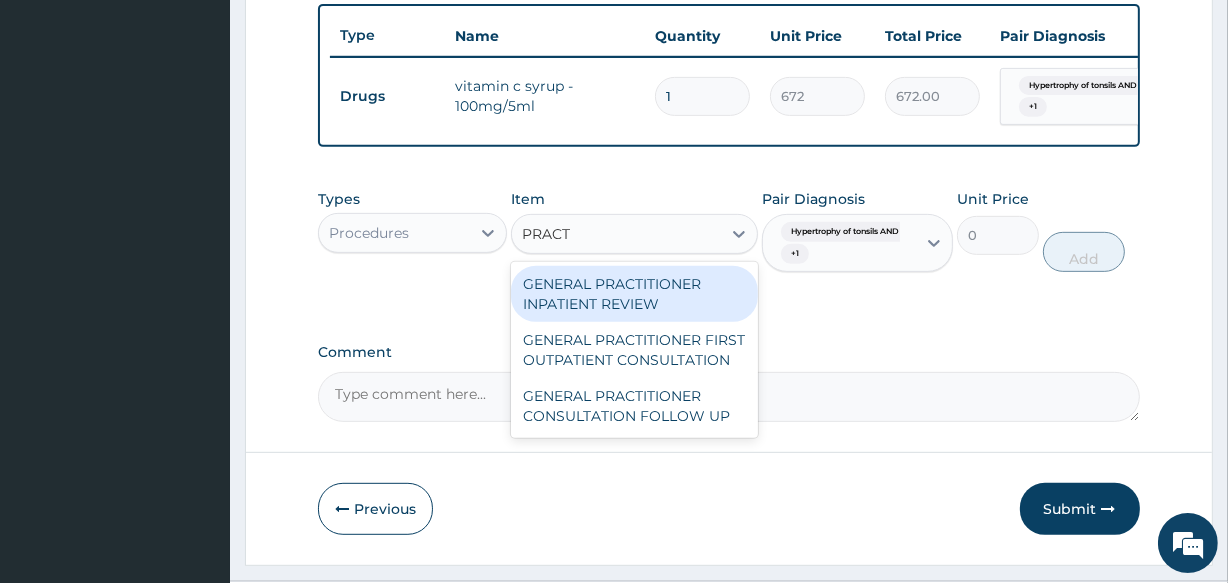 scroll, scrollTop: 800, scrollLeft: 0, axis: vertical 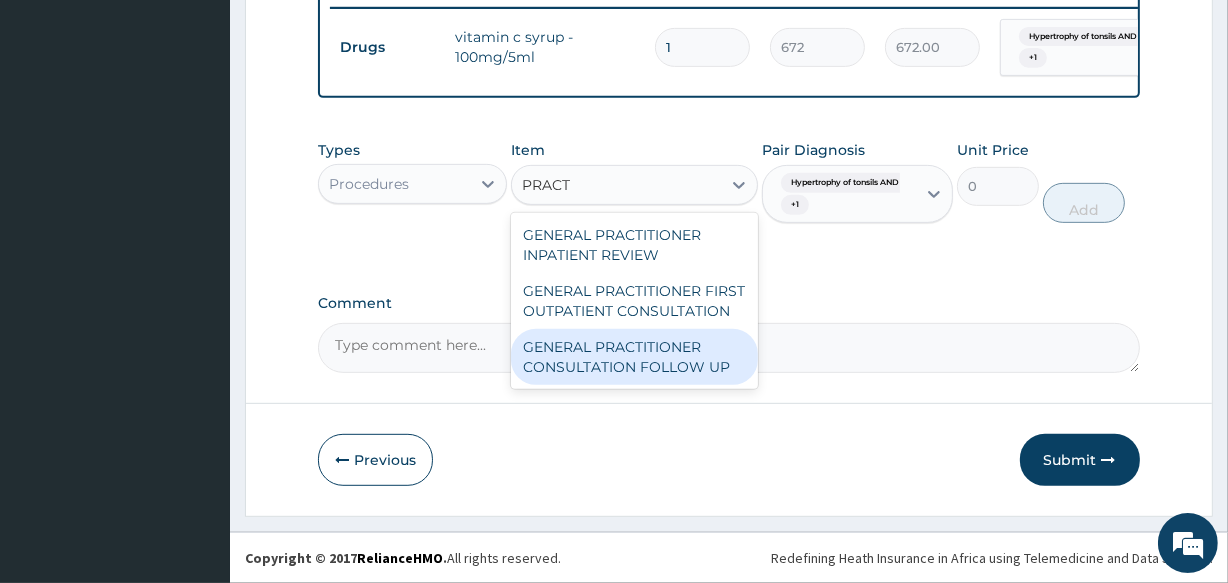 click on "GENERAL PRACTITIONER CONSULTATION FOLLOW UP" at bounding box center (634, 357) 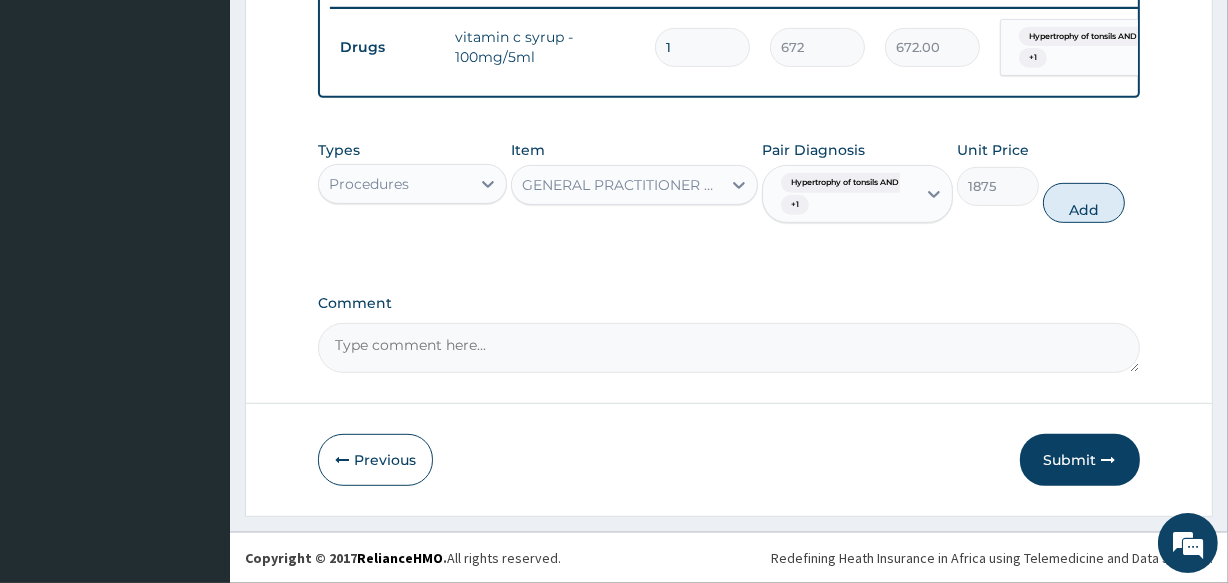 click on "GENERAL PRACTITIONER CONSULTATION FOLLOW UP" at bounding box center [622, 185] 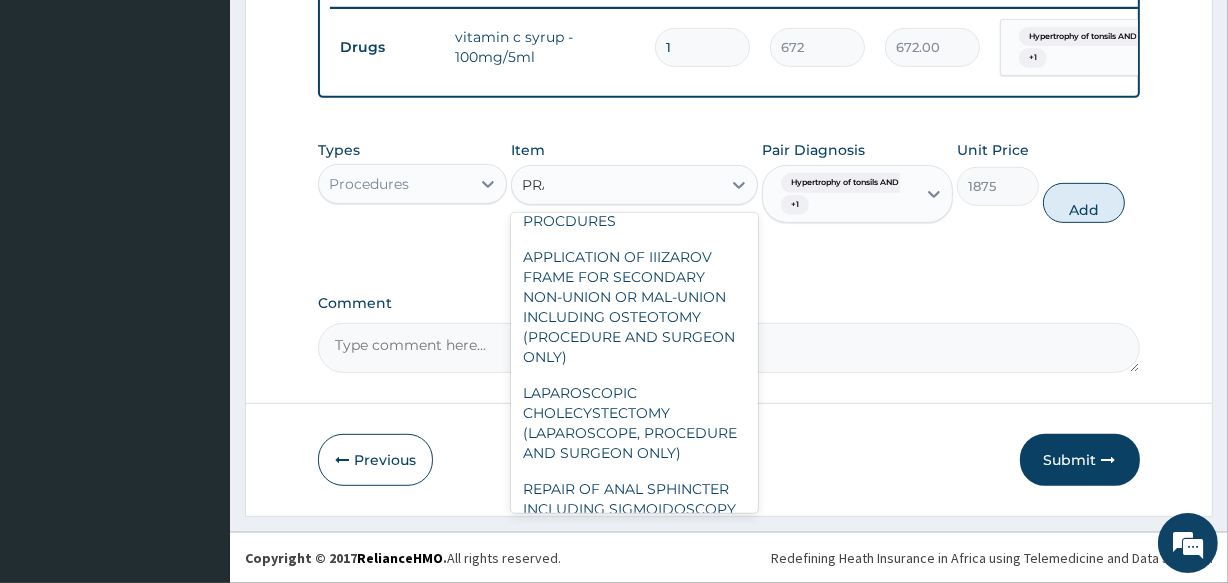 scroll, scrollTop: 0, scrollLeft: 0, axis: both 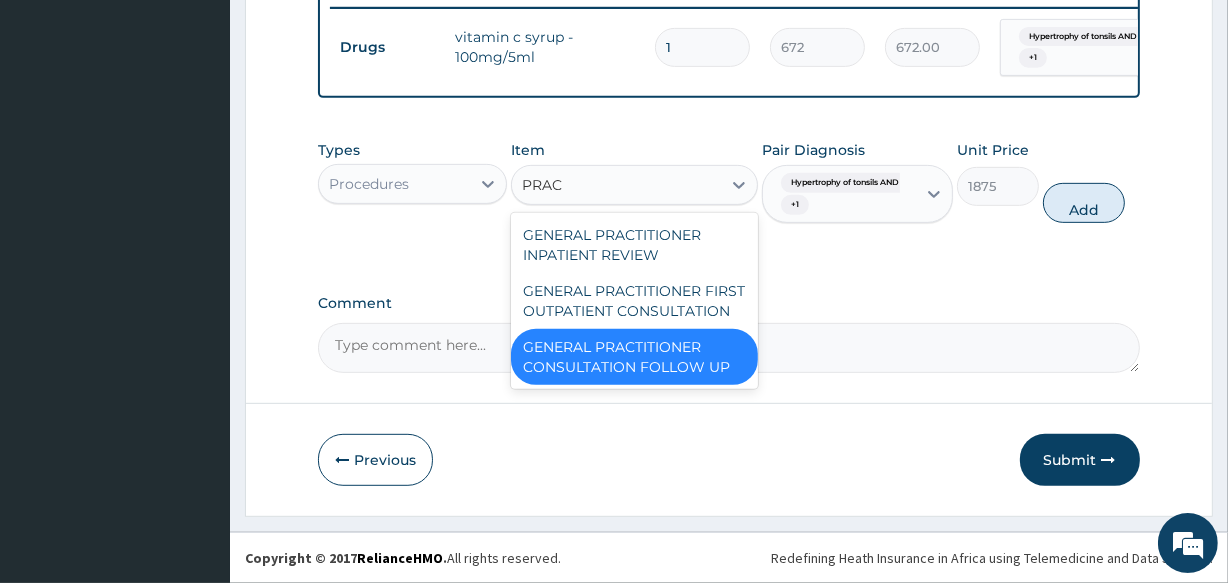 type on "PRACT" 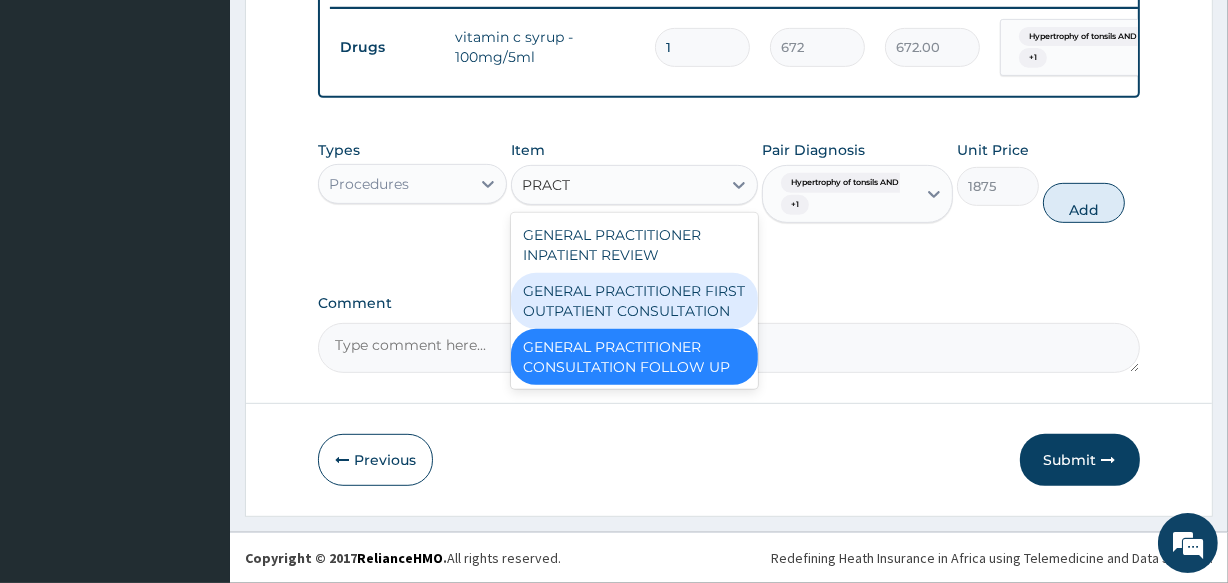click on "GENERAL PRACTITIONER FIRST OUTPATIENT CONSULTATION" at bounding box center (634, 301) 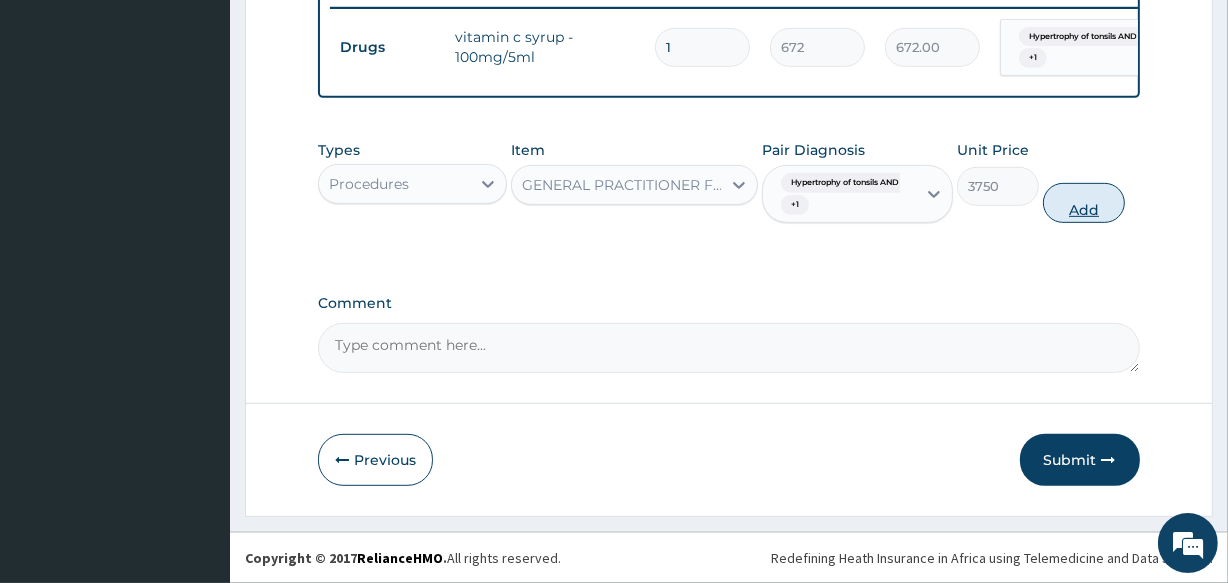 click on "Add" at bounding box center (1084, 203) 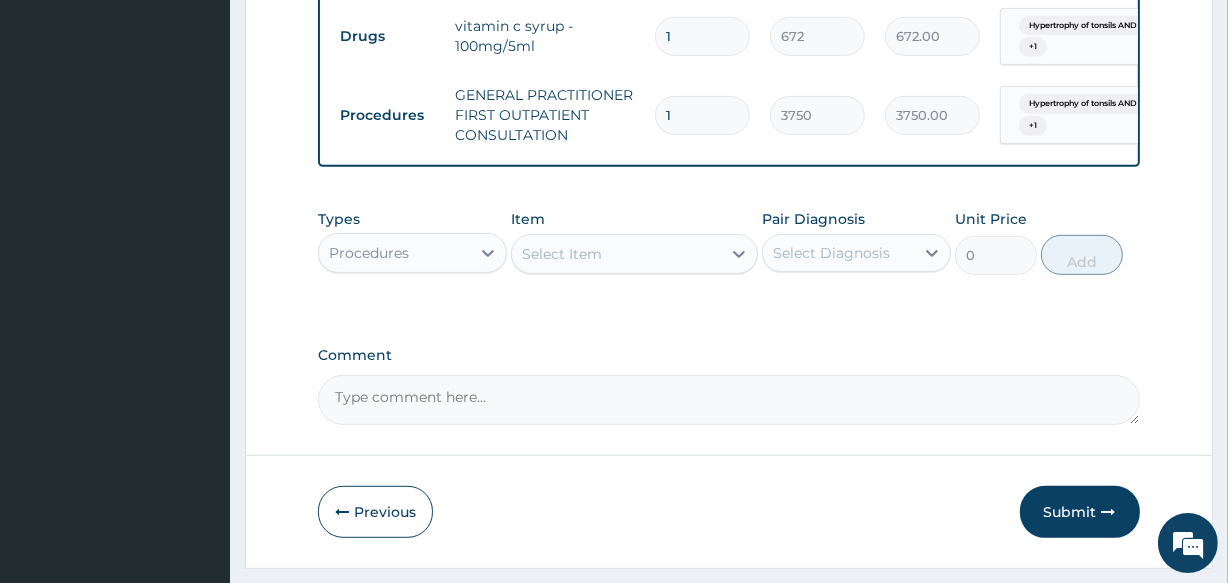 drag, startPoint x: 907, startPoint y: 364, endPoint x: 929, endPoint y: 357, distance: 23.086792 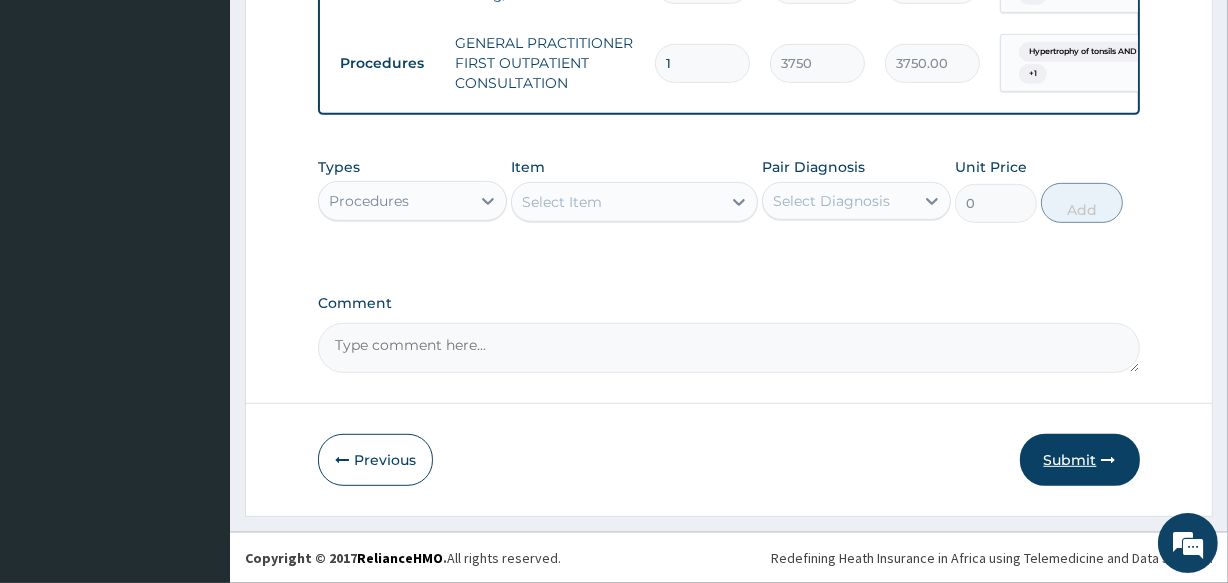 click on "Submit" at bounding box center (1080, 460) 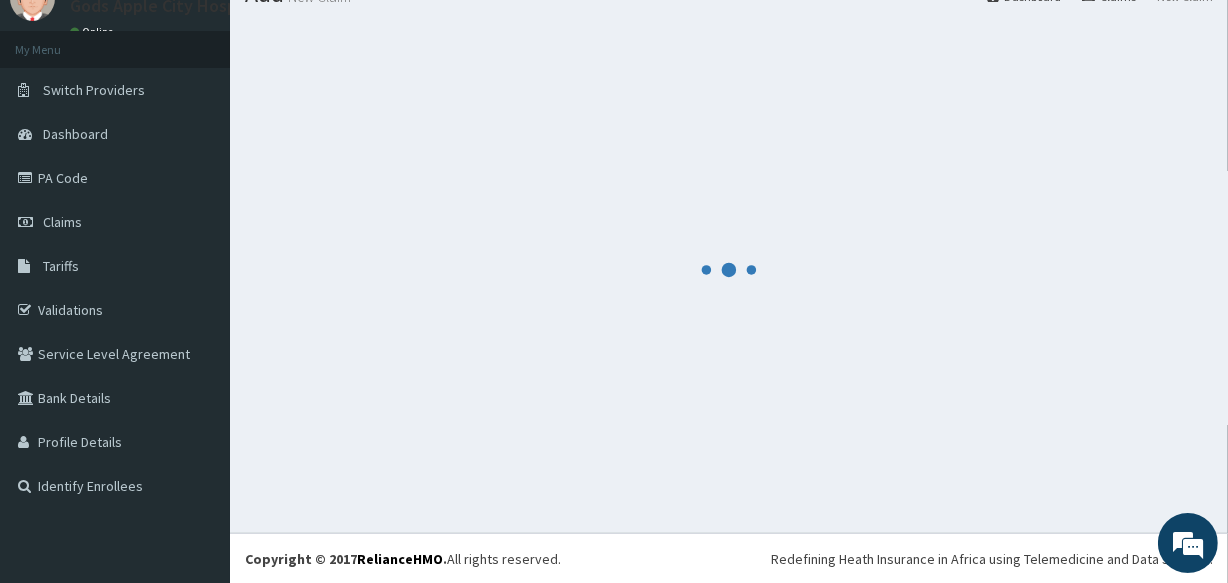 scroll, scrollTop: 864, scrollLeft: 0, axis: vertical 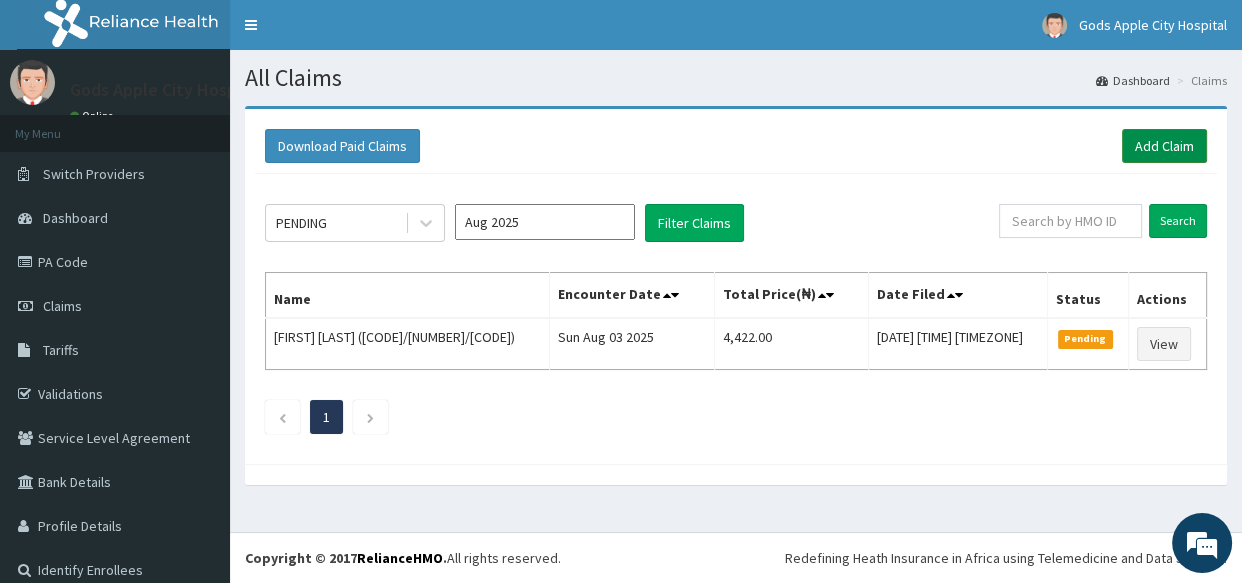 click on "Add Claim" at bounding box center [1164, 146] 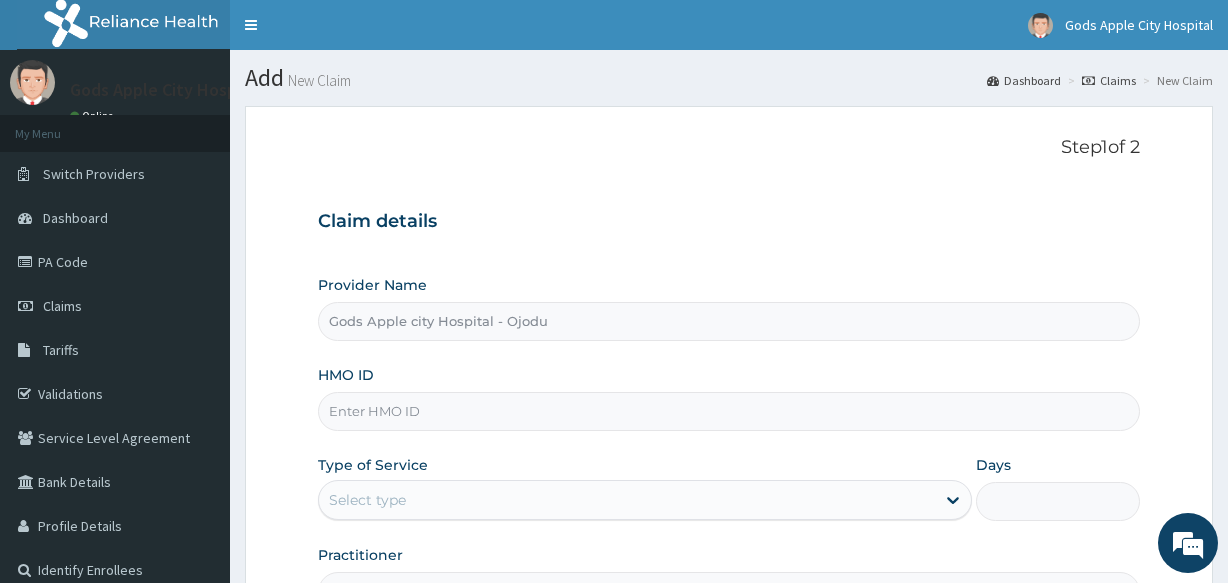 scroll, scrollTop: 0, scrollLeft: 0, axis: both 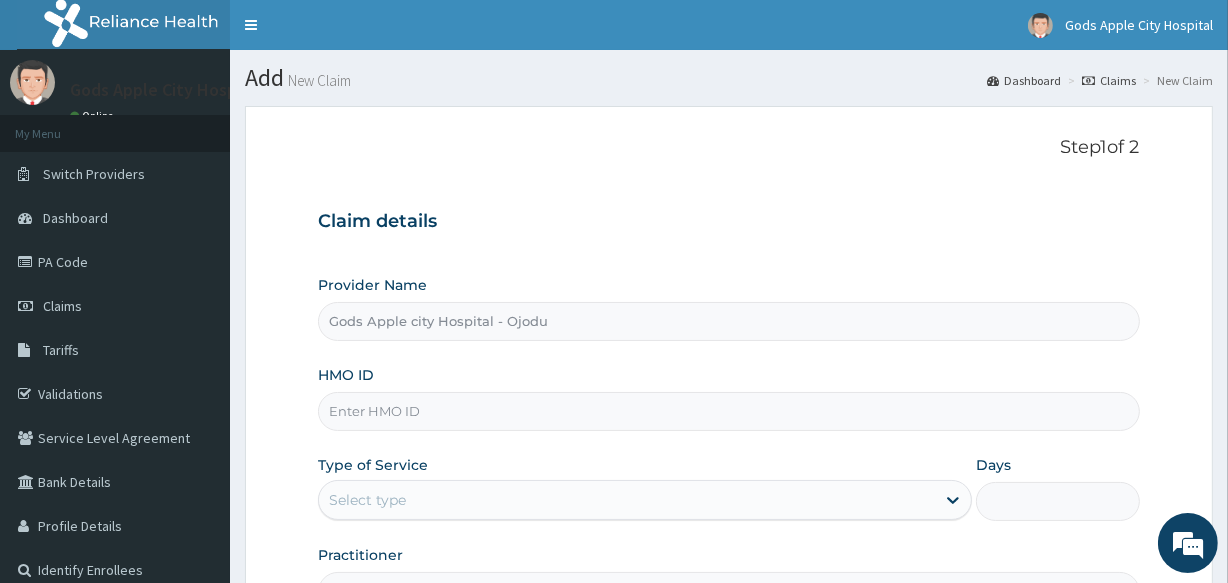 paste on "PA/8133EF" 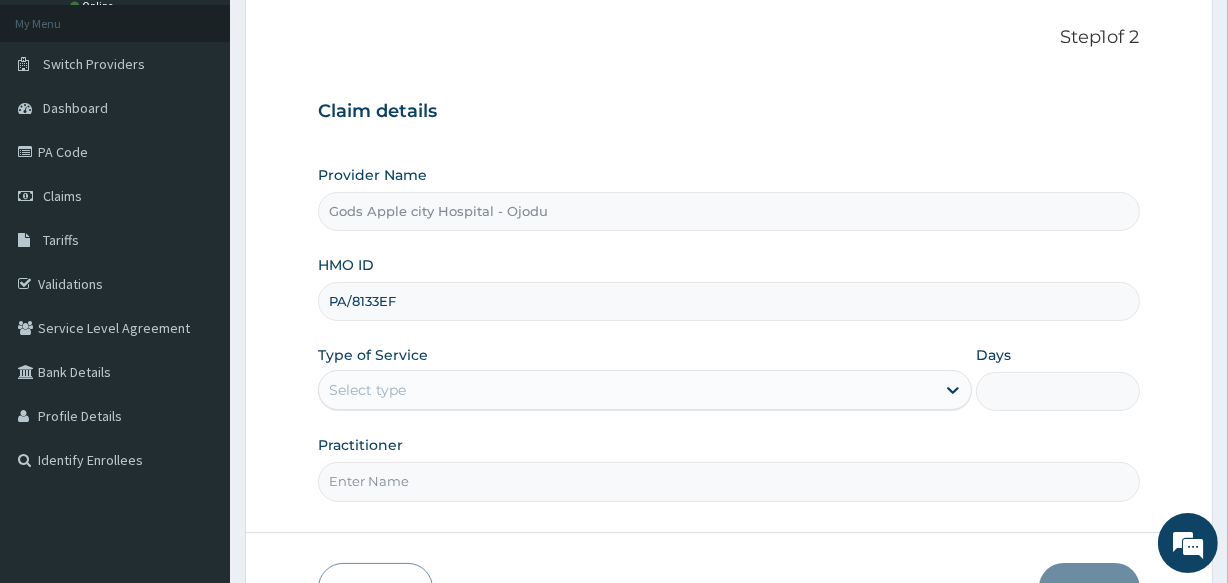 scroll, scrollTop: 181, scrollLeft: 0, axis: vertical 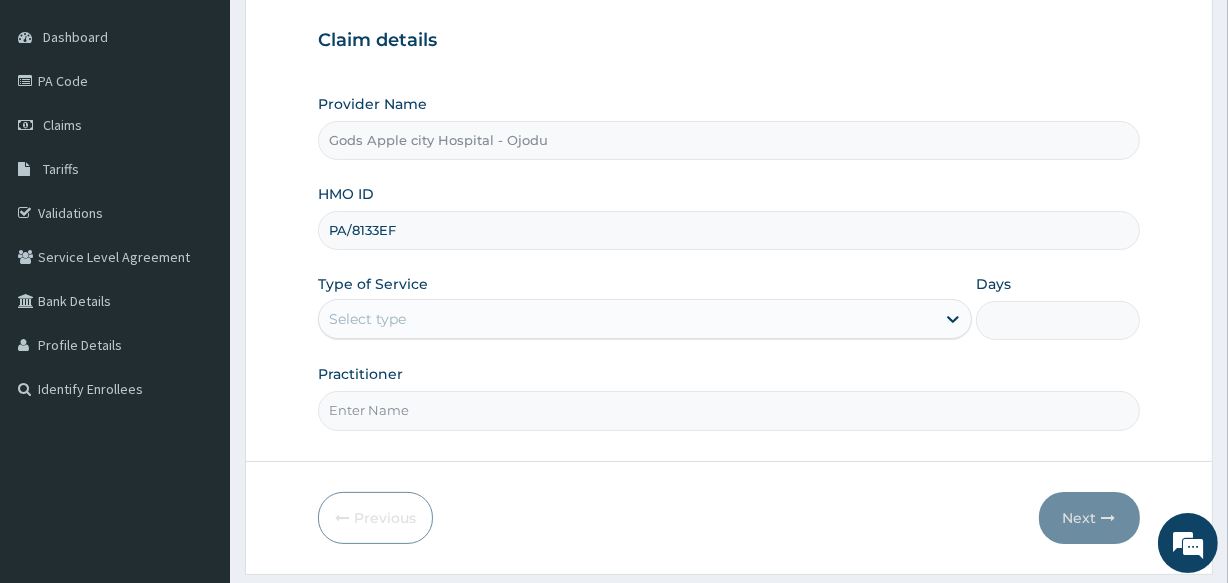 click on "PA/8133EF" at bounding box center [728, 230] 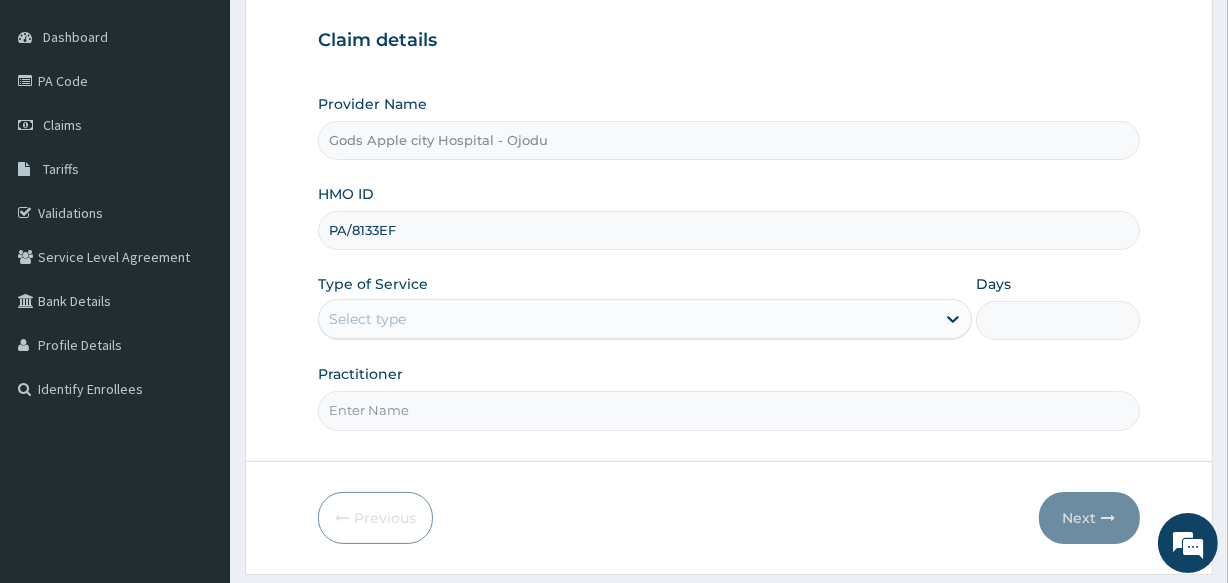 paste on "ENC/10037/A" 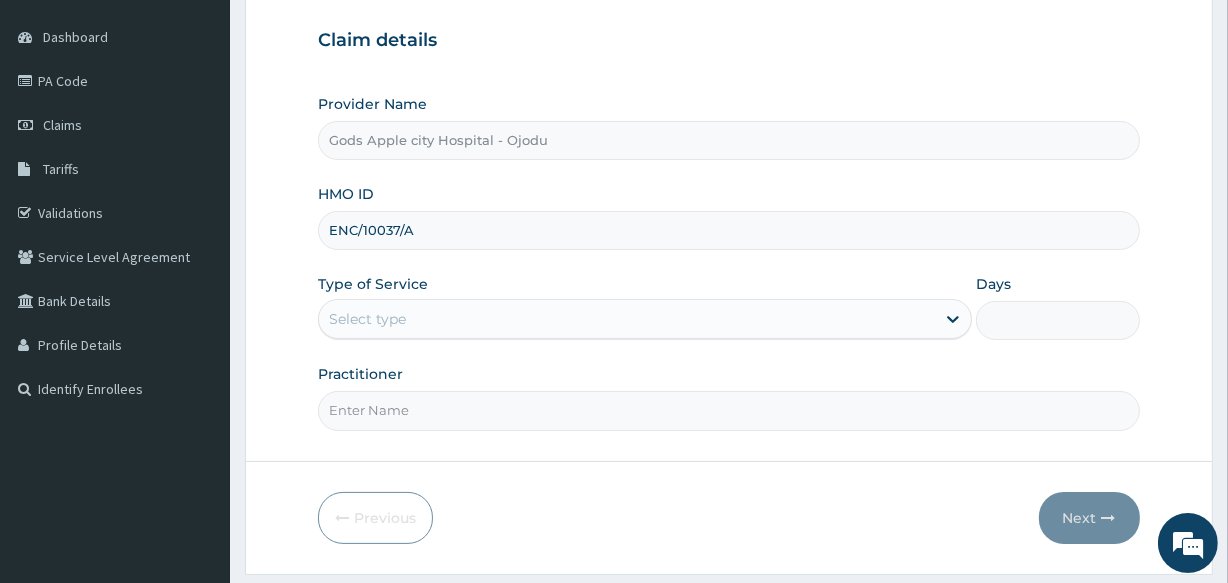type on "ENC/10037/A" 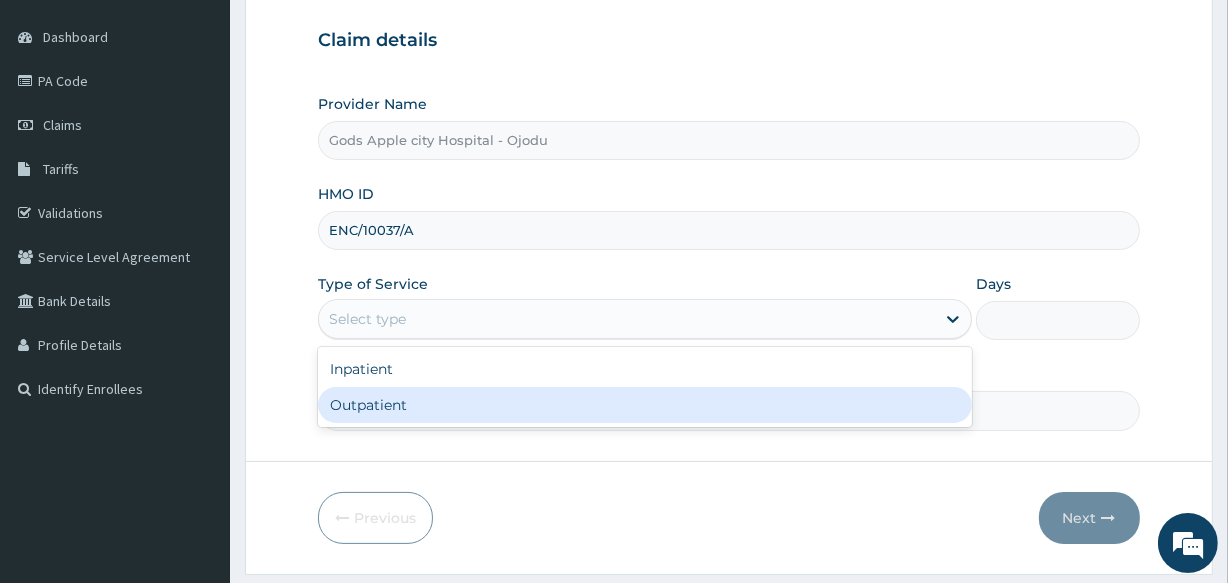 click on "Outpatient" at bounding box center (645, 405) 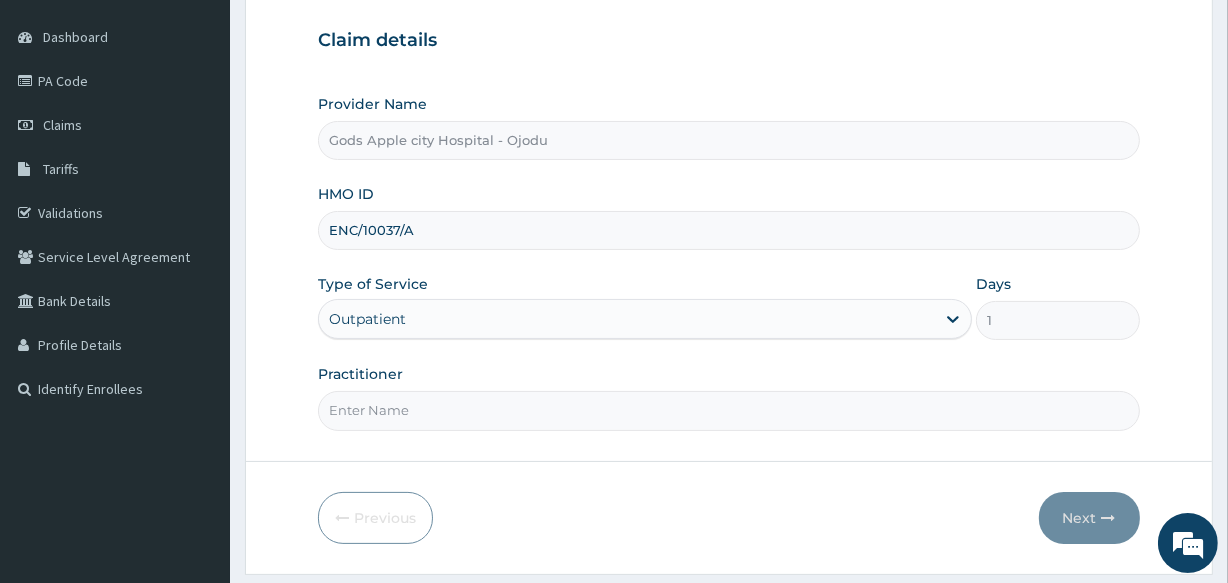 click on "Practitioner" at bounding box center [728, 410] 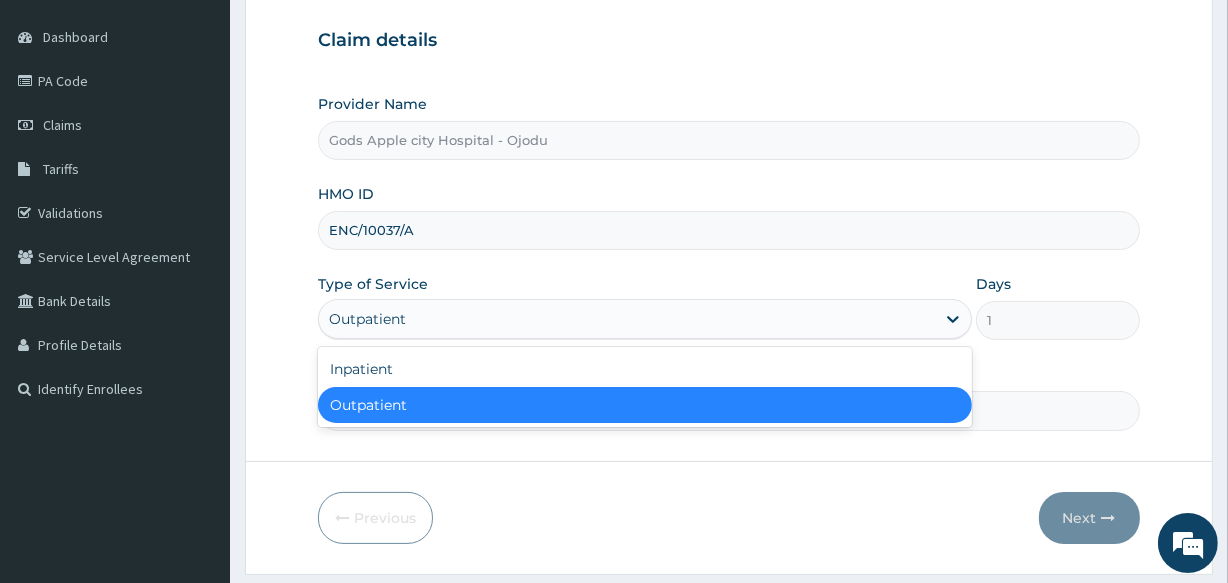click on "Outpatient" at bounding box center (627, 319) 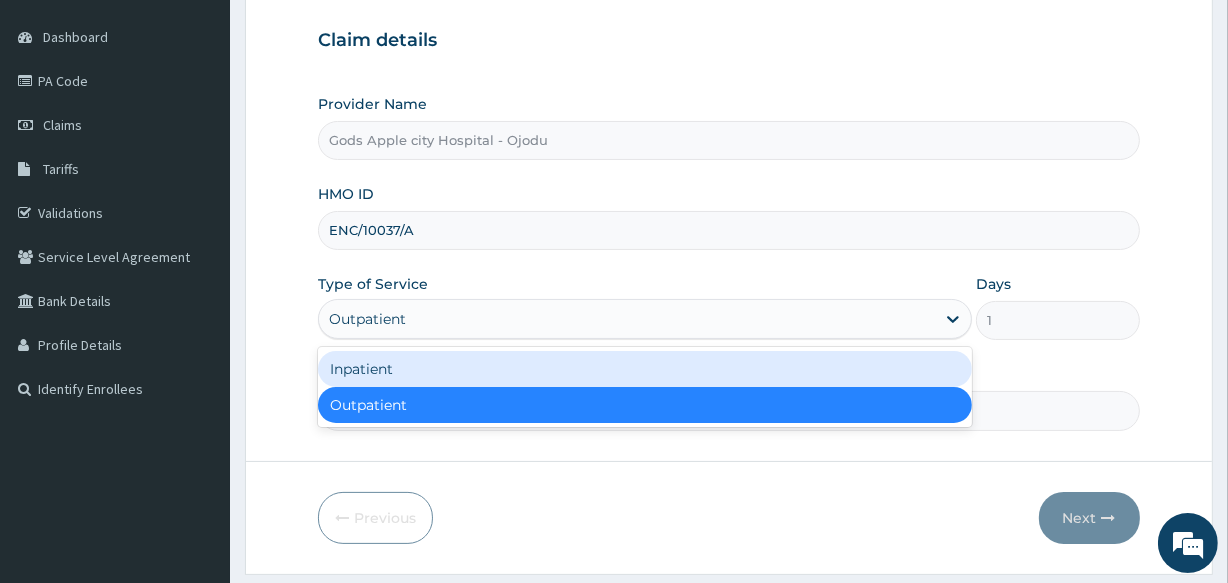 click on "Inpatient" at bounding box center (645, 369) 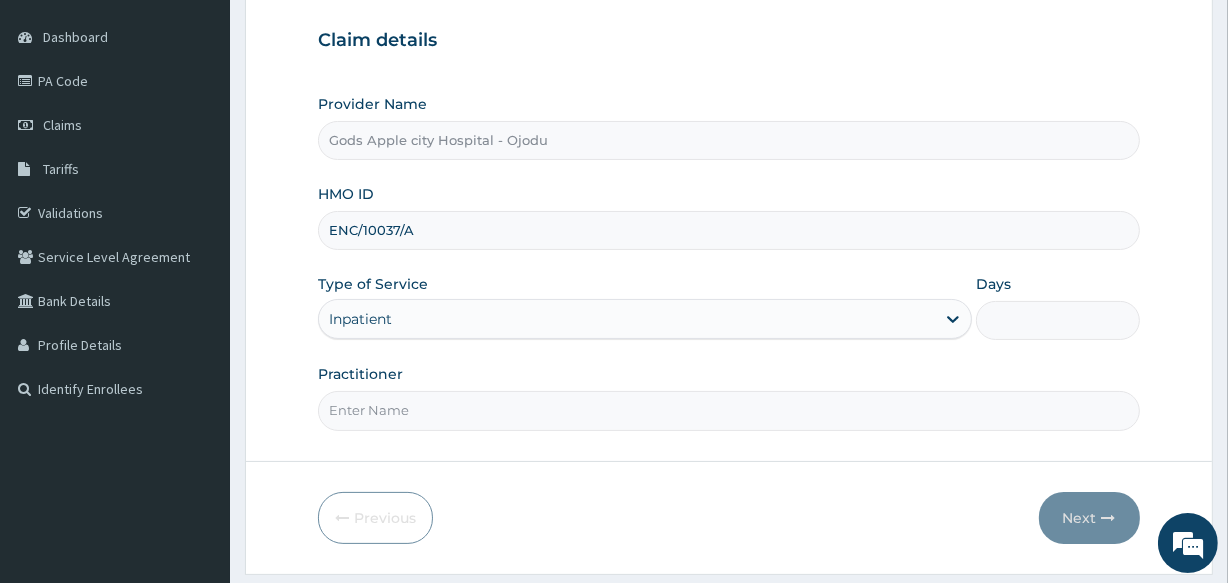 click on "Practitioner" at bounding box center (728, 410) 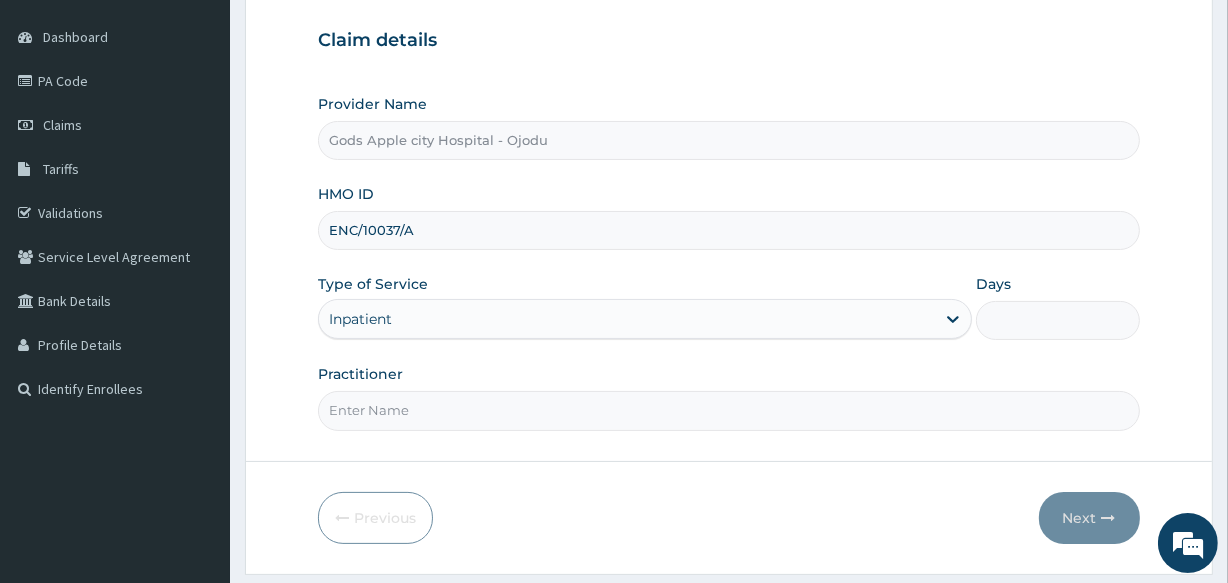 type on "DR [NAME]" 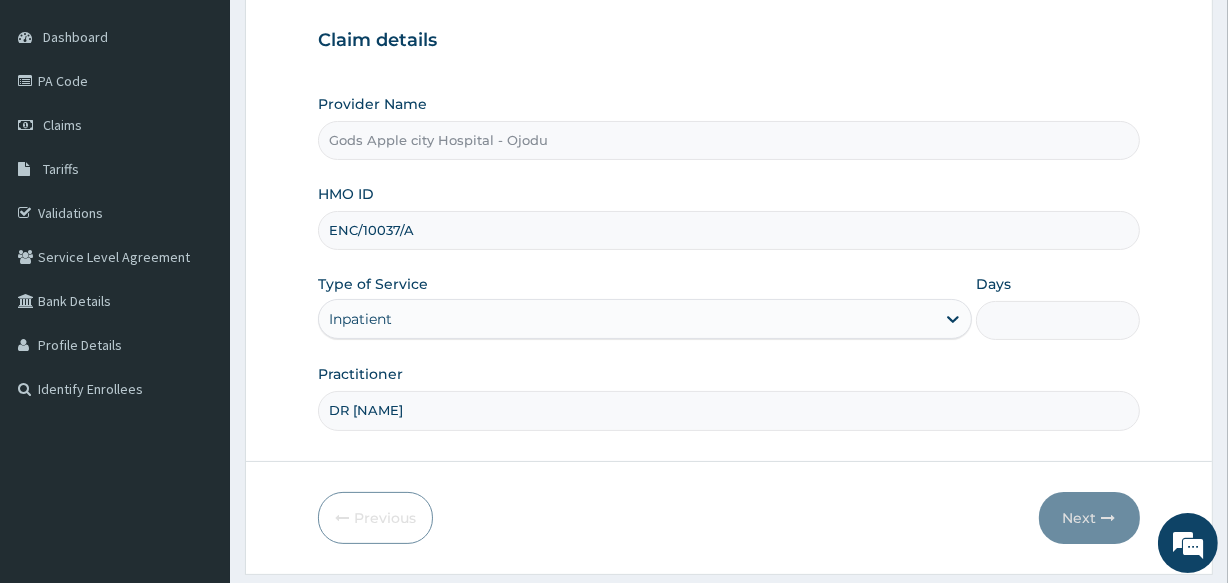 click on "Days" at bounding box center [1057, 320] 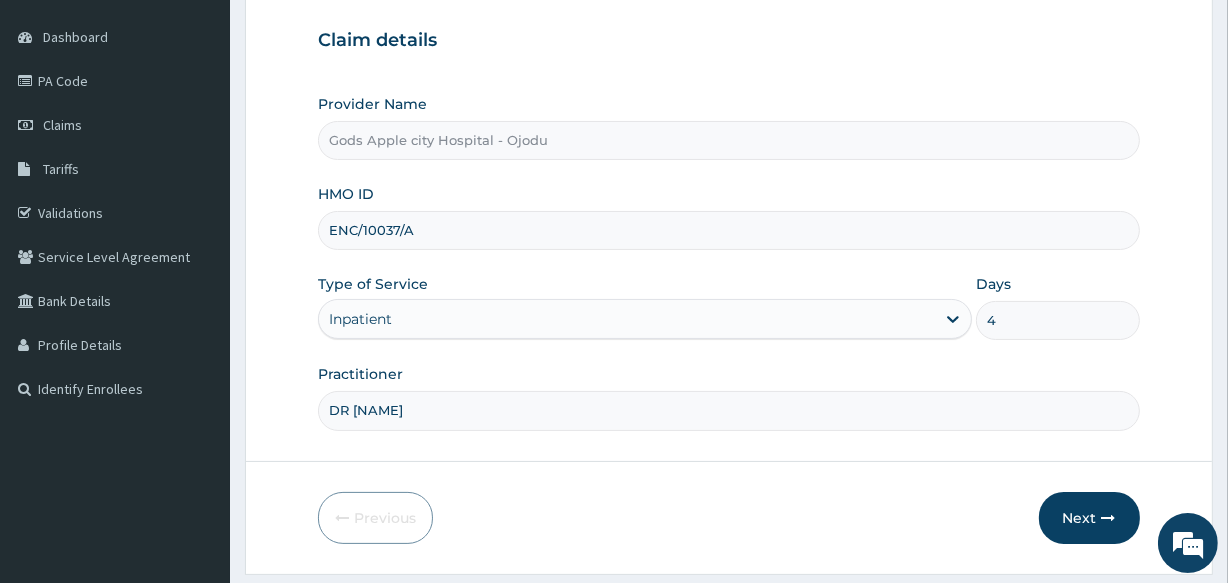 type on "4" 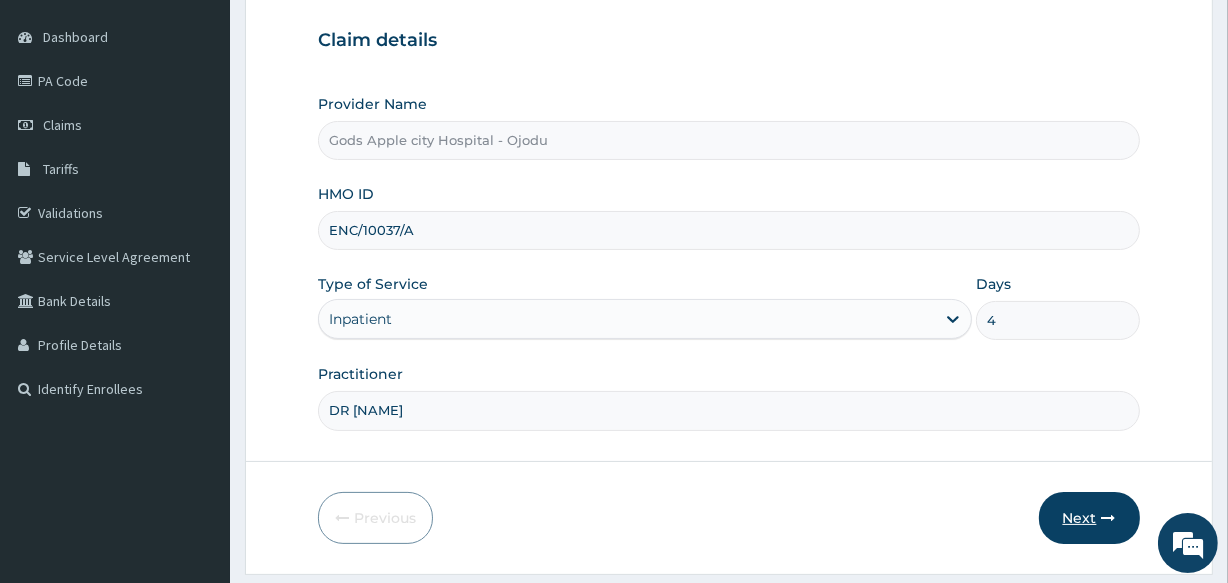 click on "Next" at bounding box center (1089, 518) 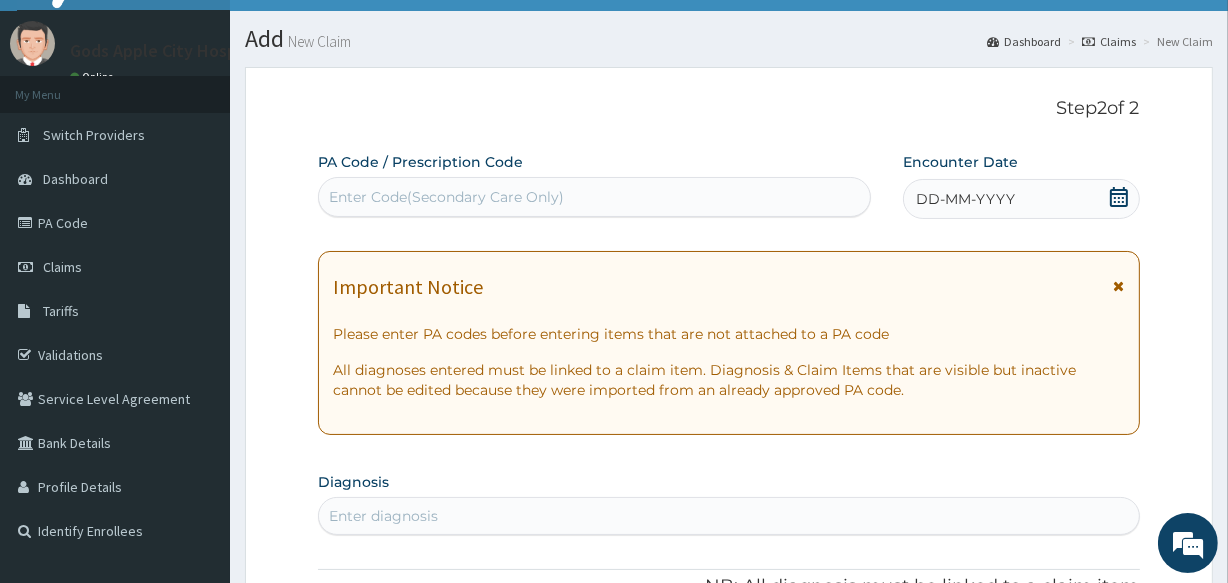 scroll, scrollTop: 0, scrollLeft: 0, axis: both 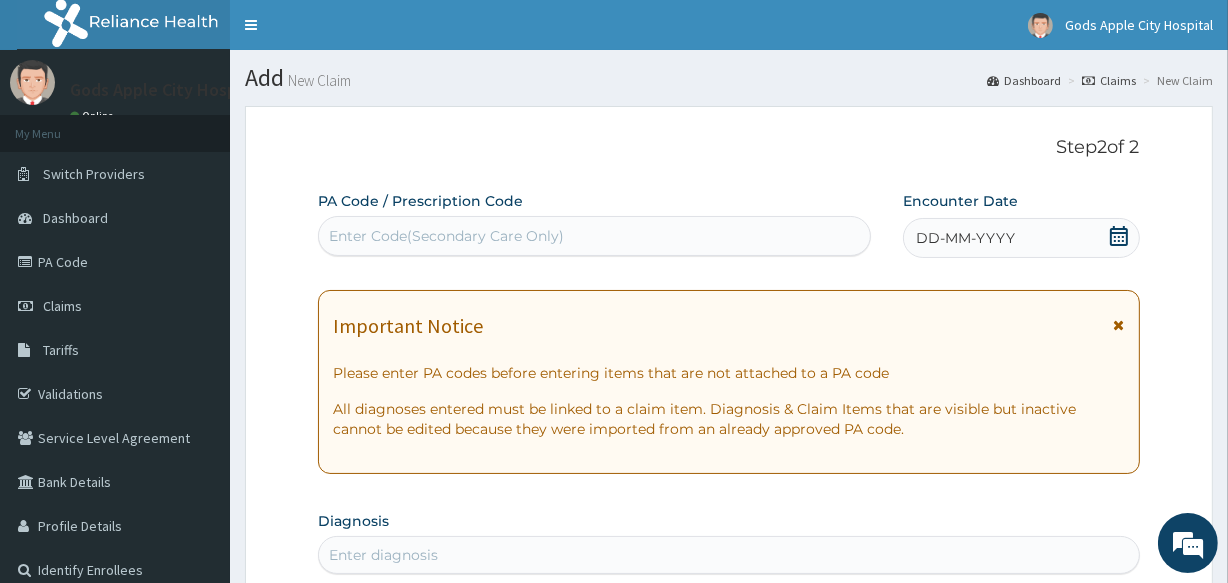 click on "Enter Code(Secondary Care Only)" at bounding box center [446, 236] 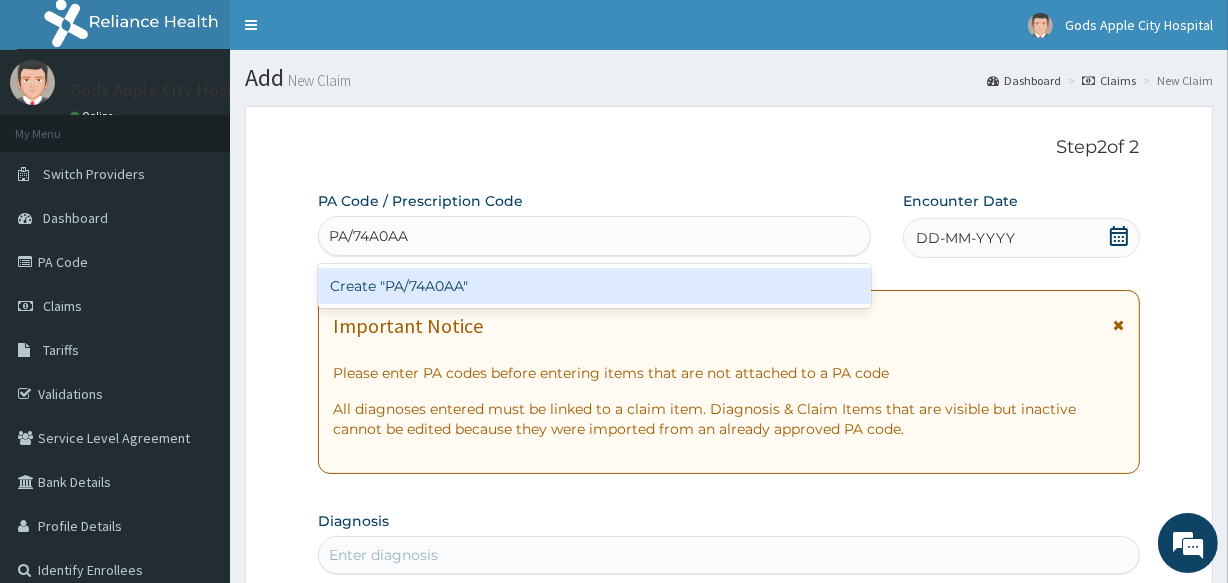 click on "Create "PA/74A0AA"" at bounding box center (594, 286) 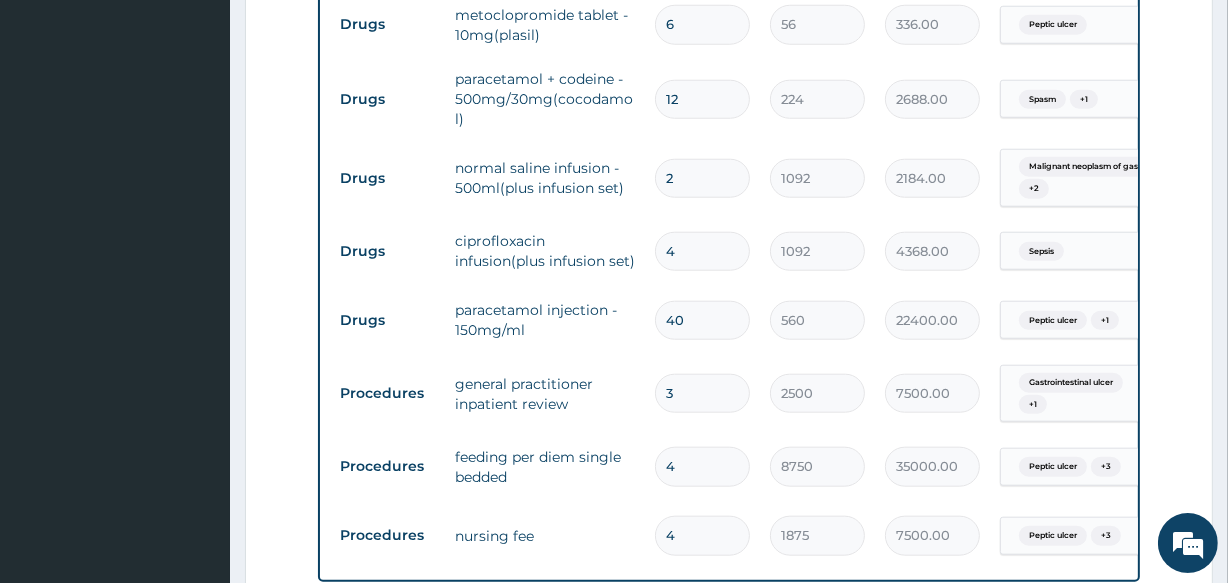 scroll, scrollTop: 1799, scrollLeft: 0, axis: vertical 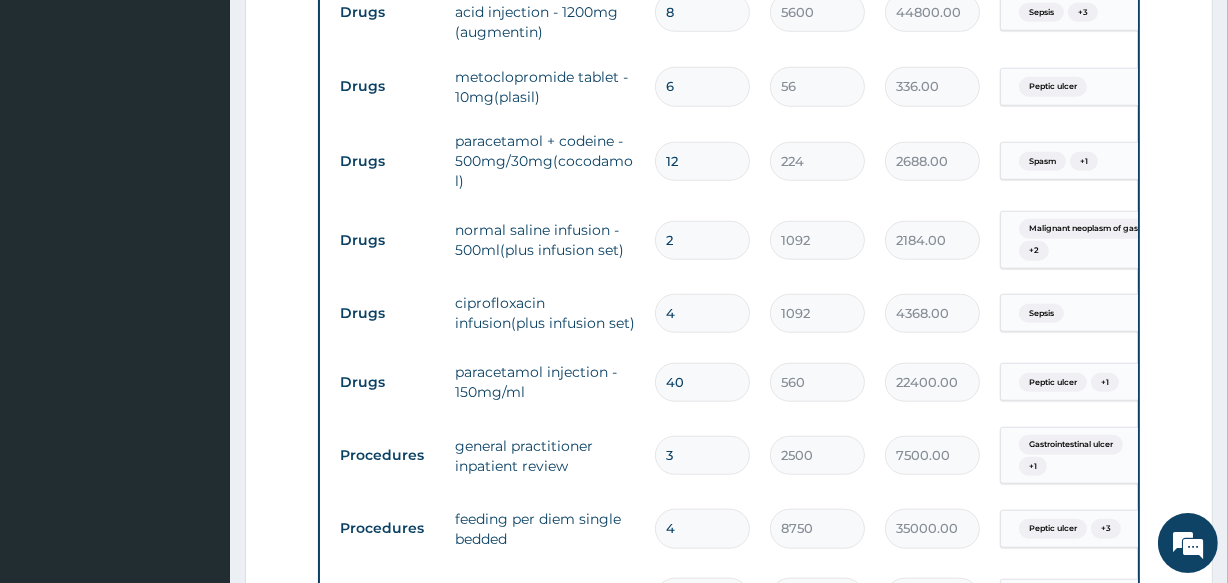 click on "2" at bounding box center (702, 240) 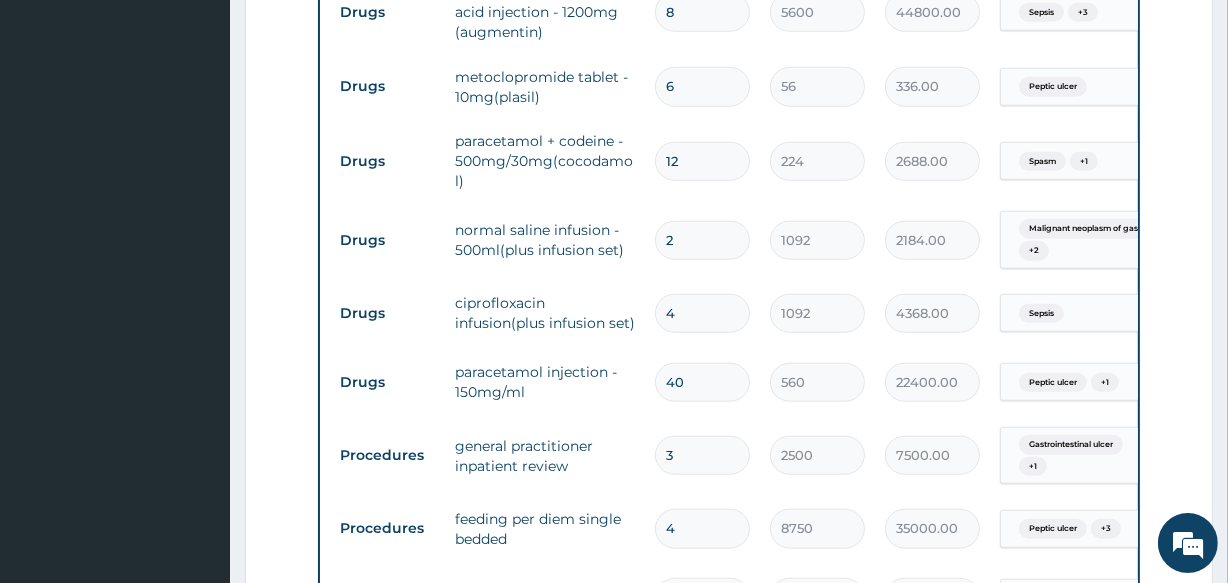 type 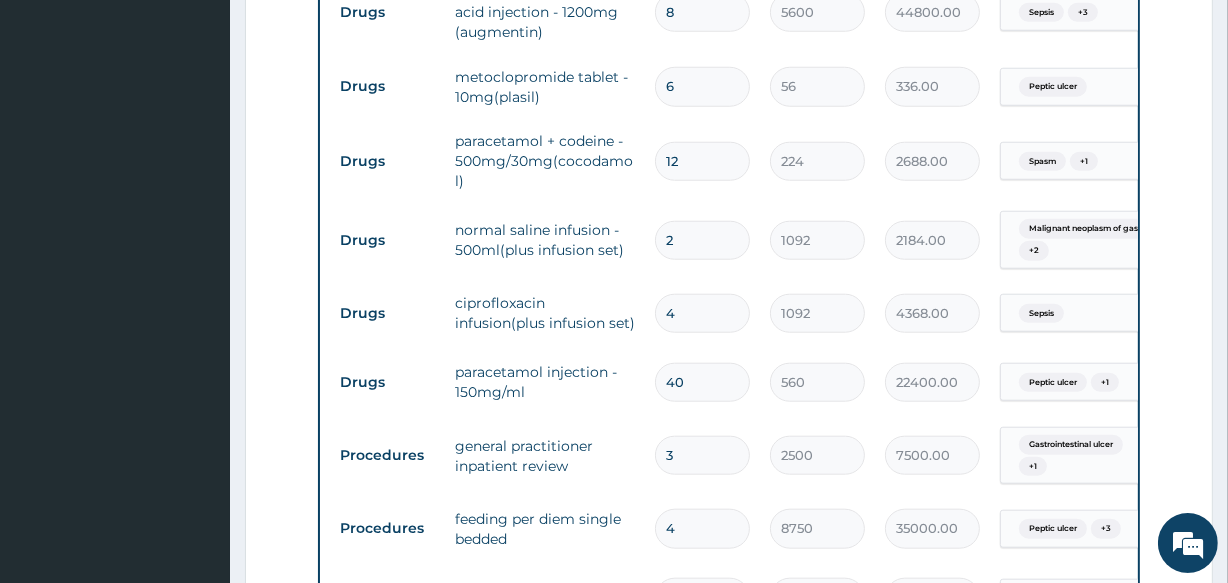 type on "0.00" 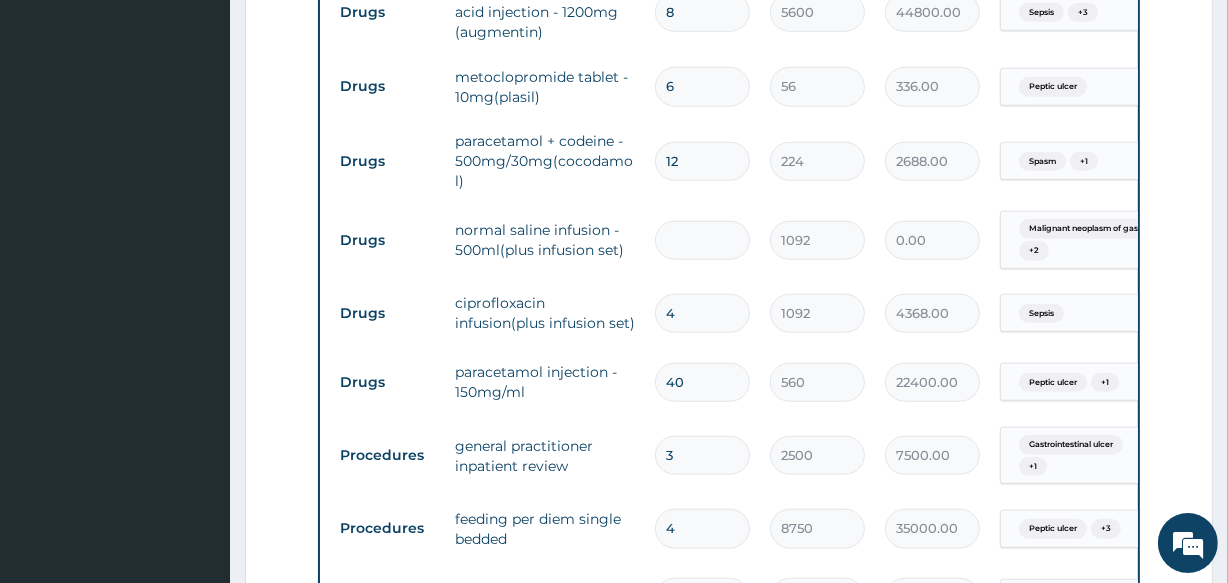 type on "8" 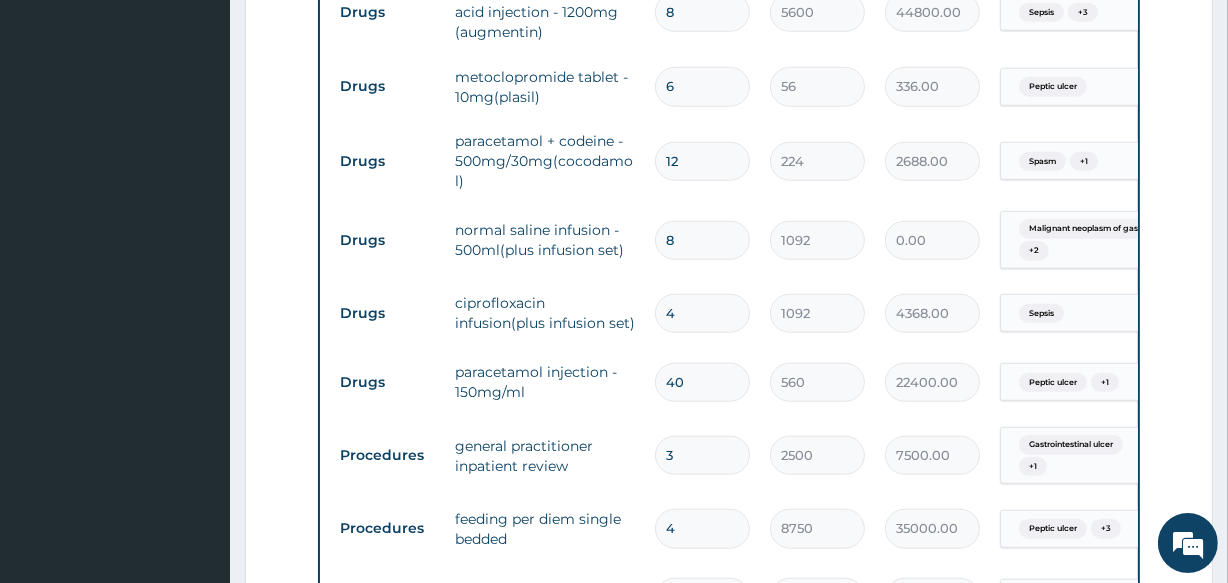 type on "8736.00" 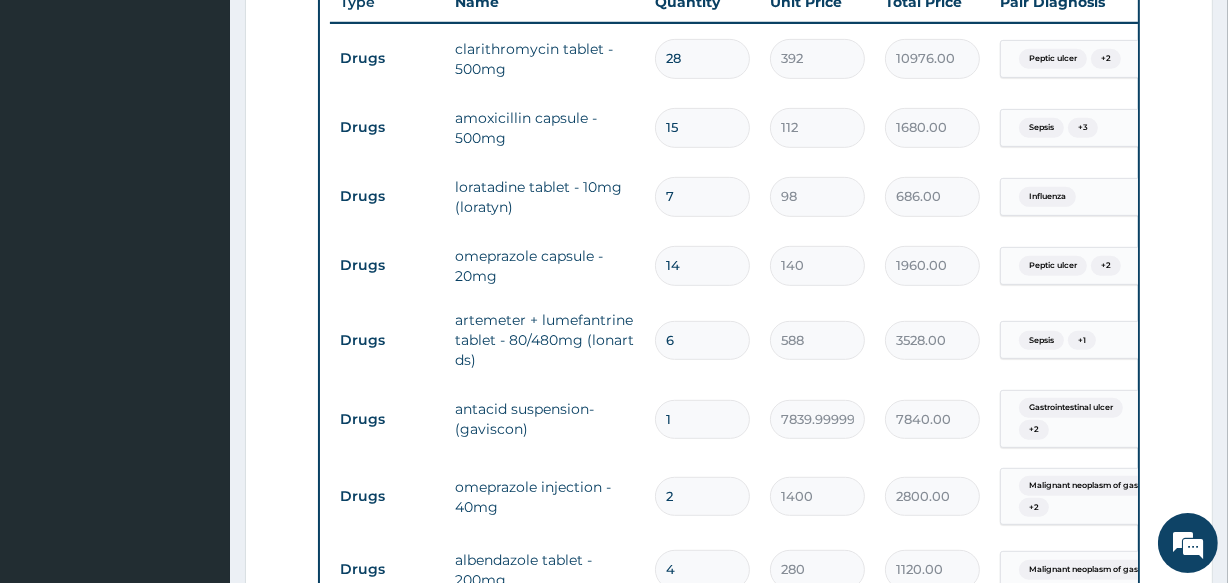 scroll, scrollTop: 763, scrollLeft: 0, axis: vertical 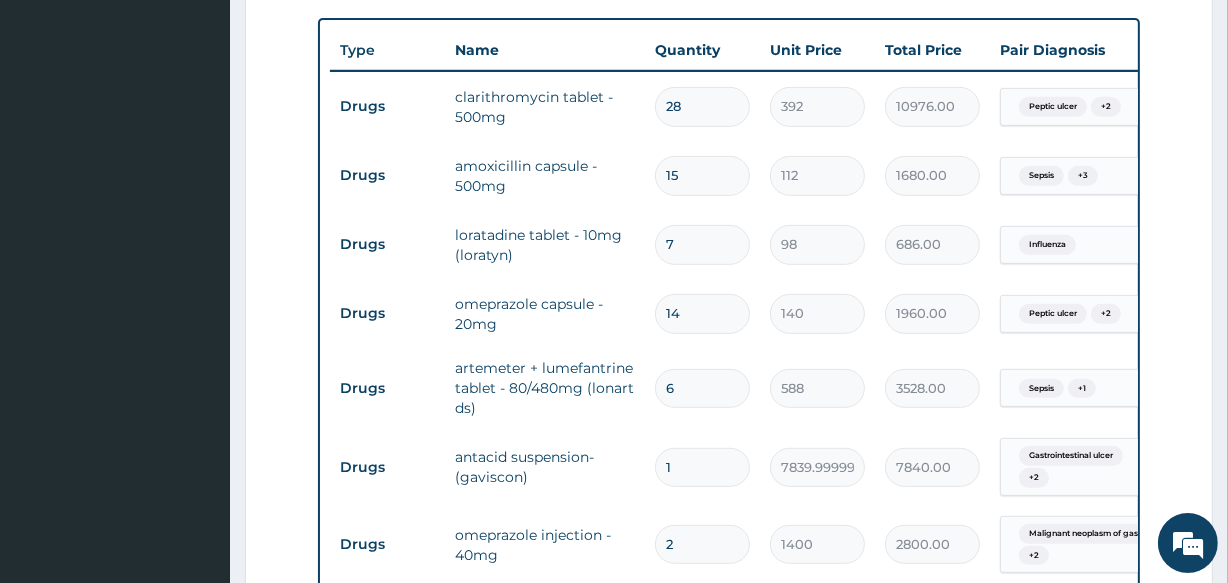 type on "8" 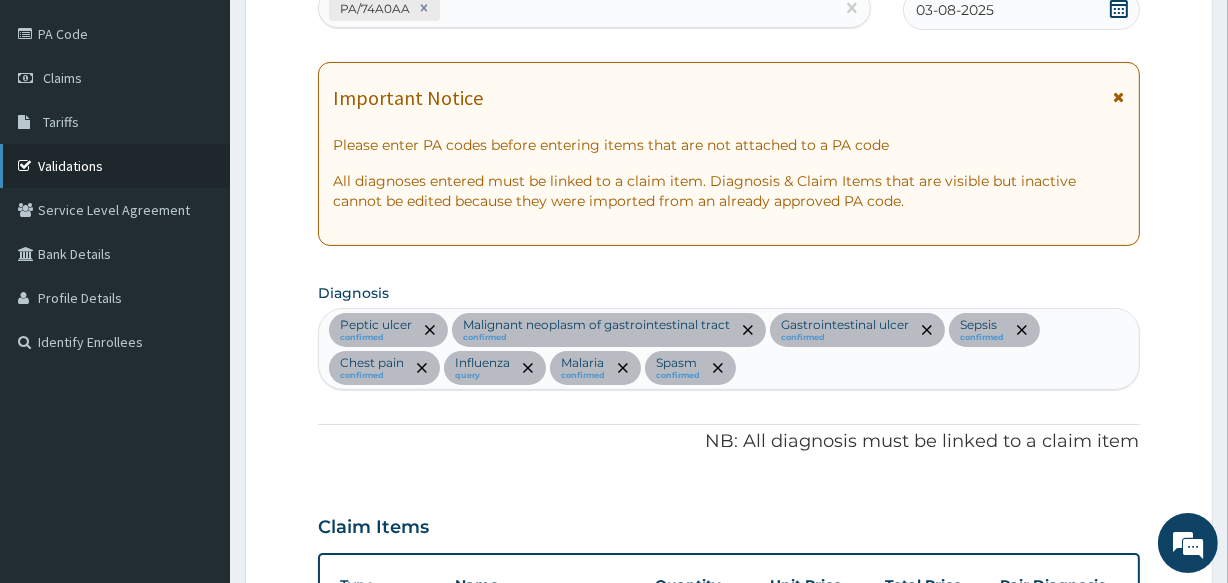 scroll, scrollTop: 218, scrollLeft: 0, axis: vertical 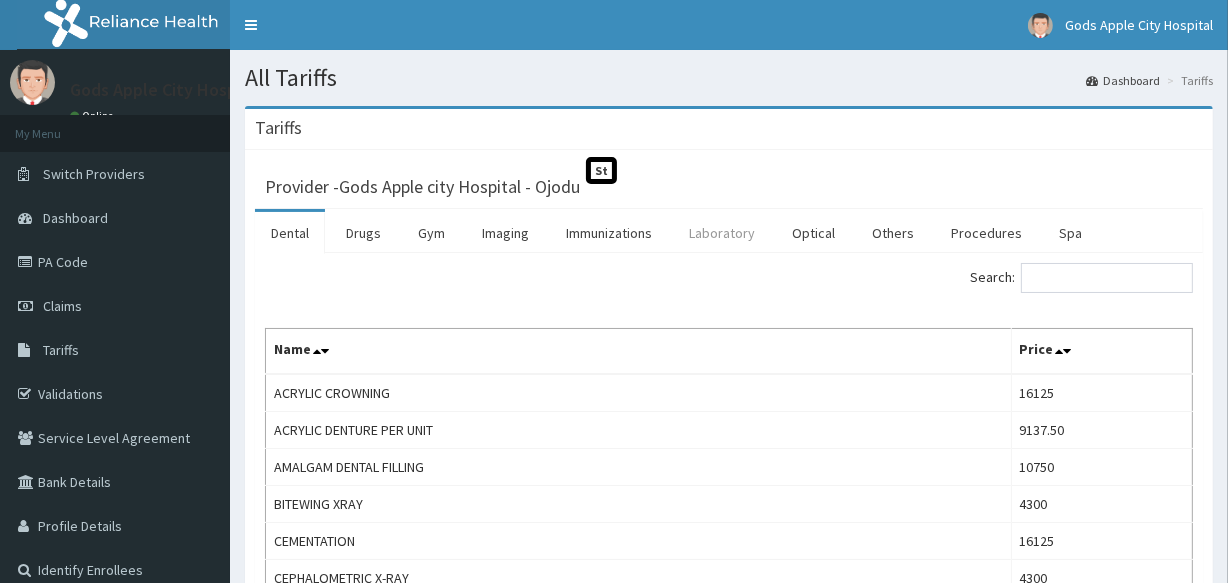 click on "Laboratory" at bounding box center (722, 233) 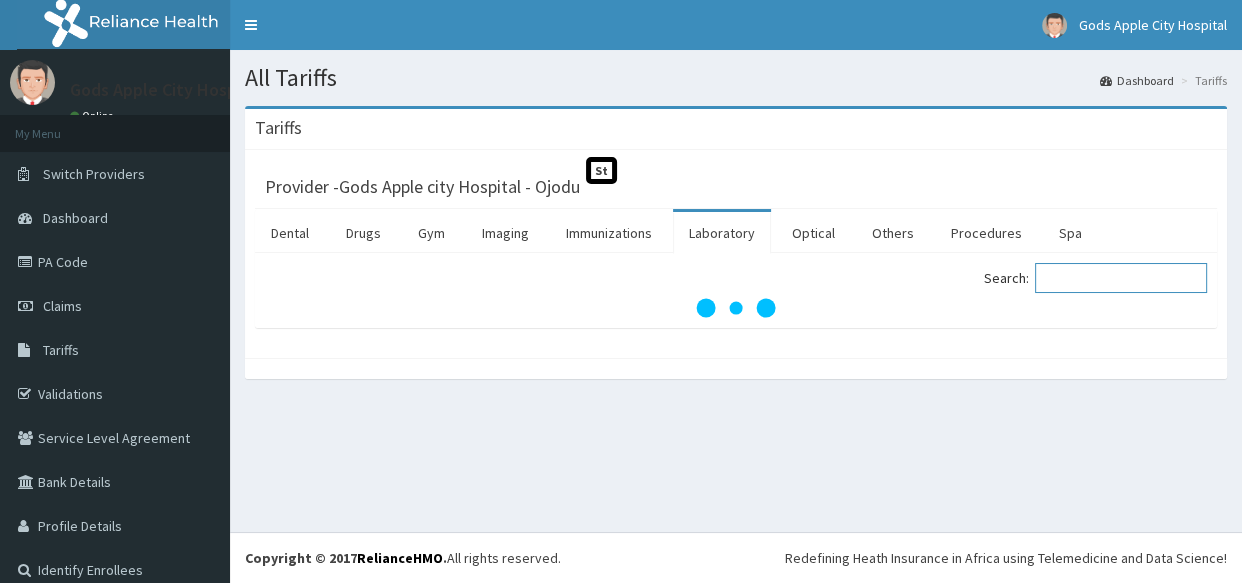 click on "Search:" at bounding box center [1121, 278] 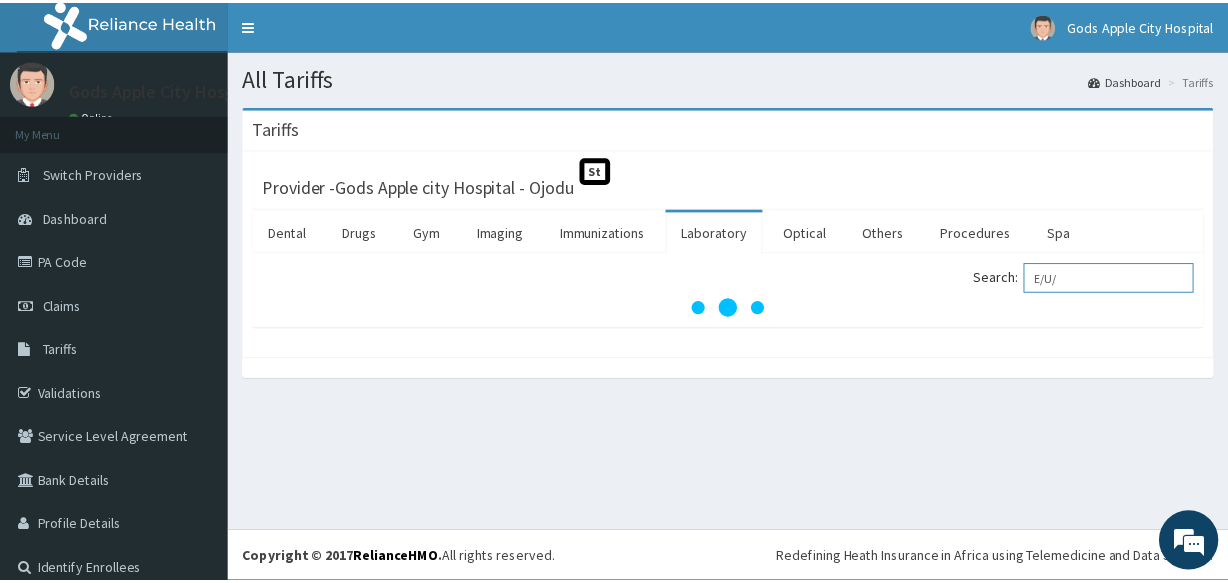 scroll, scrollTop: 0, scrollLeft: 0, axis: both 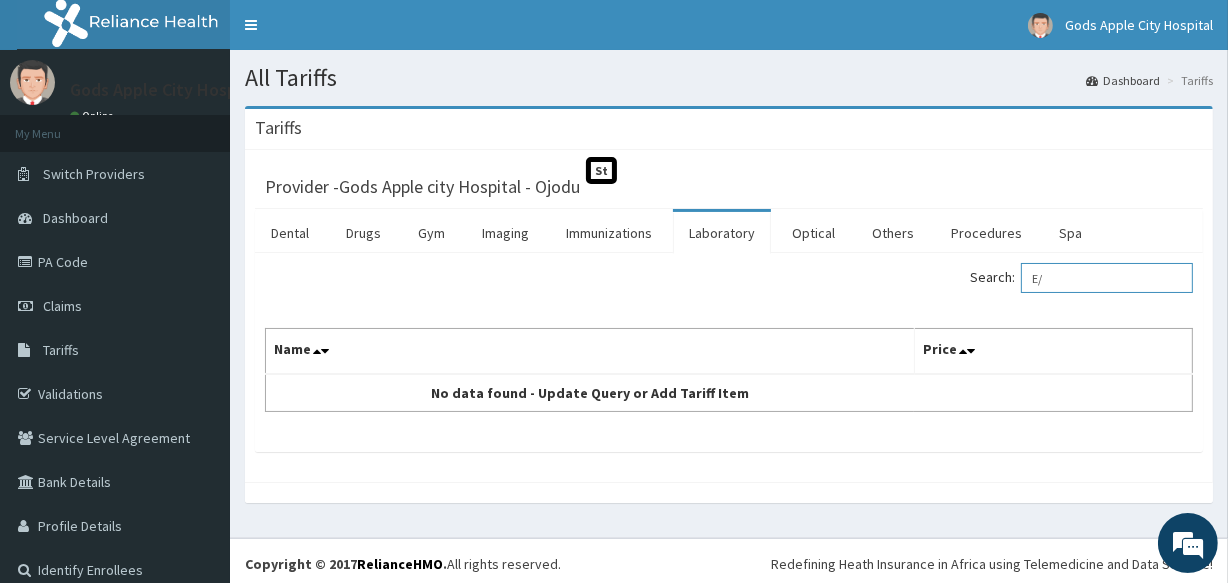 type on "E" 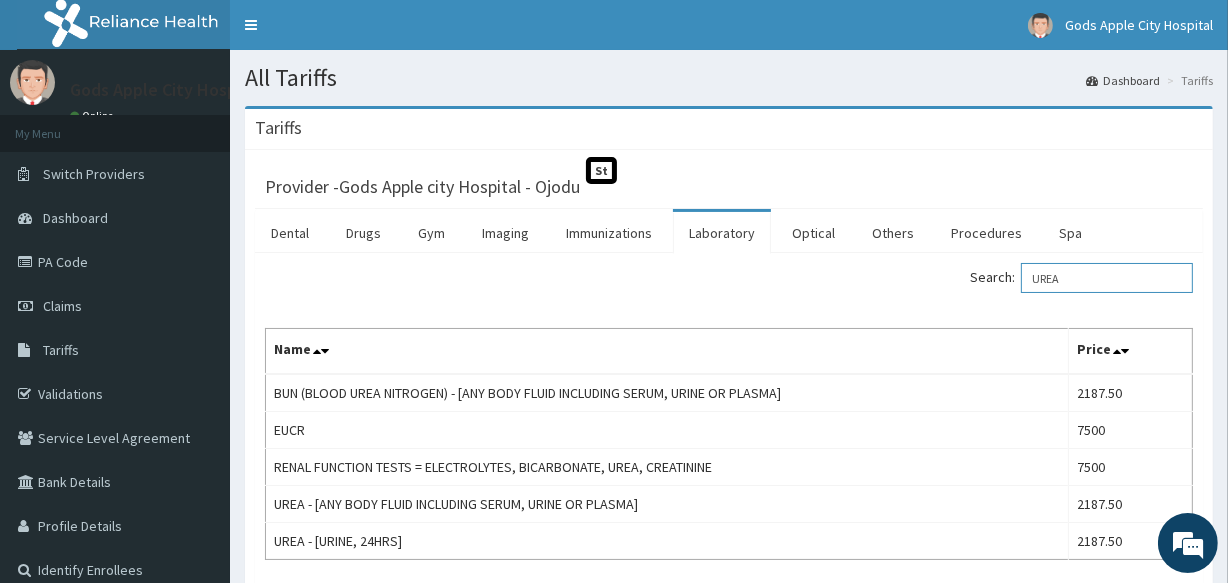 type on "UREA" 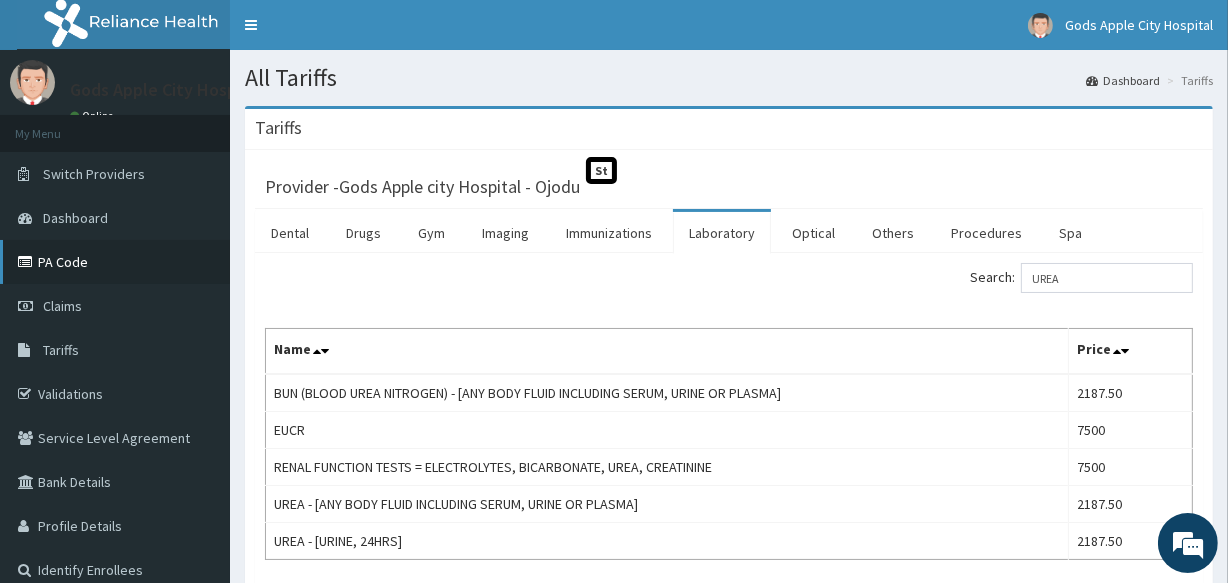click on "PA Code" at bounding box center (115, 262) 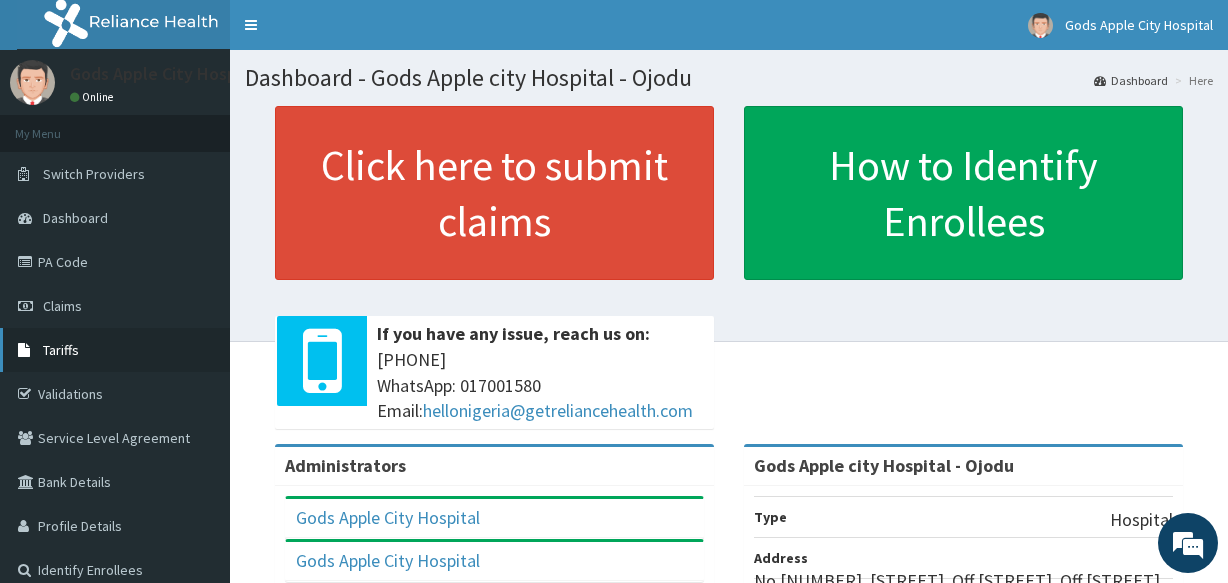 scroll, scrollTop: 0, scrollLeft: 0, axis: both 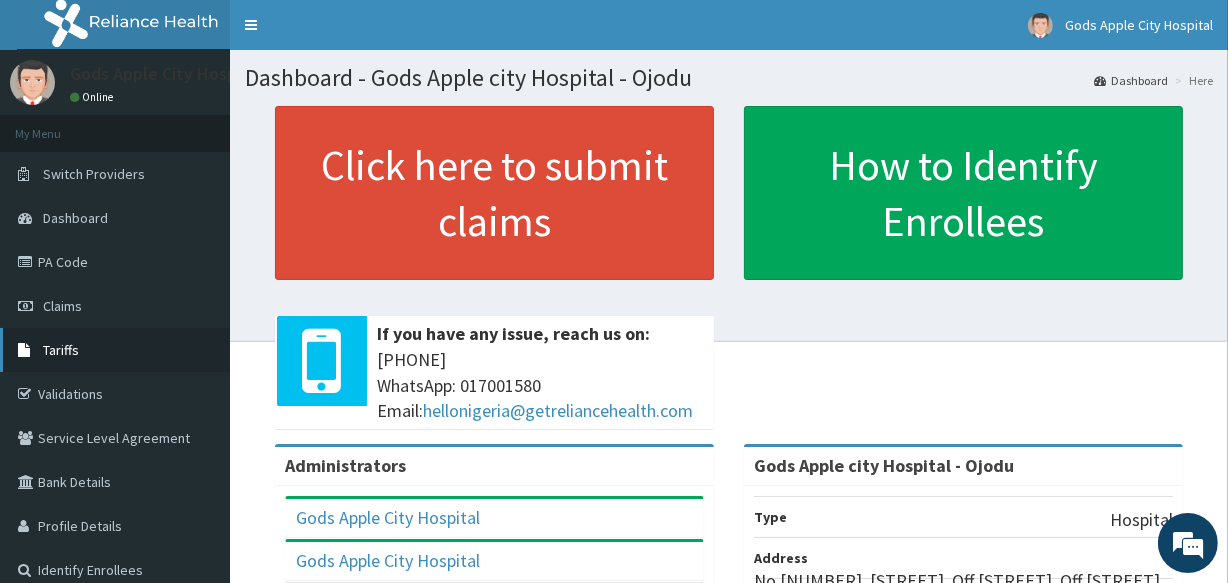 click on "Tariffs" at bounding box center [115, 350] 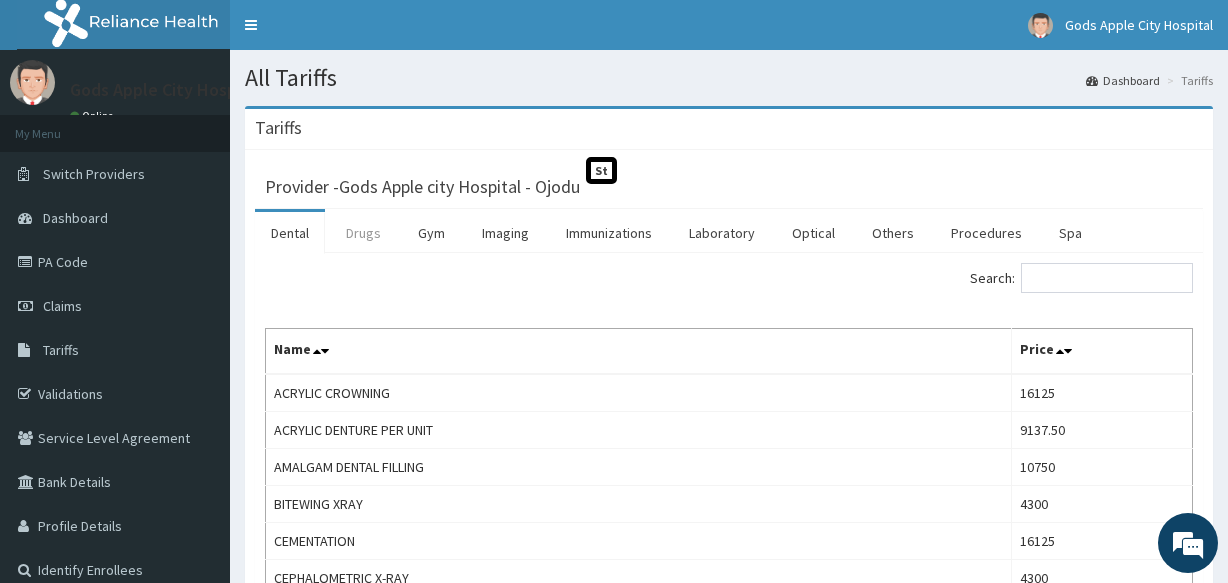 scroll, scrollTop: 0, scrollLeft: 0, axis: both 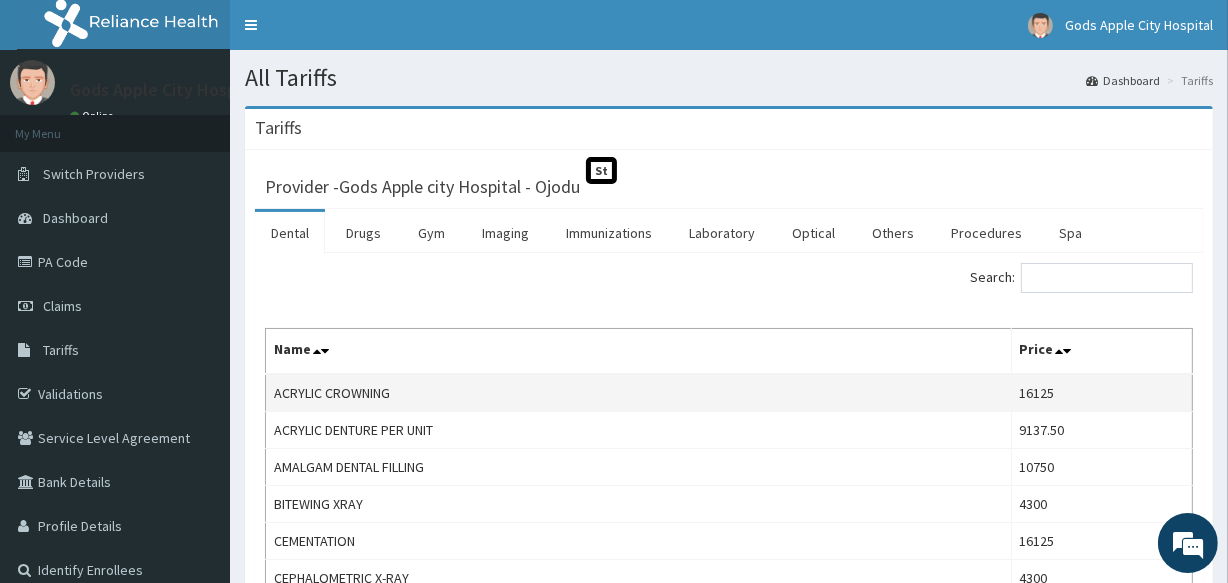 click on "Search: Name Price ACRYLIC CROWNING 16125 ACRYLIC DENTURE PER UNIT 9137.50 AMALGAM DENTAL FILLING 10750 BITEWING XRAY 4300 CEMENTATION 16125 CEPHALOMETRIC X-RAY 4300 COMPOSITE DENTAL FILLING 11287.50 DEEP SCALING AND ROOT PLANING 16125 DEEP/SUNGINGIVAL CURRETAGE PER QUADRANT 6450 DENTAL CONSULTATION 5375 DENTAL REGISTRATION 2150 FILLING WITH LOCAL ANAESTHESIA 10750 FISSURE SEALANT 6450 FLUORIDE THERAPY 5375 FULL DENTURE 20425 GINGIVECTOMY 6987.50 GLASS IONOMER CEMENT GIC DENTAL FILLING 10212.50 IMPRESSION TAKING 6450 INCISION AND DRAINAGE 6450 OPERCULECTOMY 8062.50 ORAL AND MAXILLOFACIAL SURGEON CONSULTATION 26875 ORTHOPANTOMOGRAM OPG PANORAMIC VIEW X-RAY 9675 PARTIAL DENTURE FIRST TOOTH 11825 PARTIAL DENTURE SUBSEQUENT TEETH 8600 PERIAPICAL XRAY 5375 PERIODONTAL DRESSING 3225 PERIODONTAL GUM TREATMENT 13437.50 PORCELAIN BRIDGE PER UNIT 44075 PORCELAIN CROWNING PER TOOTH 44075 PROPHYLAXIS ADULT 5375 PROPHYLAXIS CHILD 3762.50 PULPECTOMY 12900 PULPOTOMY 12900 ROOT CANAL TREATMENT FOR ANTERIORS PER TOOTH 38700" at bounding box center [729, 1077] 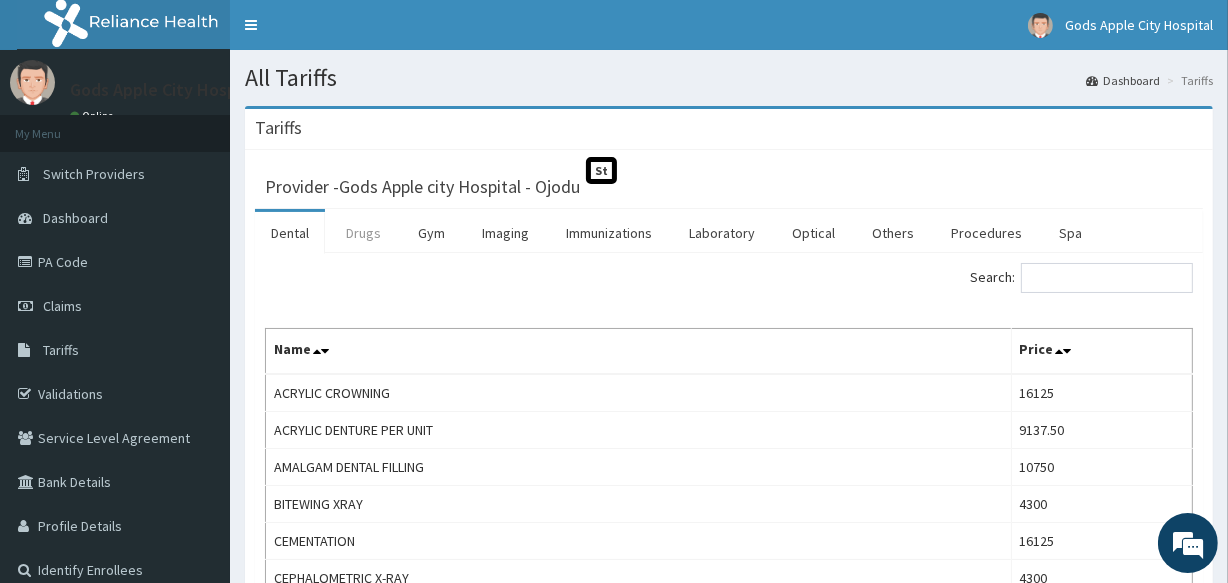 click on "Drugs" at bounding box center (363, 233) 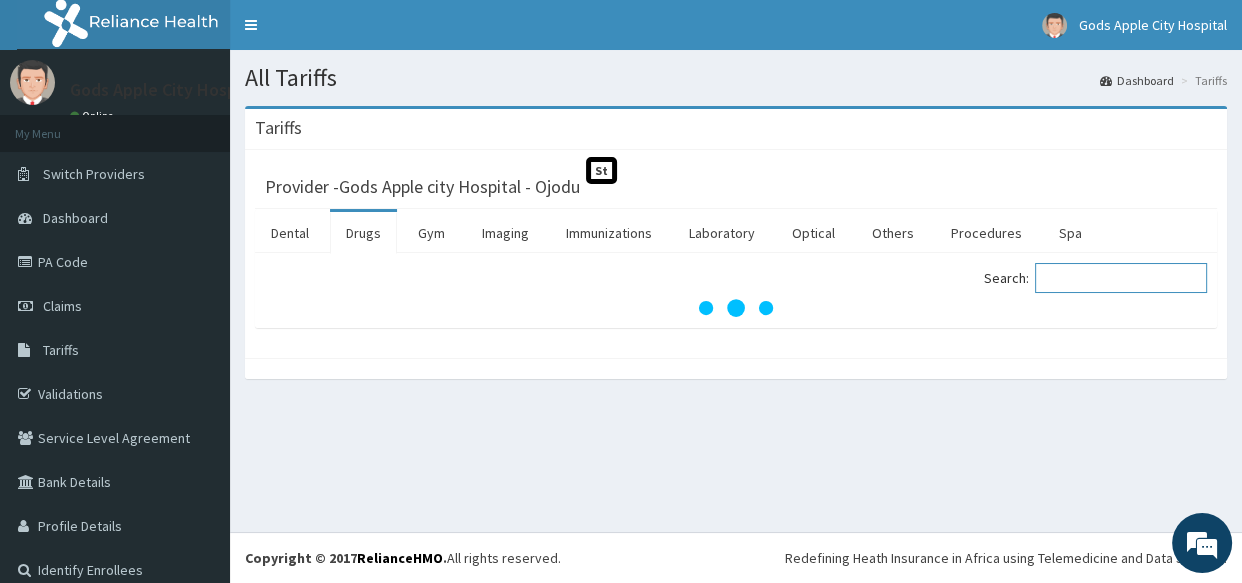 click on "Search:" at bounding box center (1121, 278) 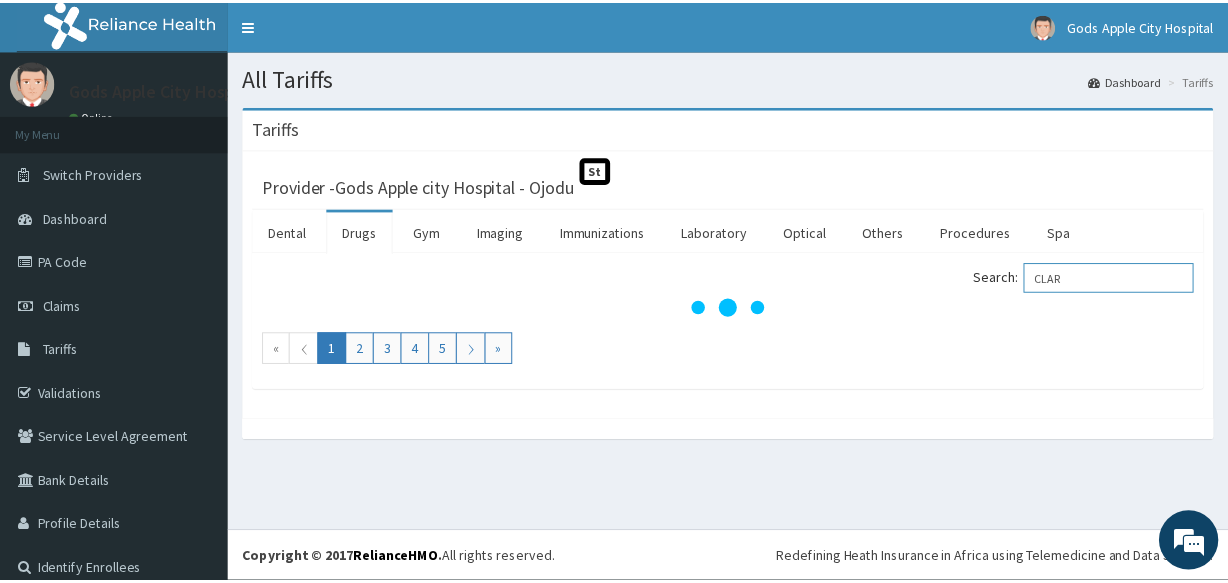 scroll, scrollTop: 0, scrollLeft: 0, axis: both 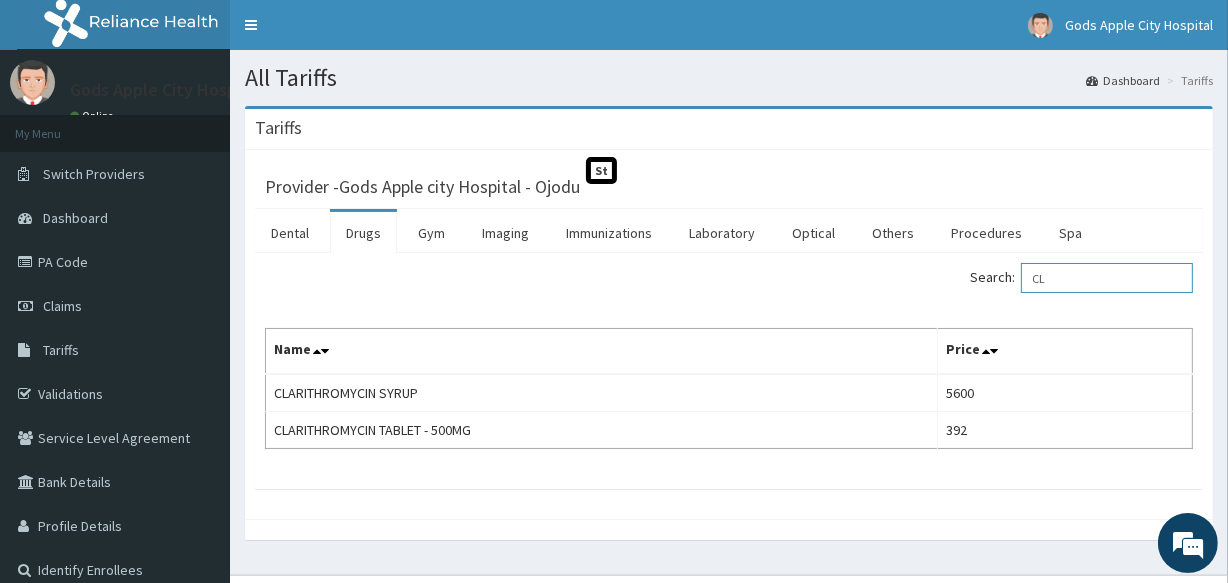 type on "C" 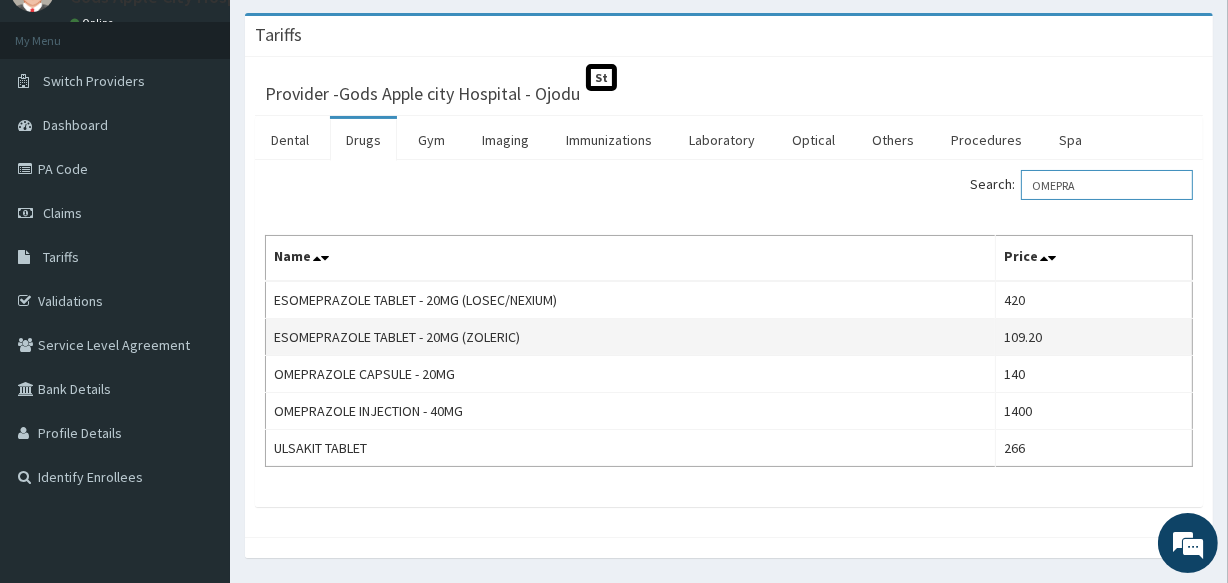 scroll, scrollTop: 152, scrollLeft: 0, axis: vertical 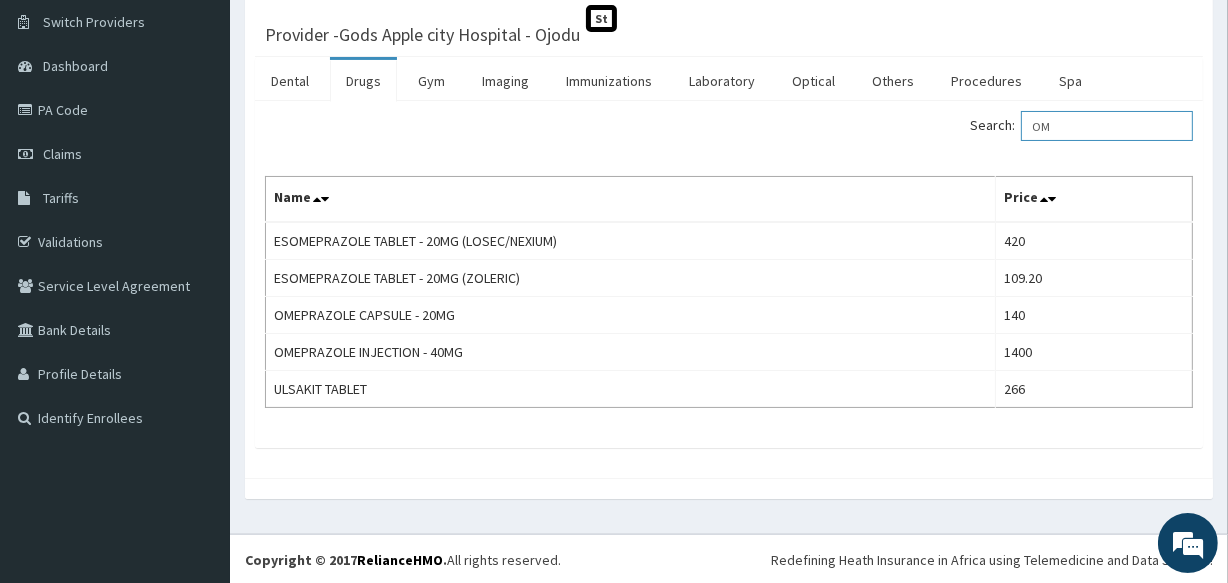 type on "O" 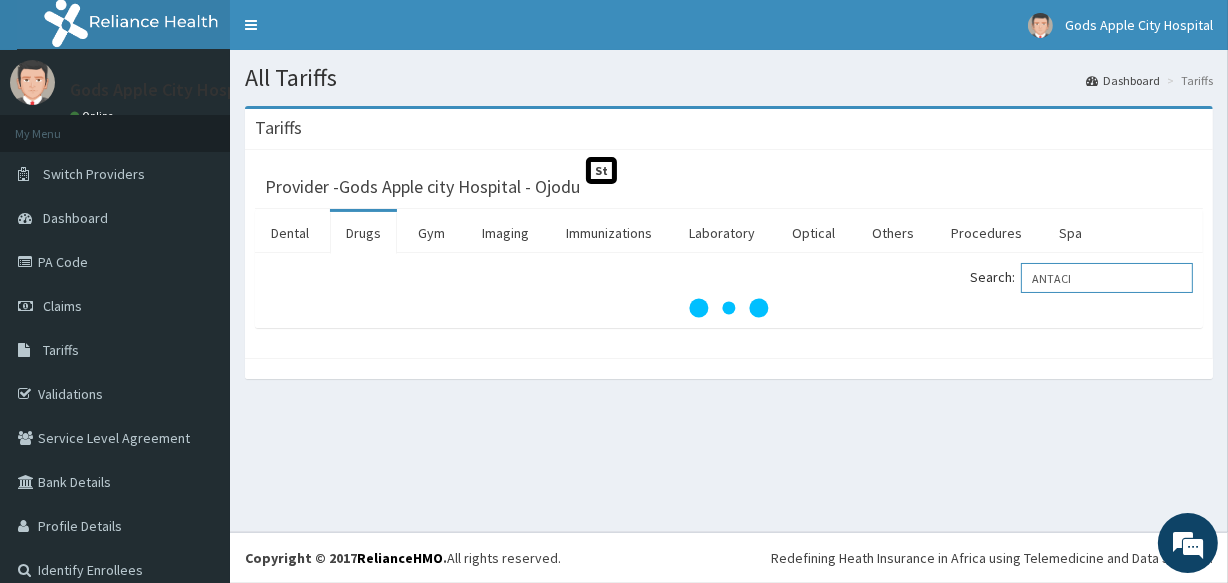 scroll, scrollTop: 0, scrollLeft: 0, axis: both 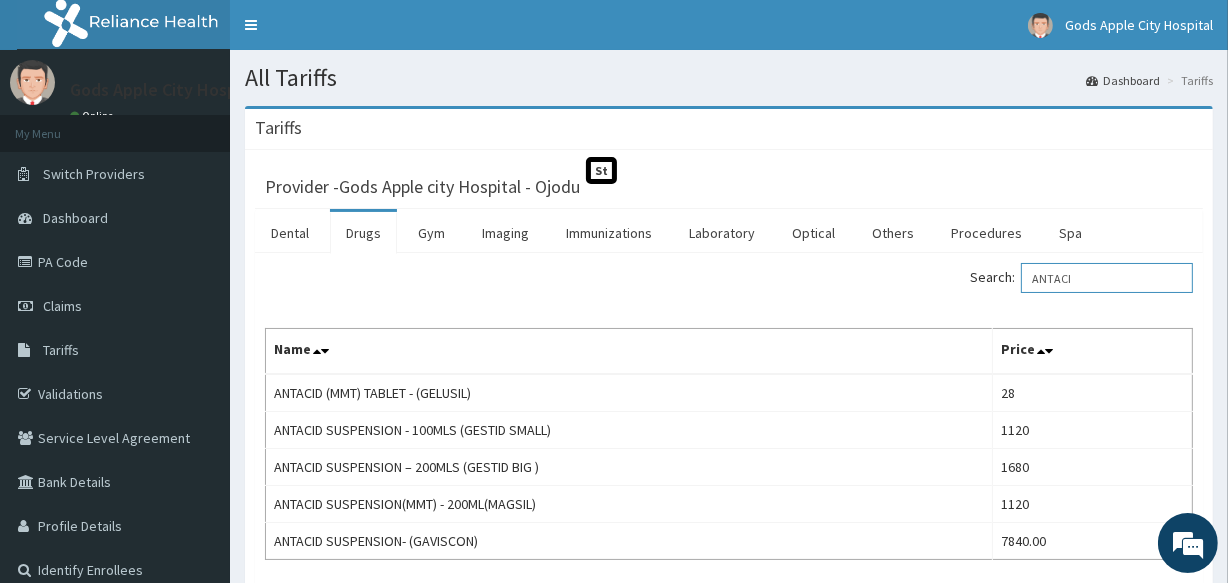 type on "ANTACI" 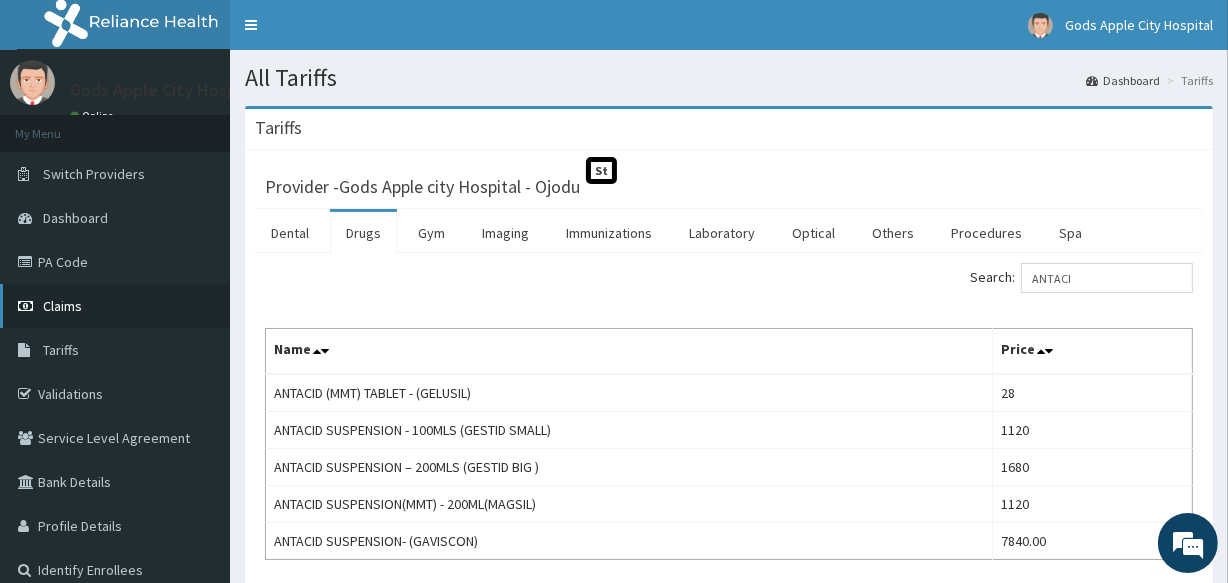 click on "Claims" at bounding box center (115, 306) 